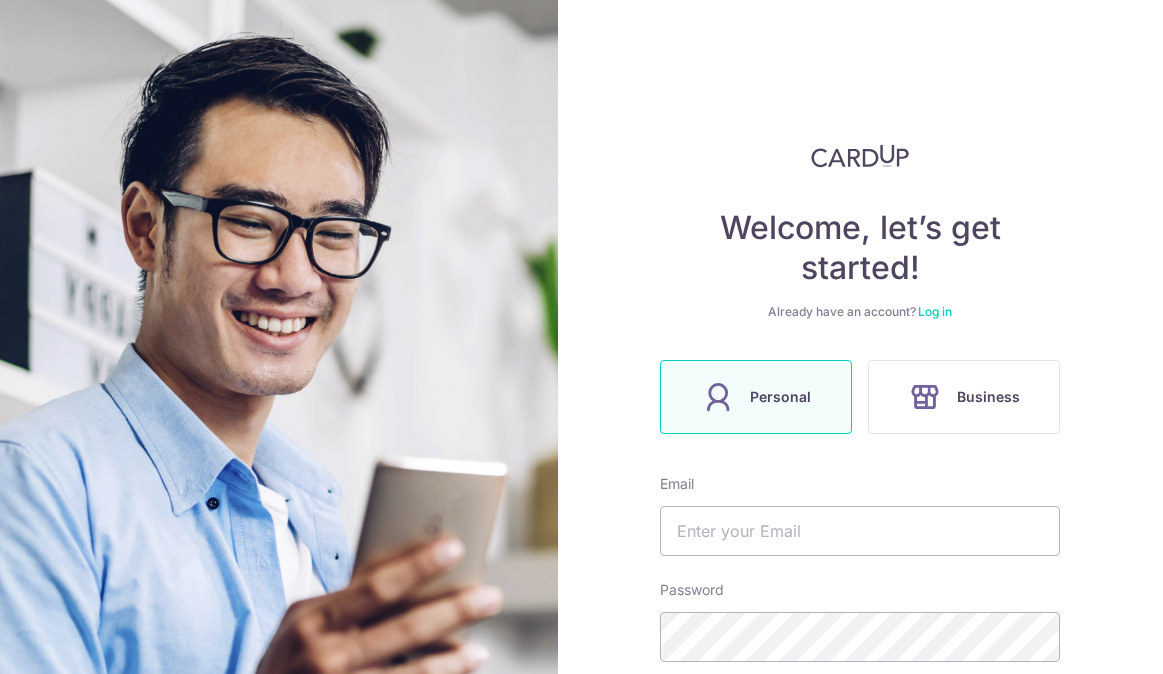 scroll, scrollTop: 0, scrollLeft: 0, axis: both 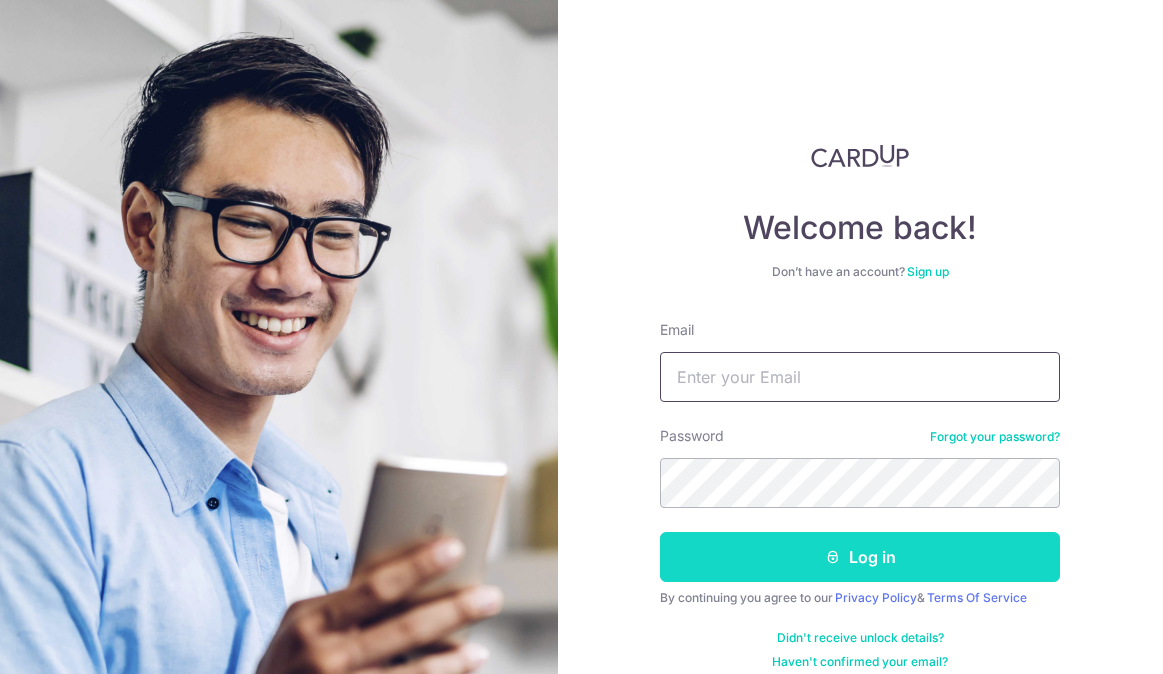 type on "[PERSON_NAME][EMAIL_ADDRESS][DOMAIN_NAME]" 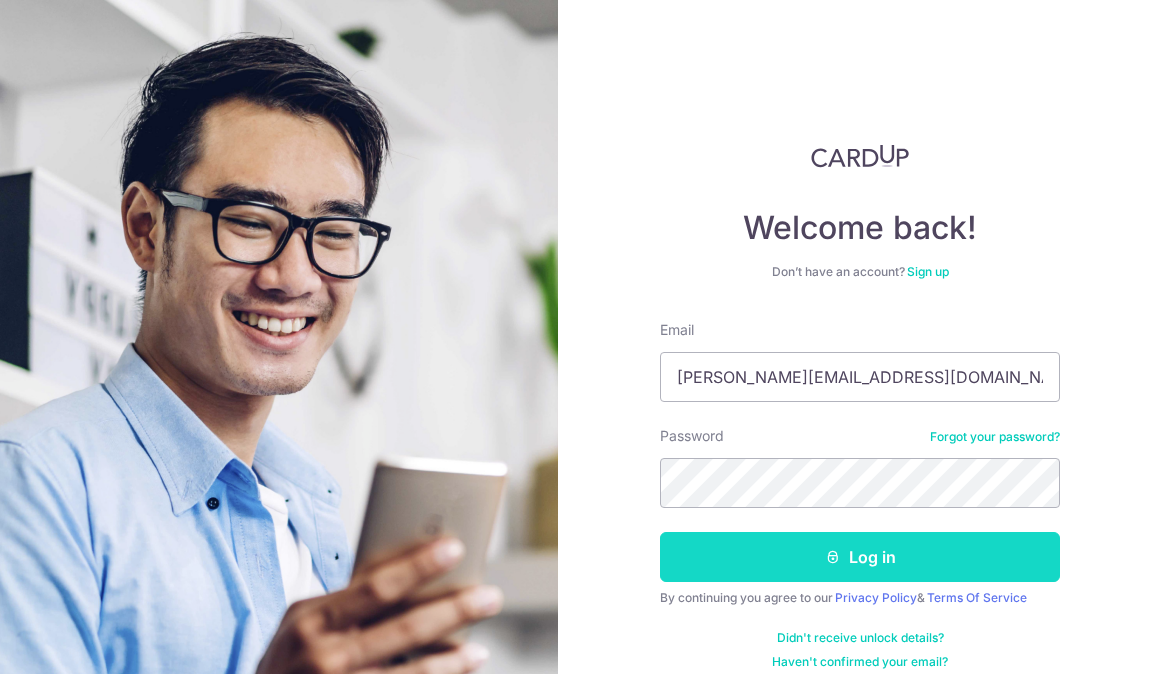 click on "Log in" at bounding box center [860, 557] 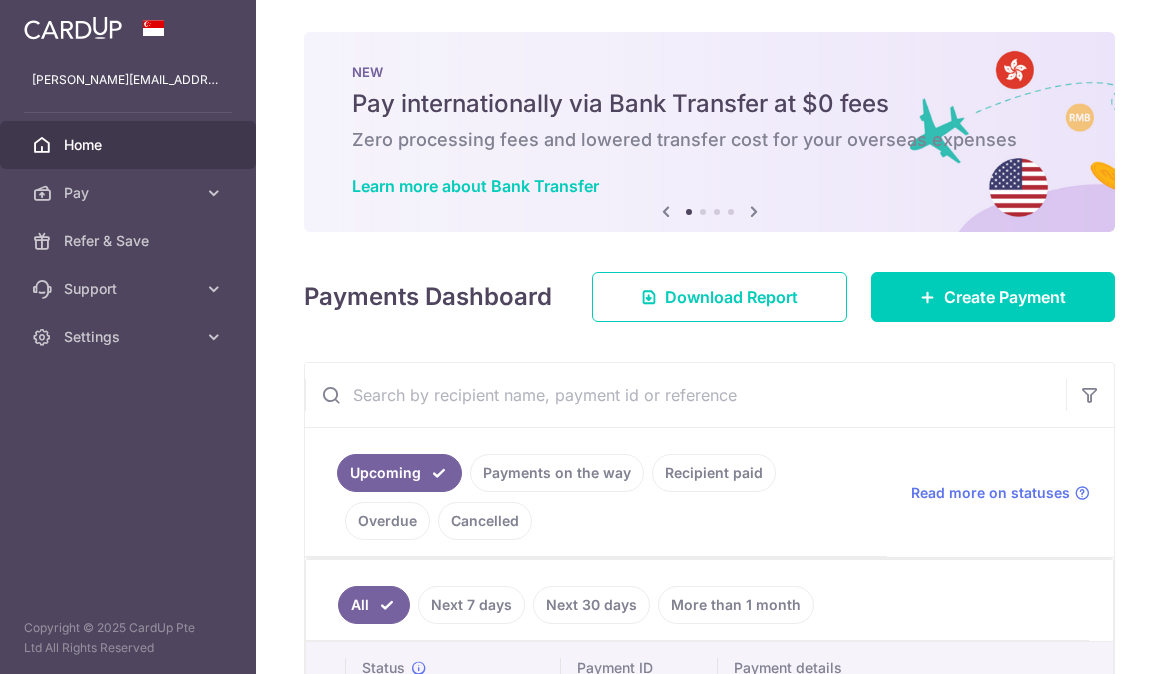 scroll, scrollTop: 0, scrollLeft: 0, axis: both 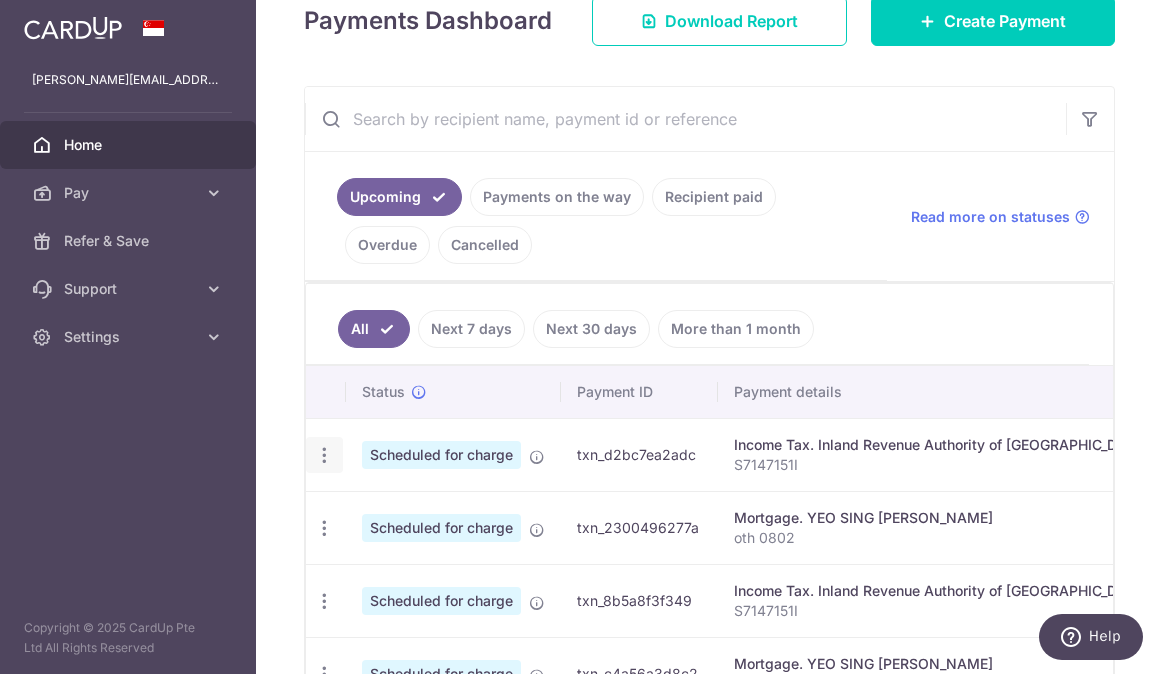click at bounding box center (324, 455) 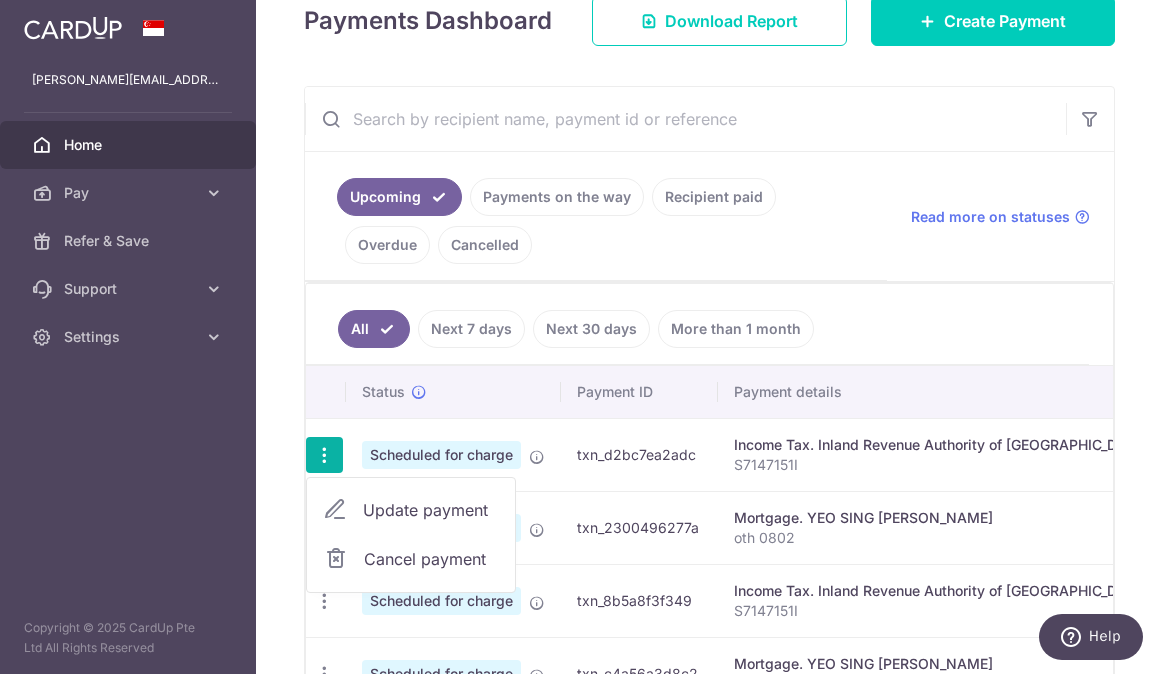click on "Update payment" at bounding box center [431, 510] 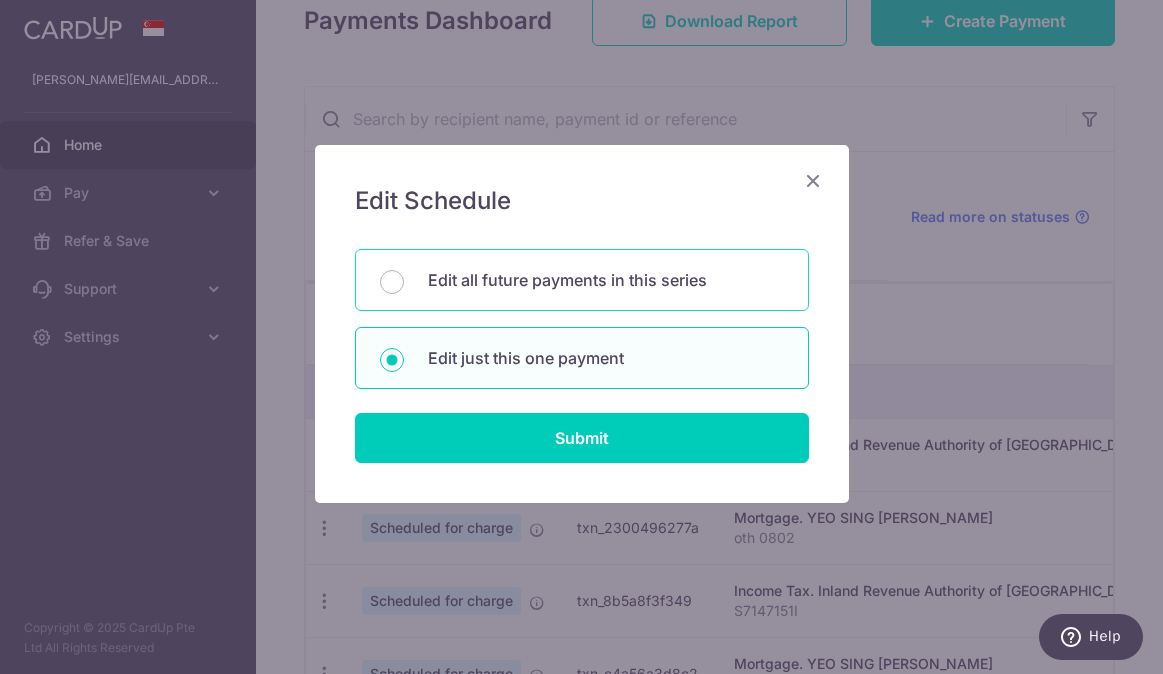click on "Edit all future payments in this series" at bounding box center (606, 280) 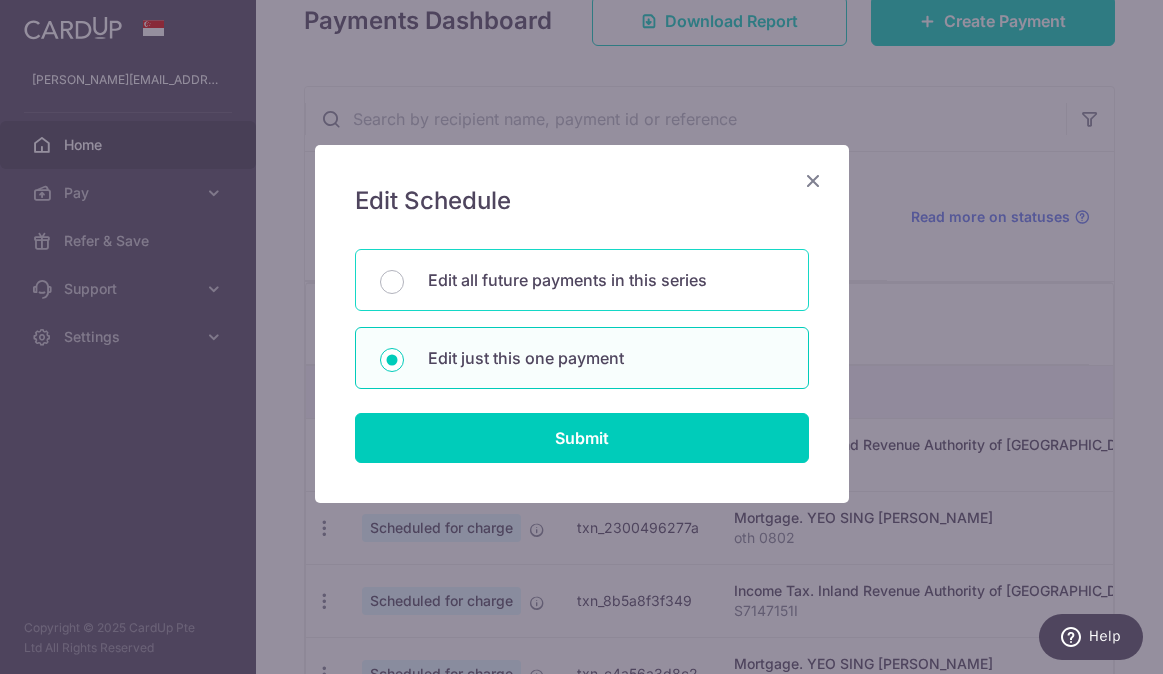 click on "Edit all future payments in this series" at bounding box center (392, 282) 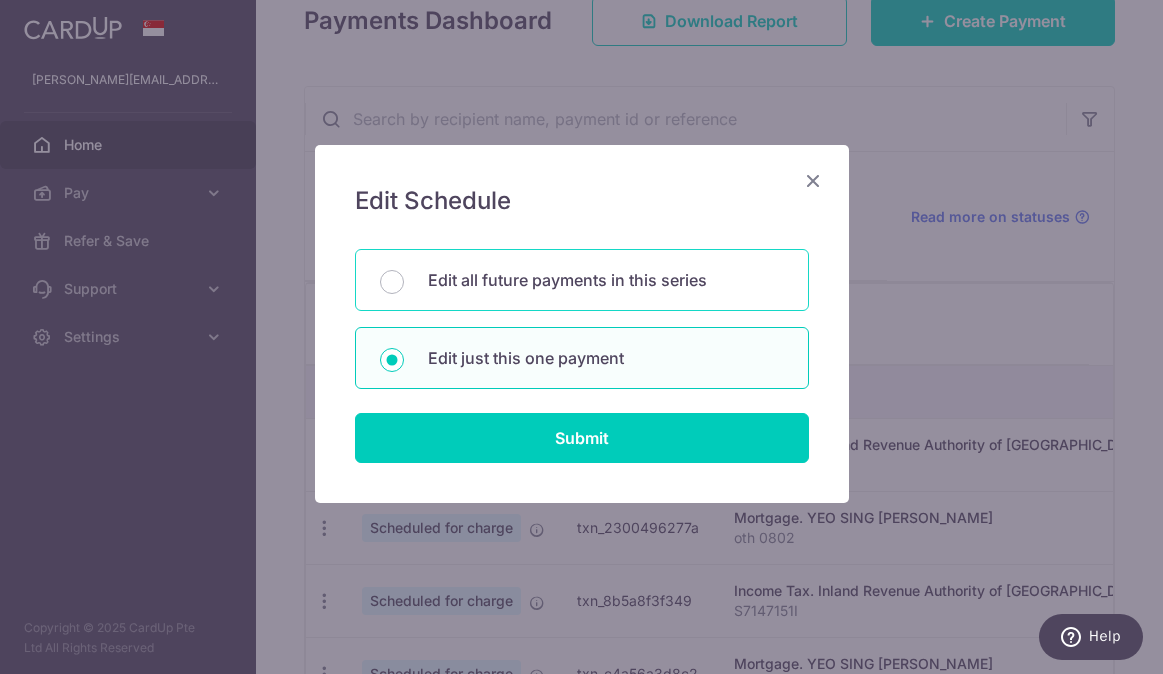 radio on "true" 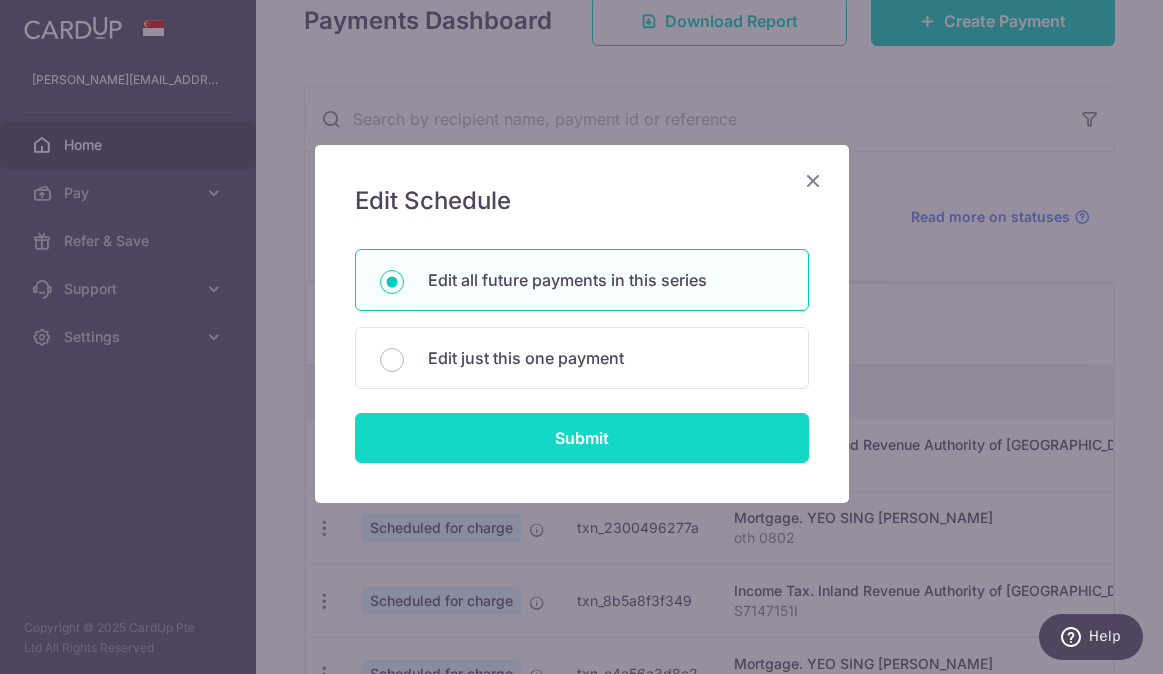 click on "Submit" at bounding box center (582, 438) 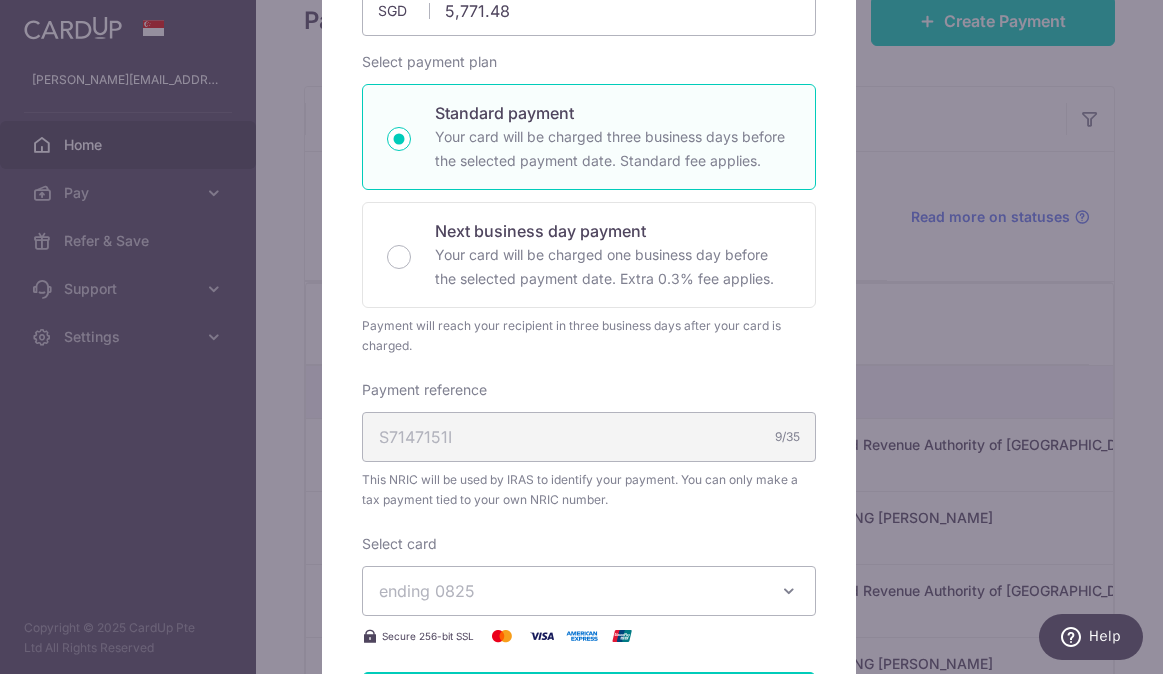 scroll, scrollTop: 400, scrollLeft: 0, axis: vertical 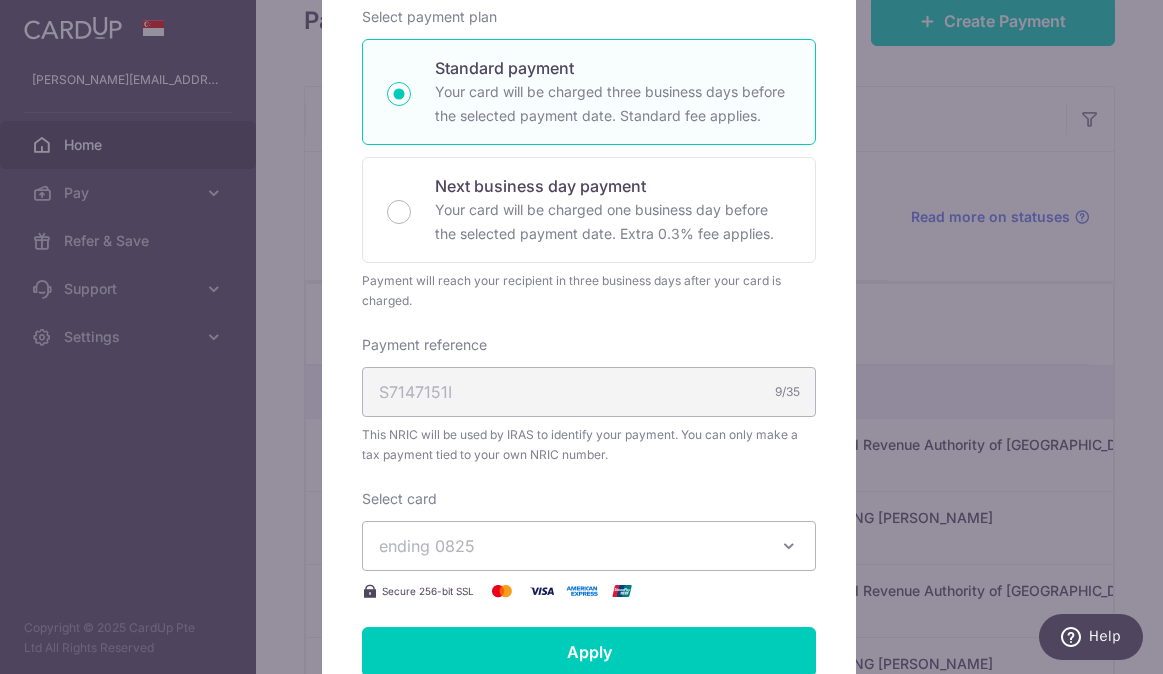 click on "ending 0825" at bounding box center (589, 546) 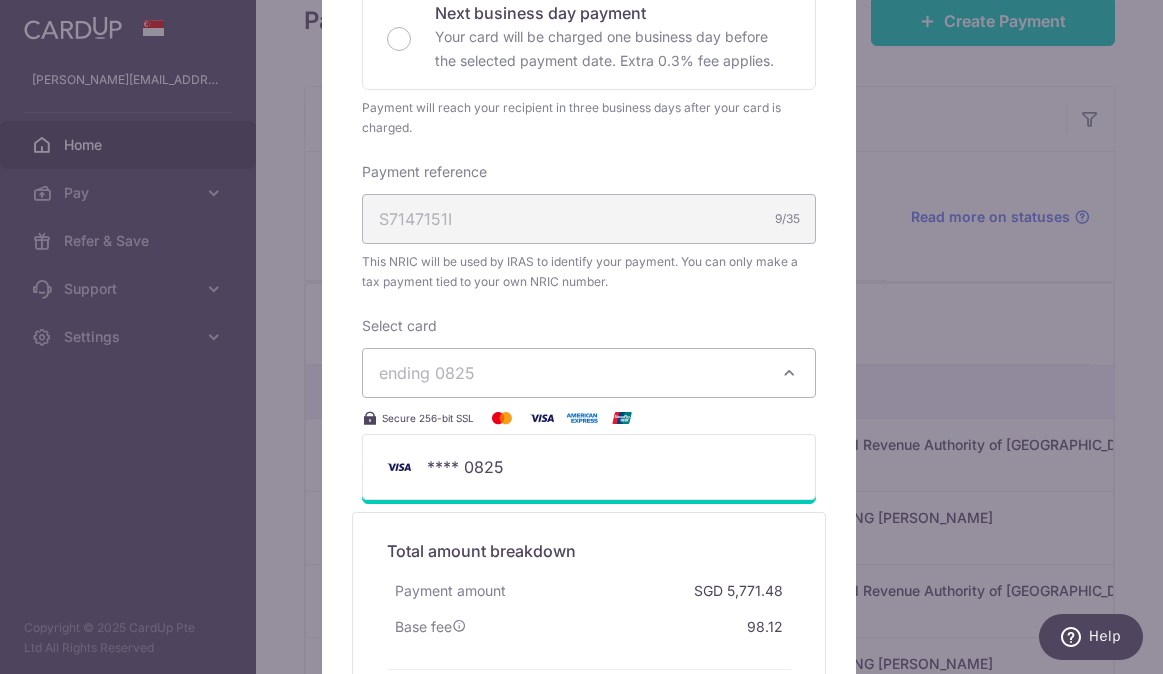 scroll, scrollTop: 600, scrollLeft: 0, axis: vertical 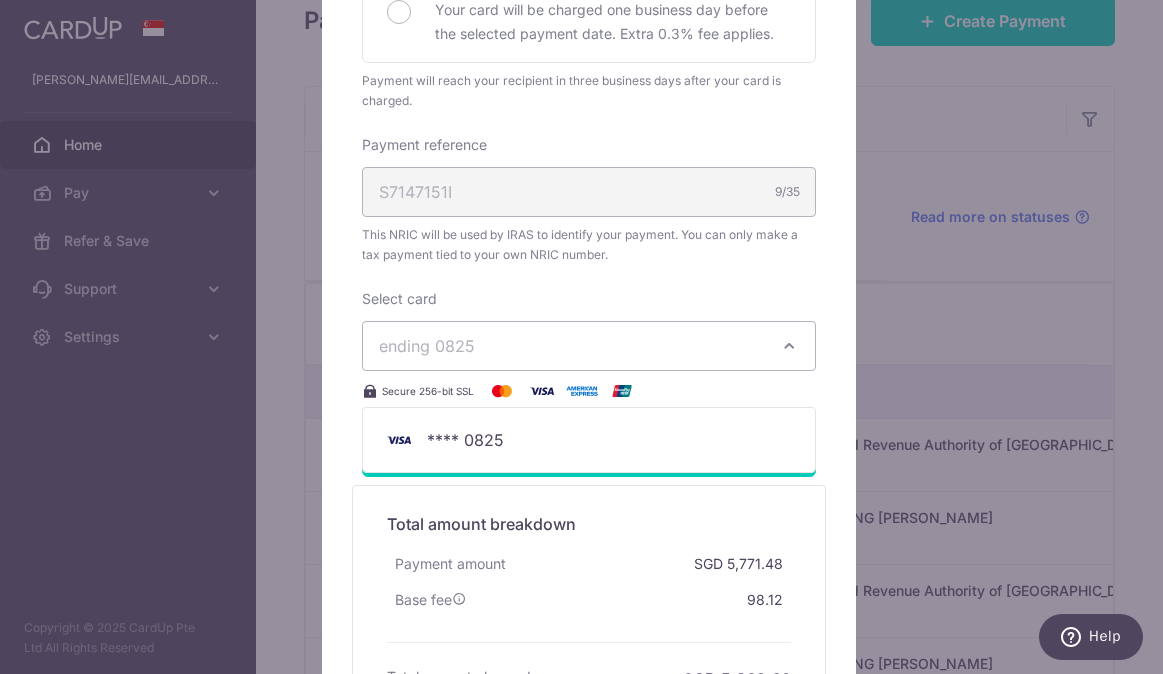 click on "ending 0825" at bounding box center (571, 346) 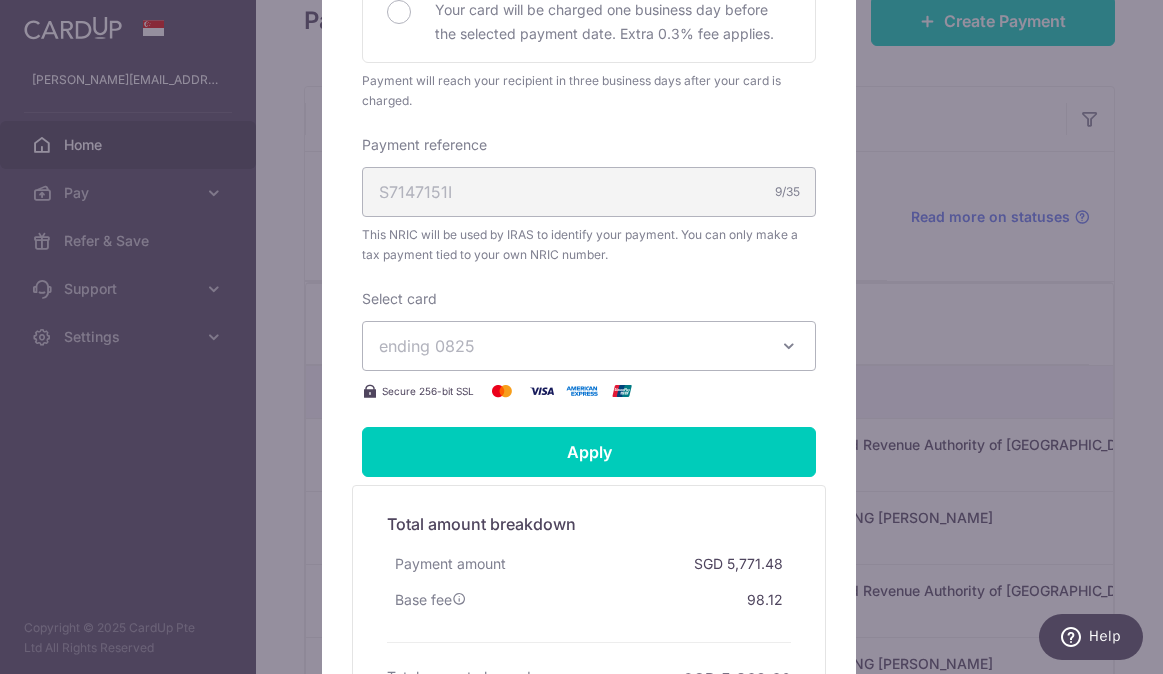 click on "ending 0825" at bounding box center (427, 346) 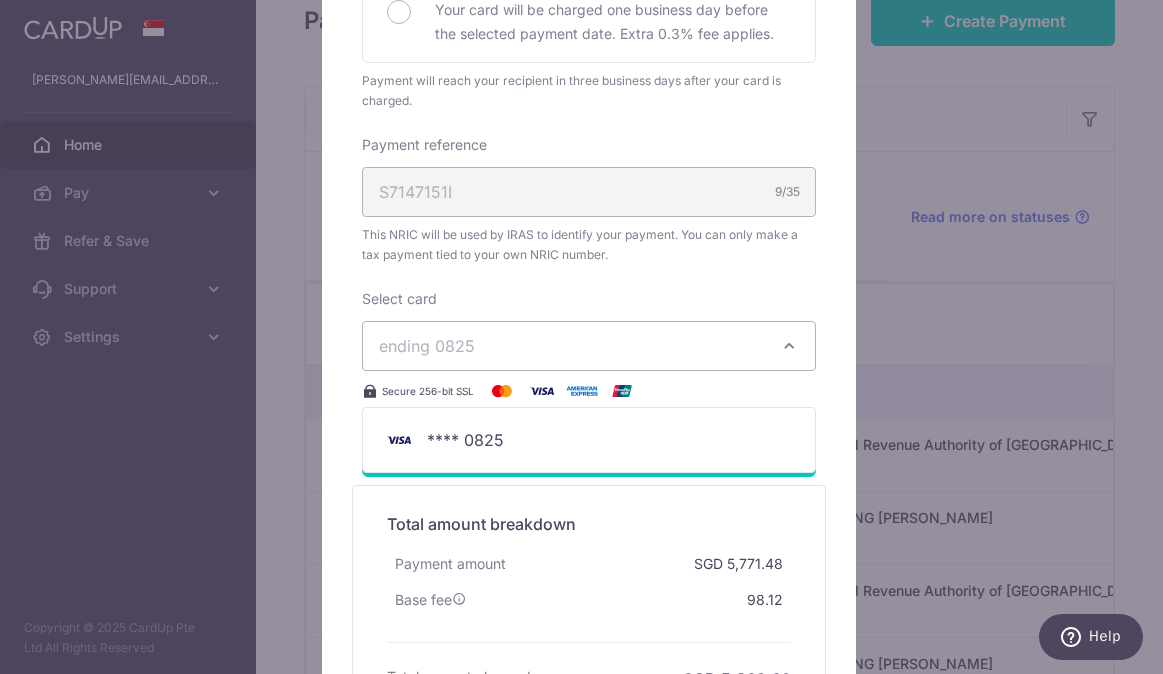 click on "ending 0825" at bounding box center [427, 346] 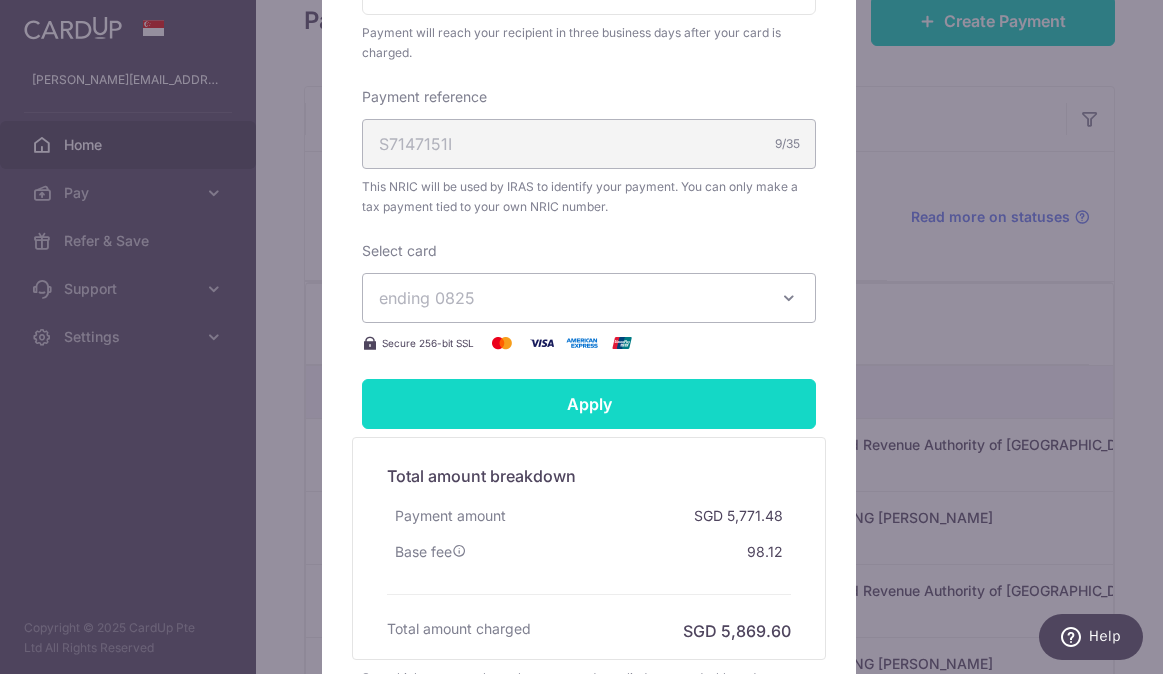 scroll, scrollTop: 647, scrollLeft: 0, axis: vertical 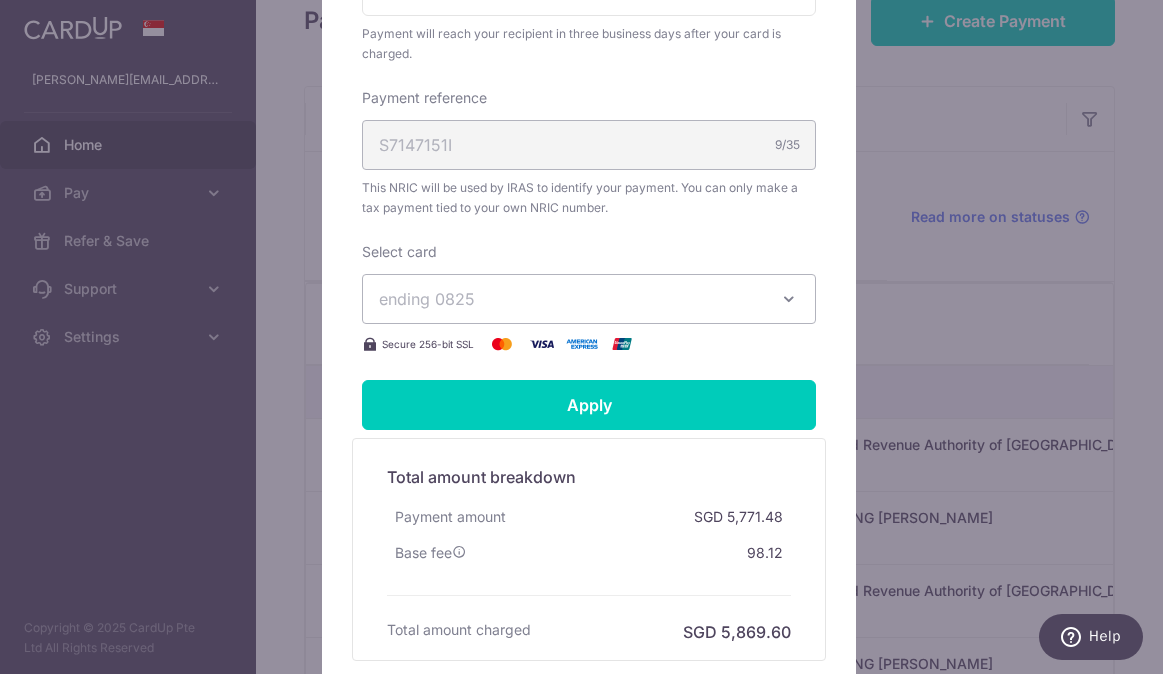 click on "ending 0825" at bounding box center [427, 299] 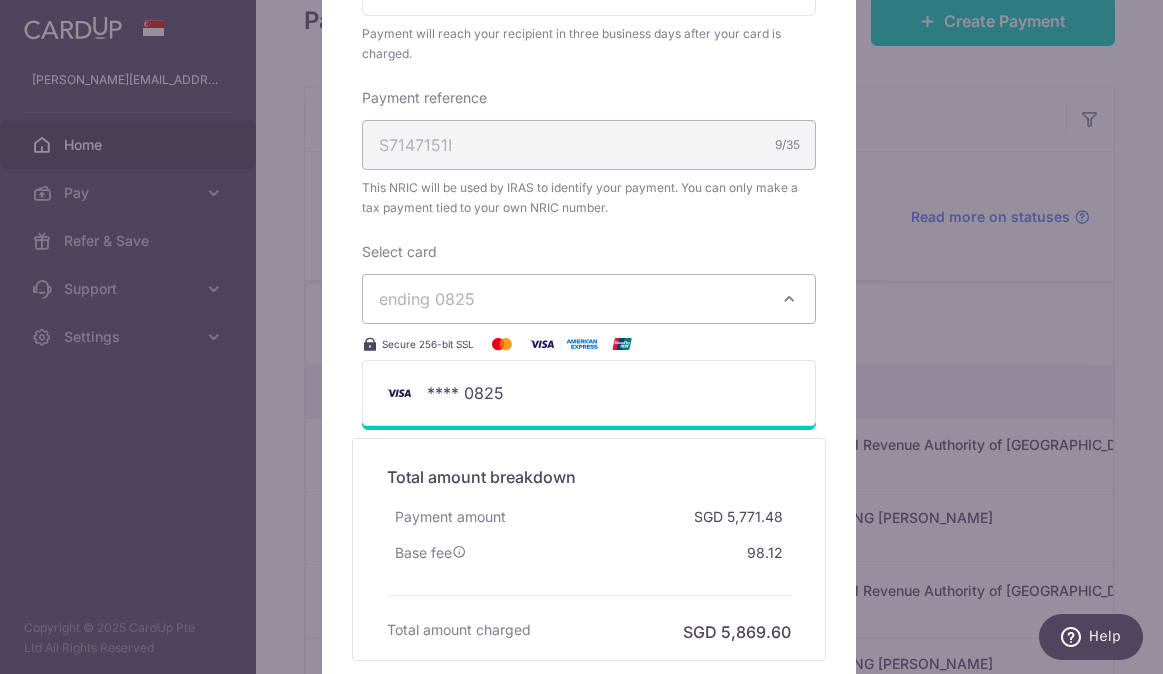 click on "ending 0825" at bounding box center (427, 299) 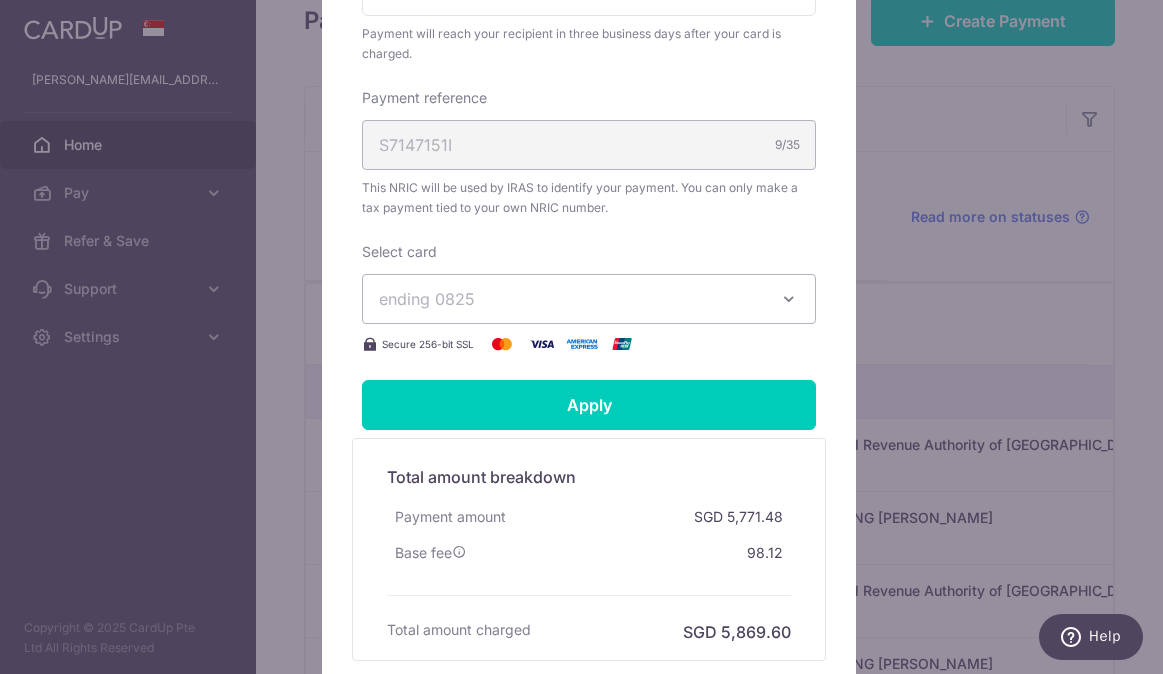 click on "ending 0825" at bounding box center [427, 299] 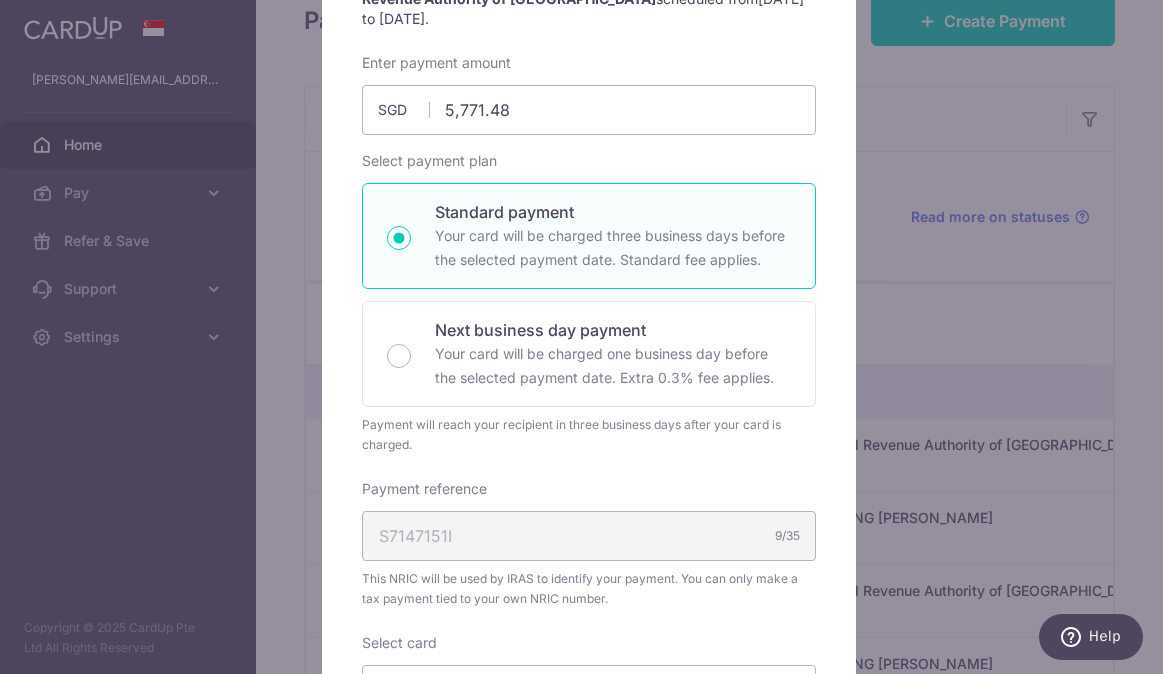 scroll, scrollTop: 147, scrollLeft: 0, axis: vertical 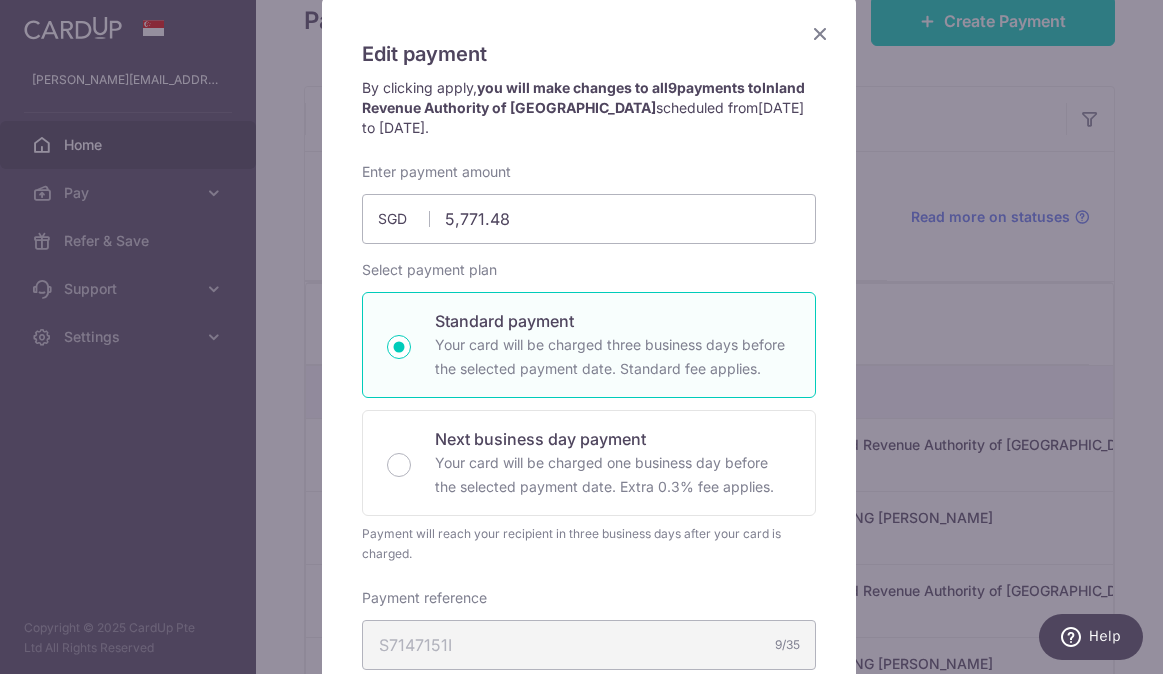 click at bounding box center [820, 33] 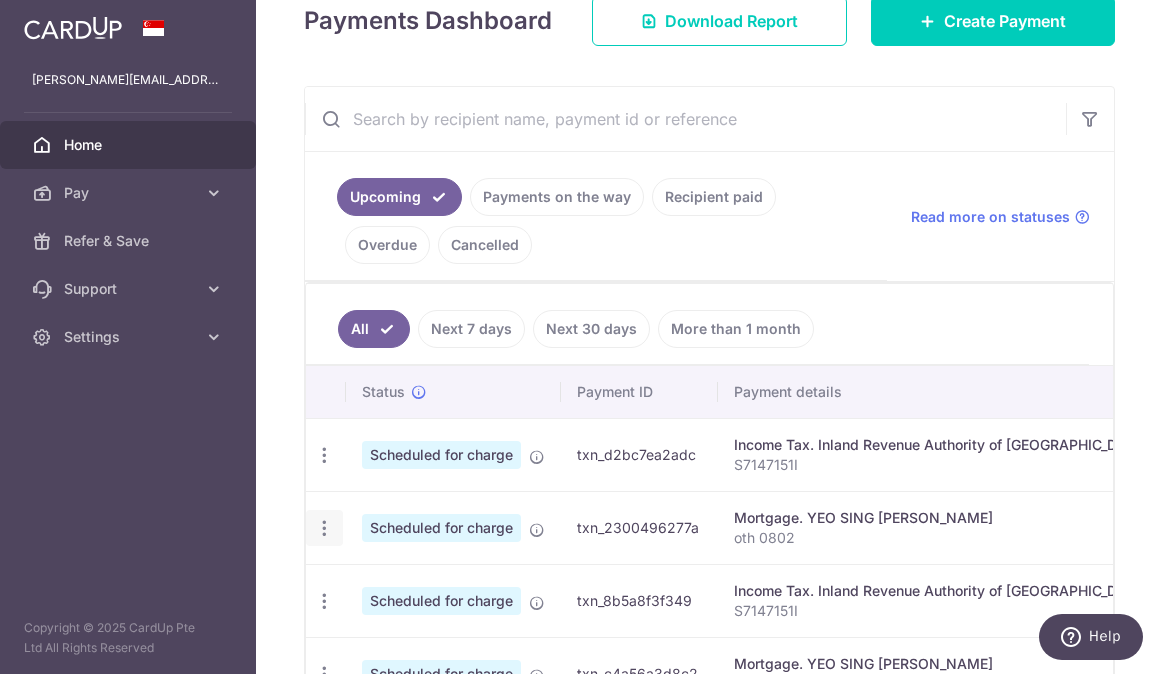 click at bounding box center (324, 455) 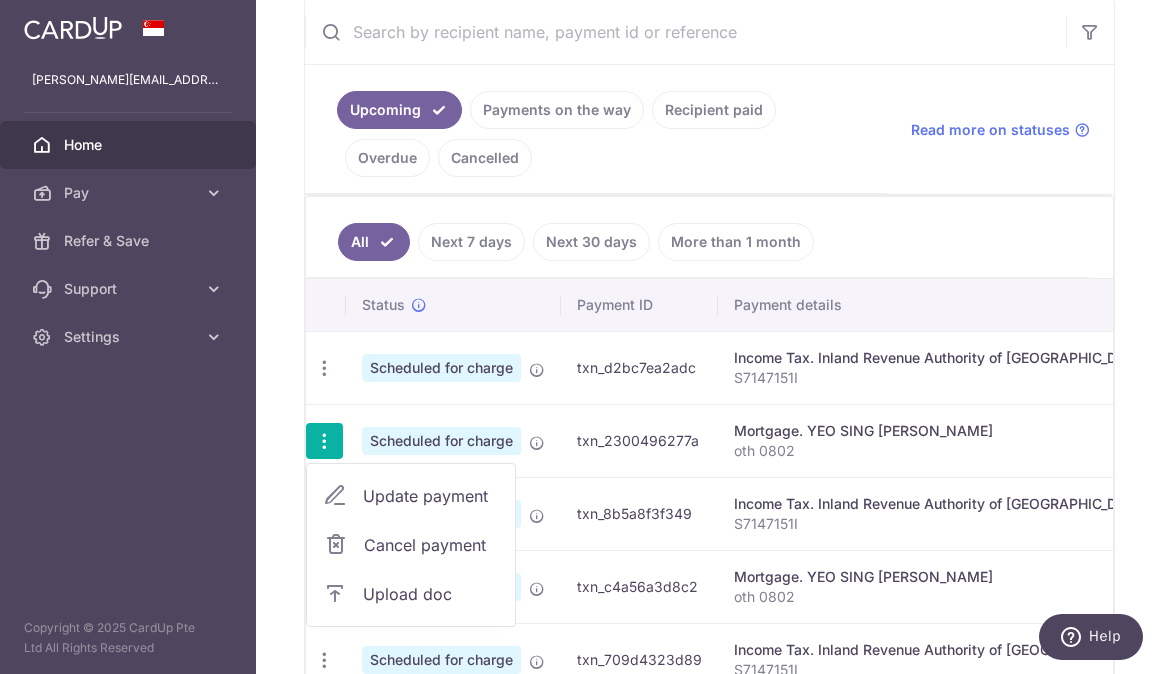 scroll, scrollTop: 500, scrollLeft: 0, axis: vertical 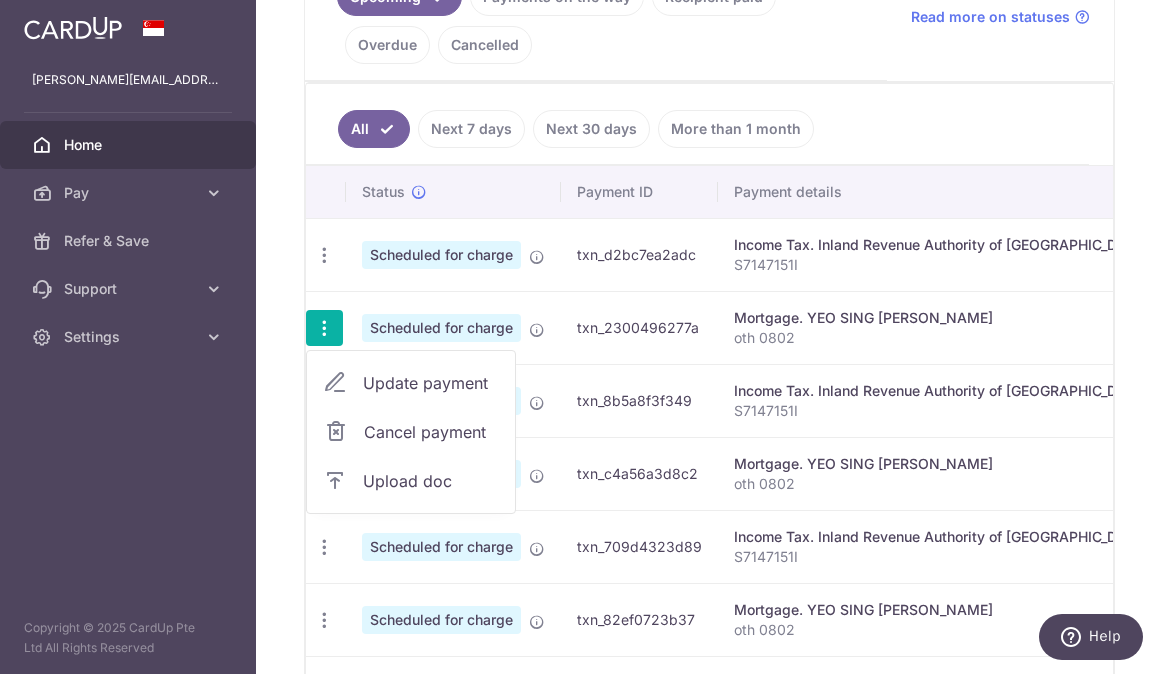 click on "Update payment" at bounding box center [431, 383] 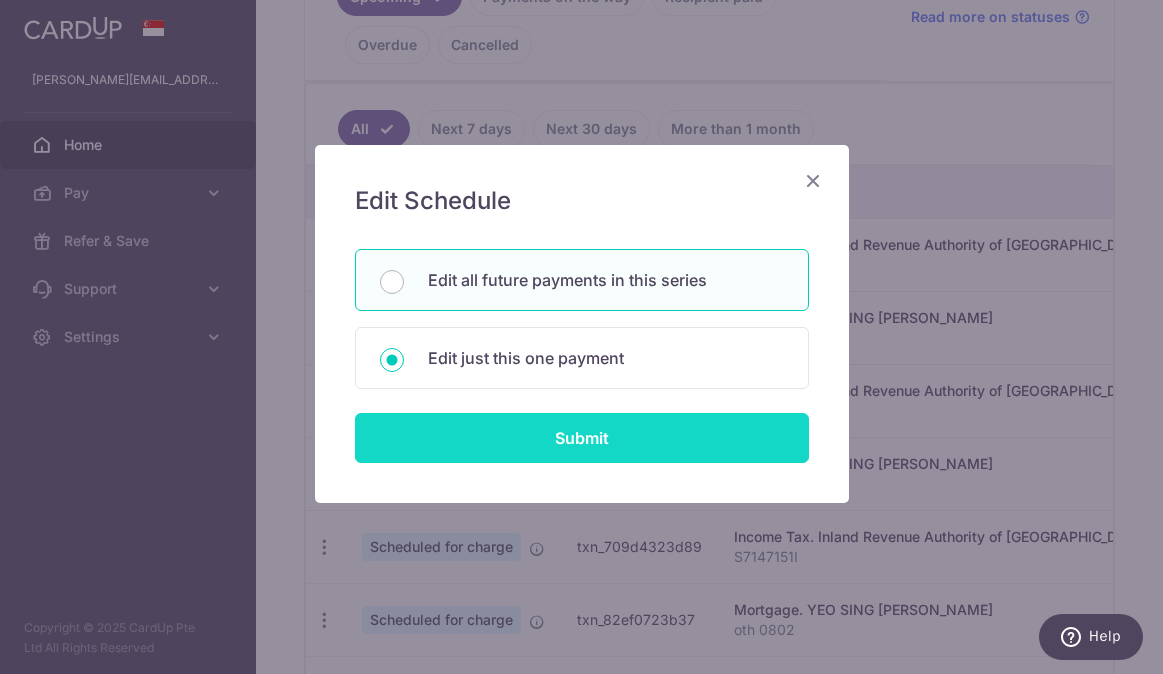 click on "Submit" at bounding box center (582, 438) 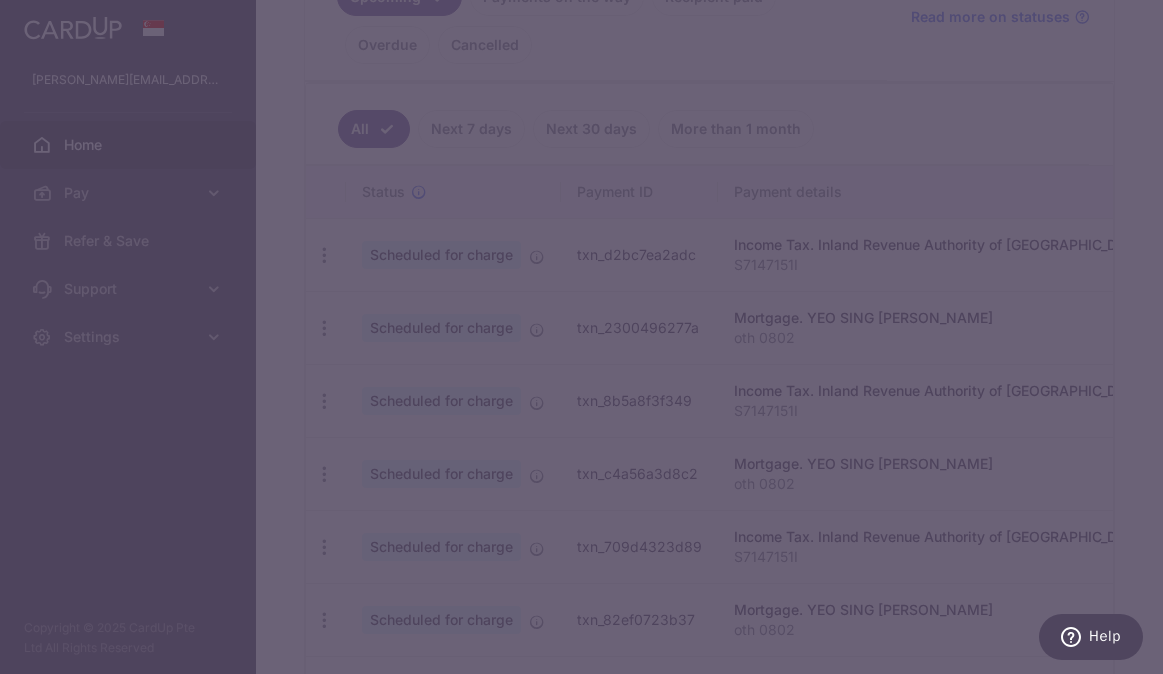 scroll, scrollTop: 0, scrollLeft: 0, axis: both 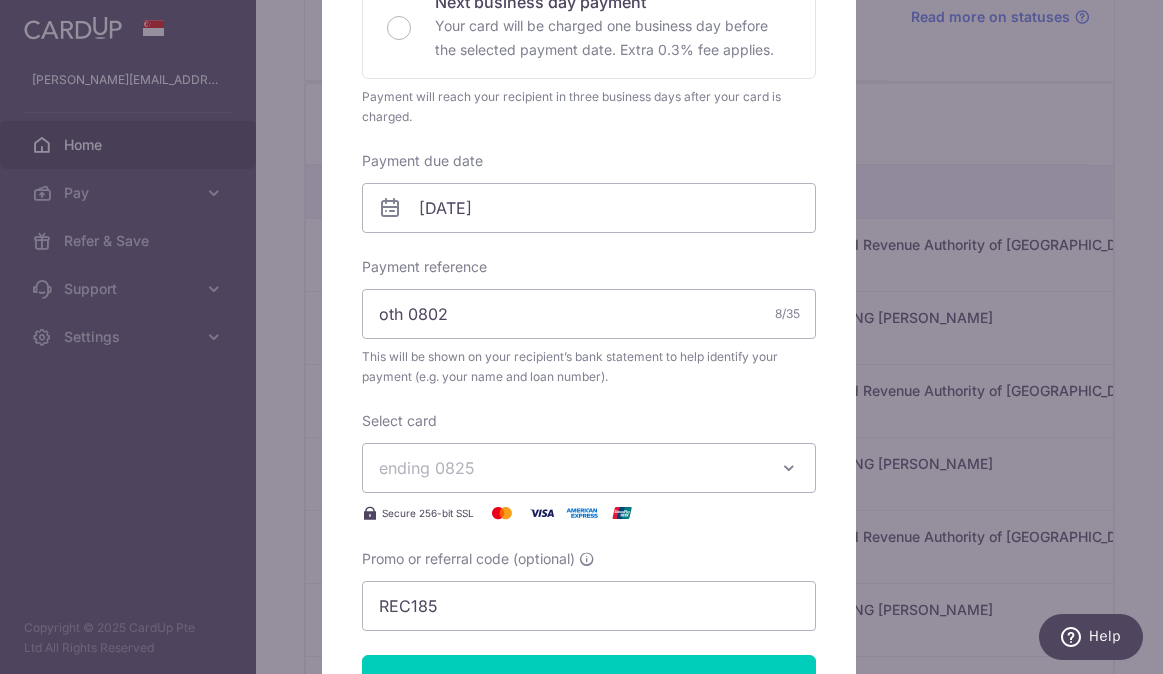 click on "ending 0825" at bounding box center (589, 468) 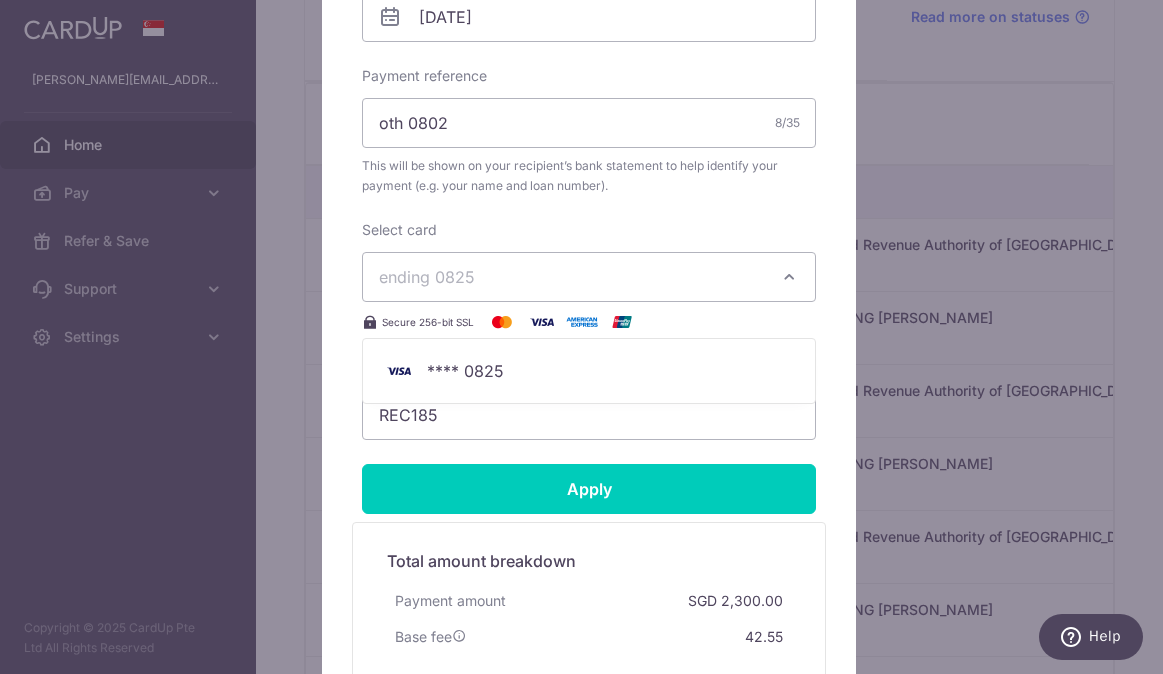scroll, scrollTop: 700, scrollLeft: 0, axis: vertical 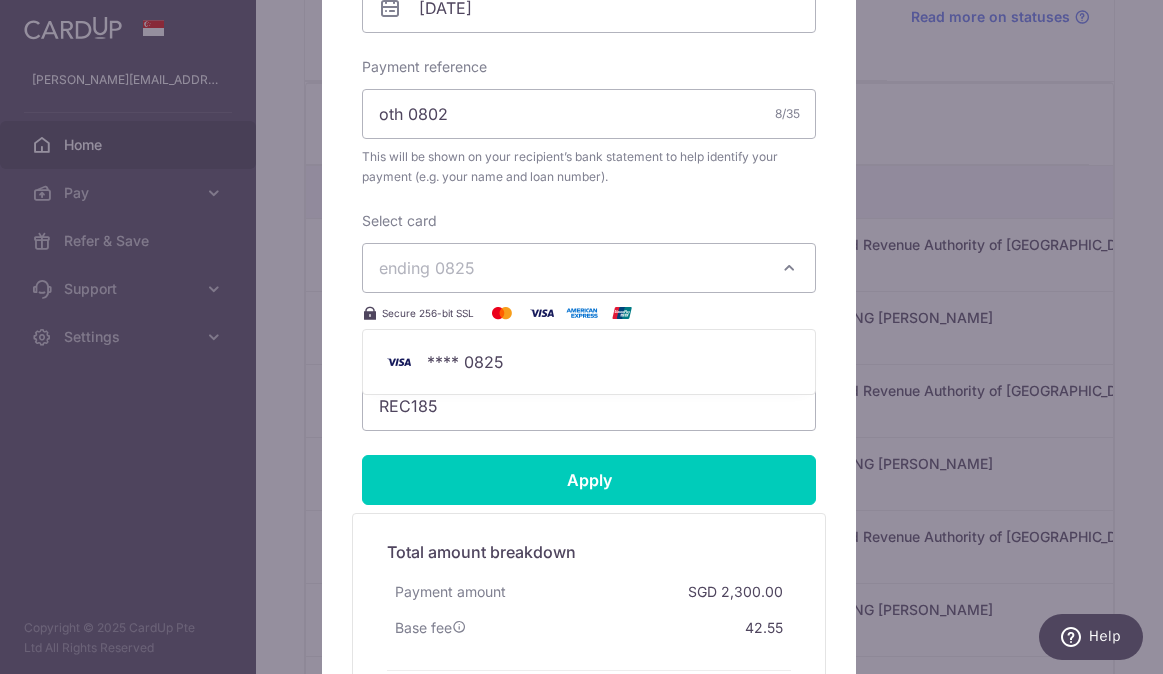 click on "Edit payment
By clicking apply,  you will make changes to all  9  payments to  YEO SING YEE REBECCA  scheduled from
24/07/2025 to 24/03/2026 .
By clicking below, you confirm you are editing this payment to  YEO SING YEE REBECCA  on
30/07/2025 .
2300.00" at bounding box center [589, 110] 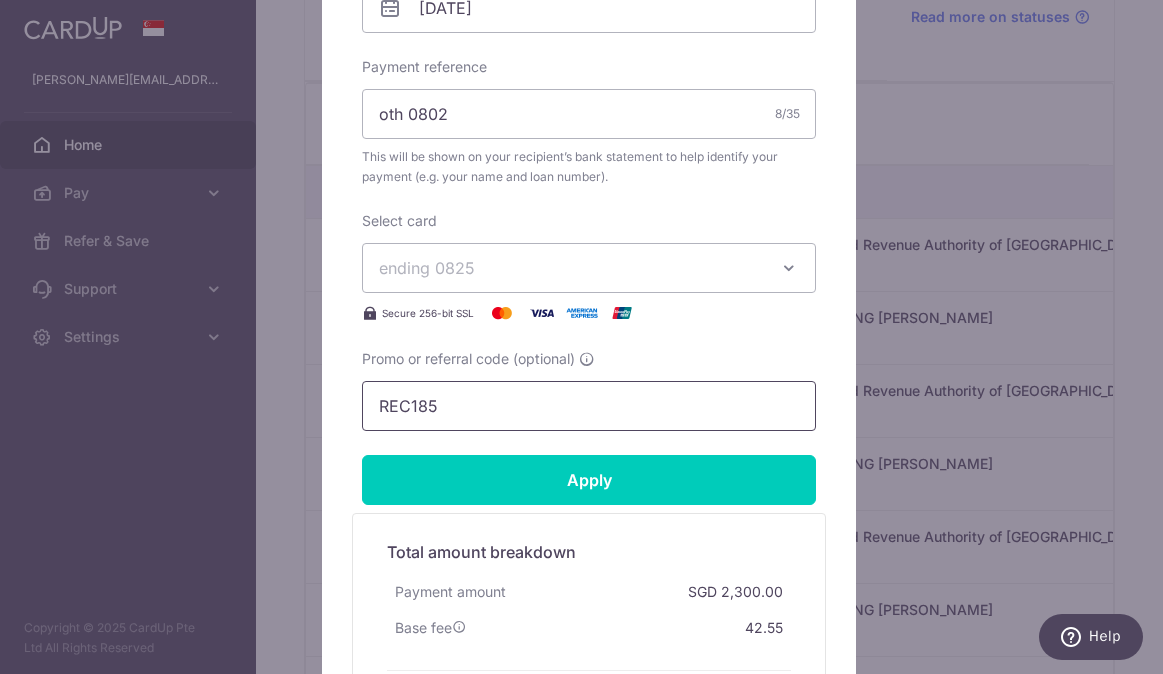 drag, startPoint x: 447, startPoint y: 403, endPoint x: 315, endPoint y: 390, distance: 132.63861 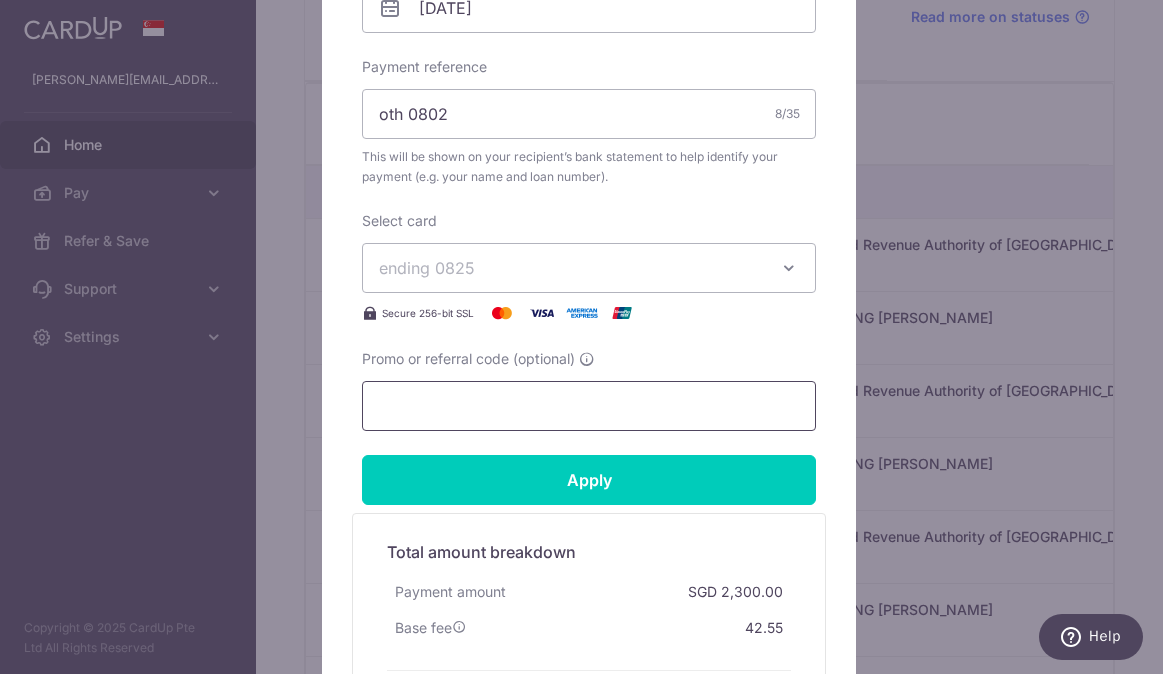 type 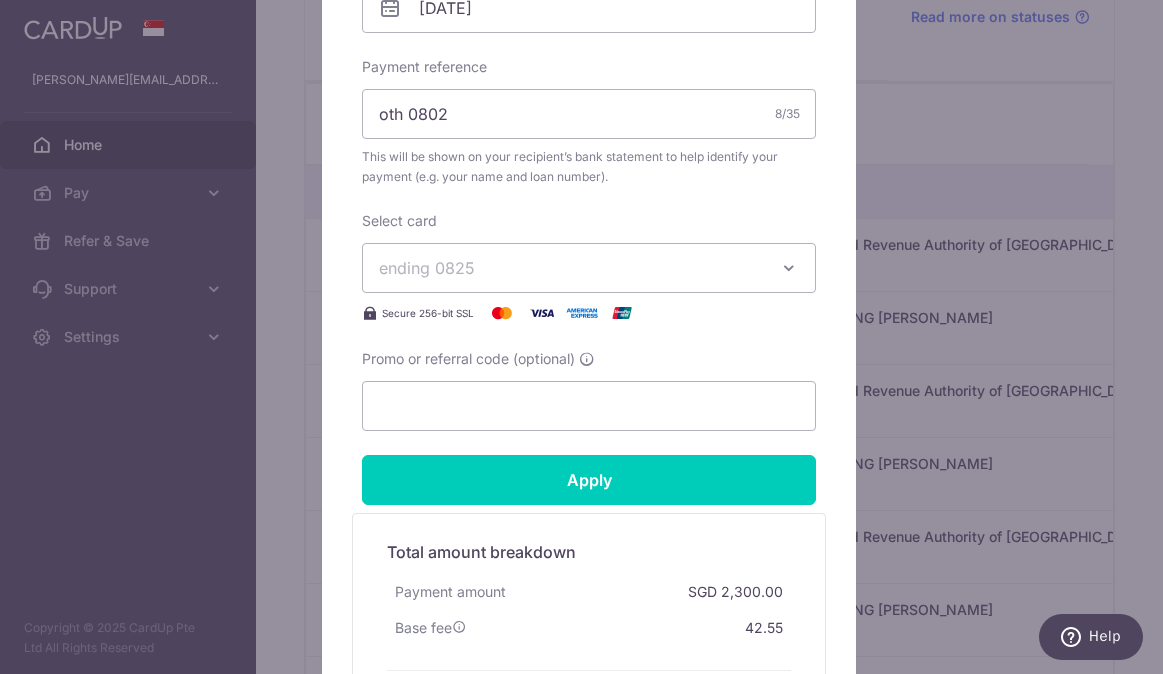 click on "ending 0825" at bounding box center [427, 268] 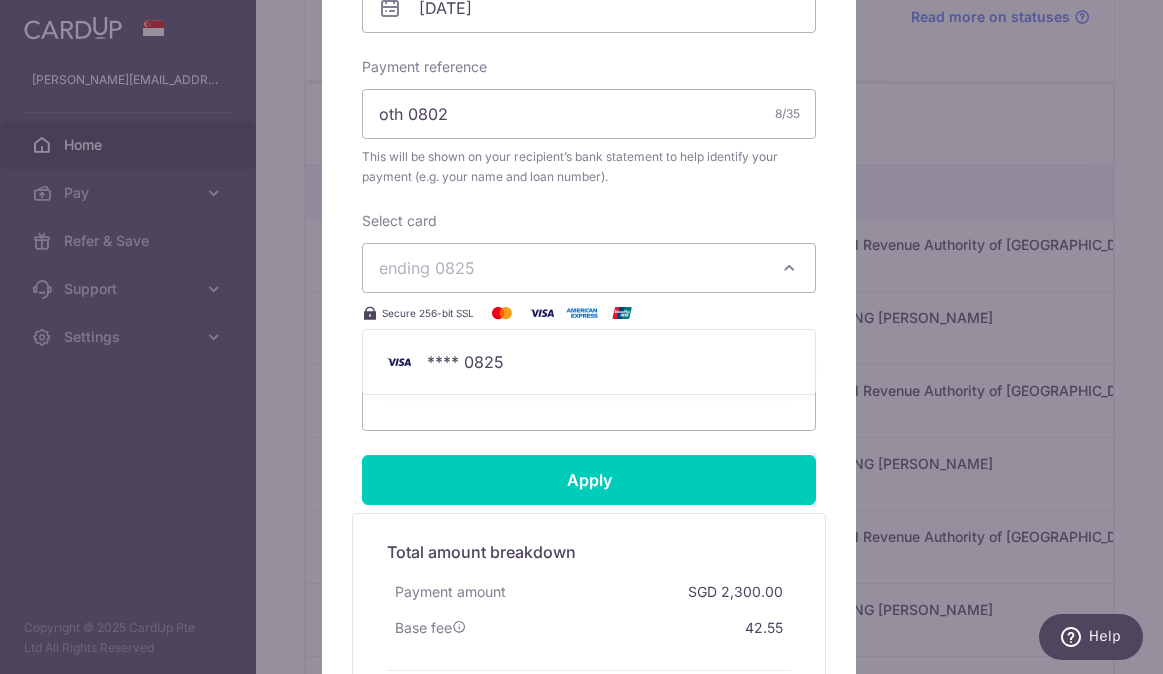 click on "Edit payment
By clicking apply,  you will make changes to all  9  payments to  YEO SING YEE REBECCA  scheduled from
24/07/2025 to 24/03/2026 .
By clicking below, you confirm you are editing this payment to  YEO SING YEE REBECCA  on
30/07/2025 .
2300.00" at bounding box center [589, 110] 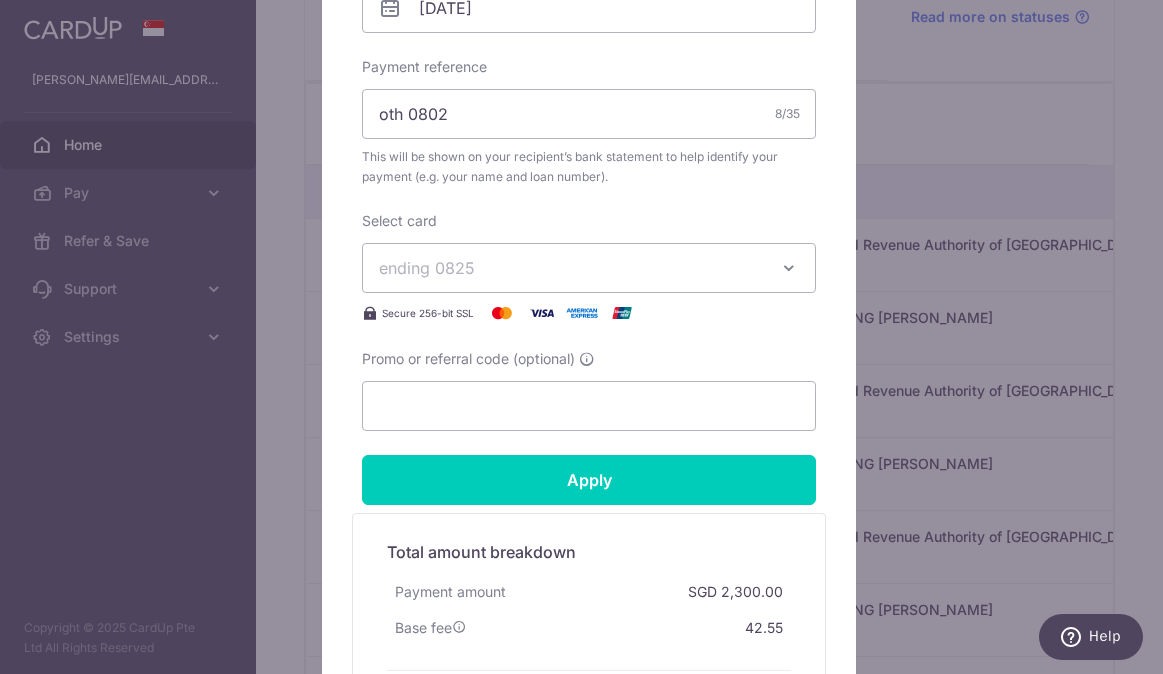 click on "Edit payment
By clicking apply,  you will make changes to all  9  payments to  YEO SING YEE REBECCA  scheduled from
24/07/2025 to 24/03/2026 .
By clicking below, you confirm you are editing this payment to  YEO SING YEE REBECCA  on
30/07/2025 .
SGD" at bounding box center [581, 337] 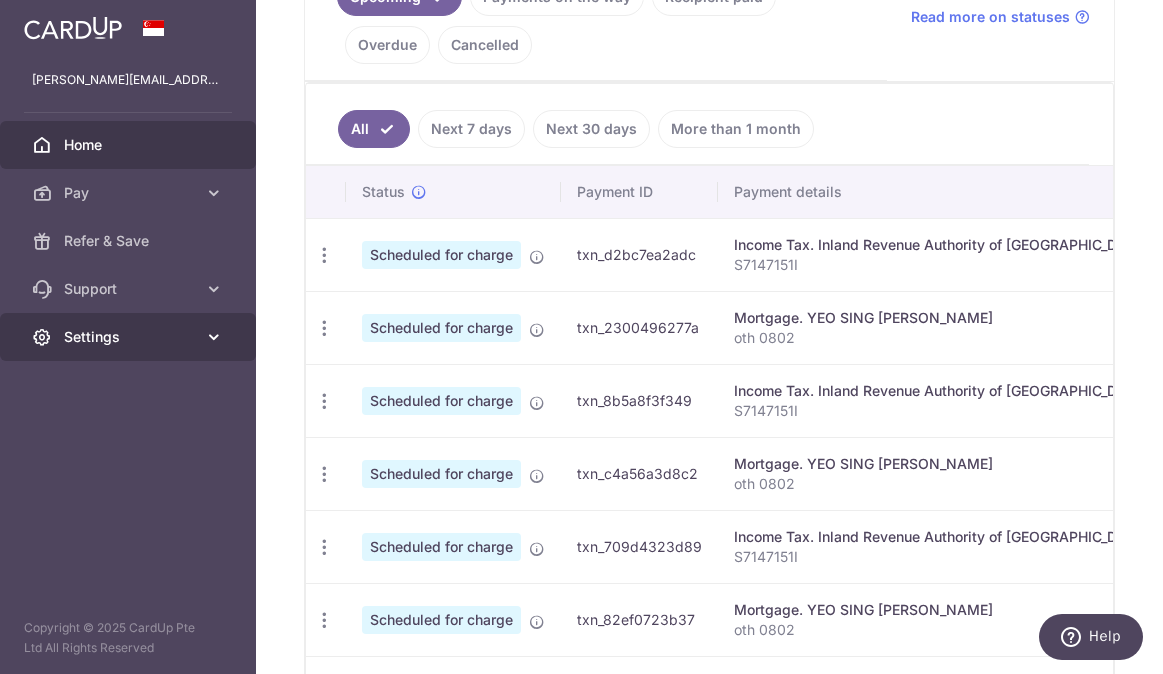 click on "Settings" at bounding box center [128, 337] 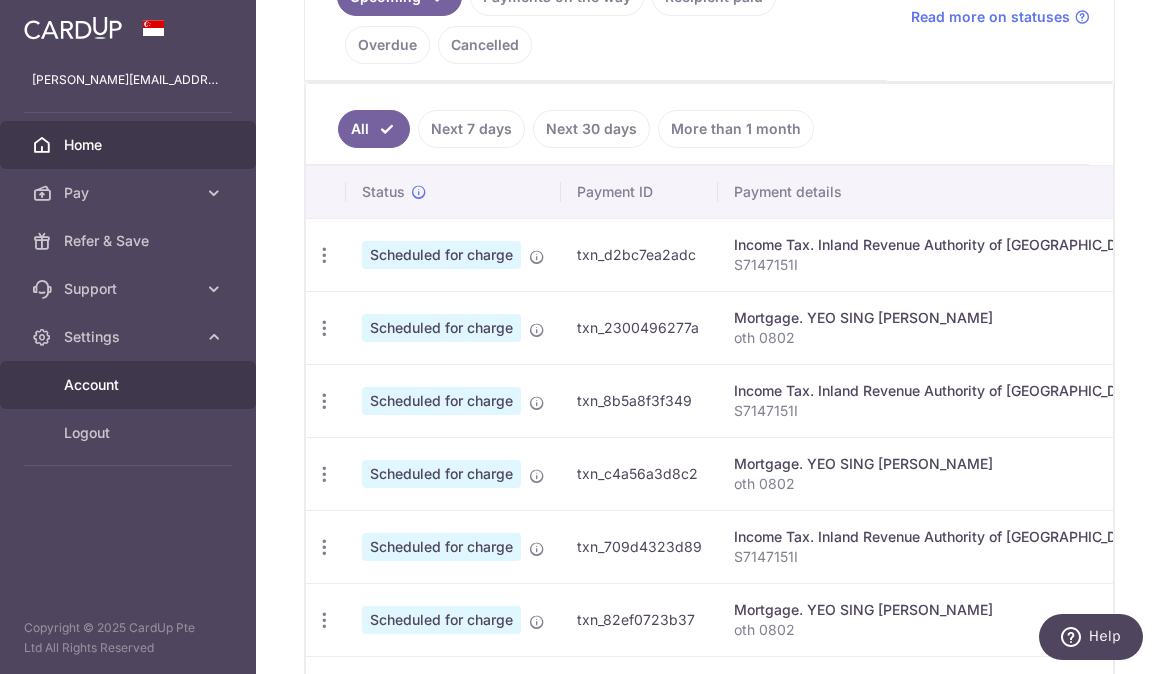 click on "Account" at bounding box center [130, 385] 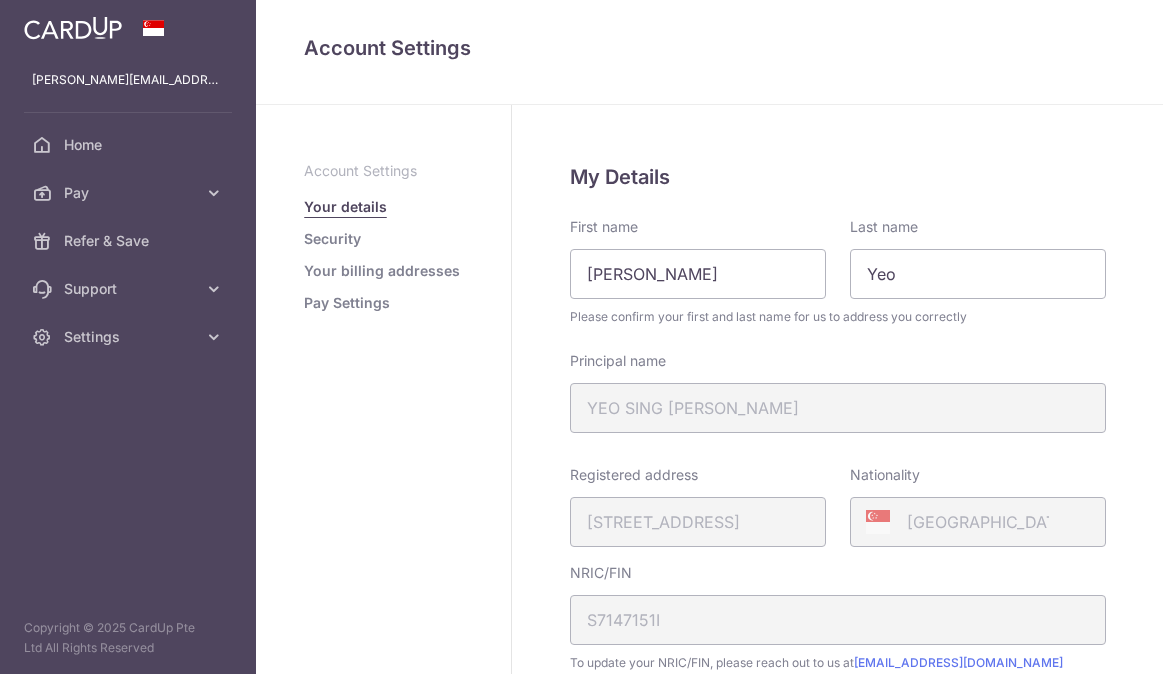 scroll, scrollTop: 0, scrollLeft: 0, axis: both 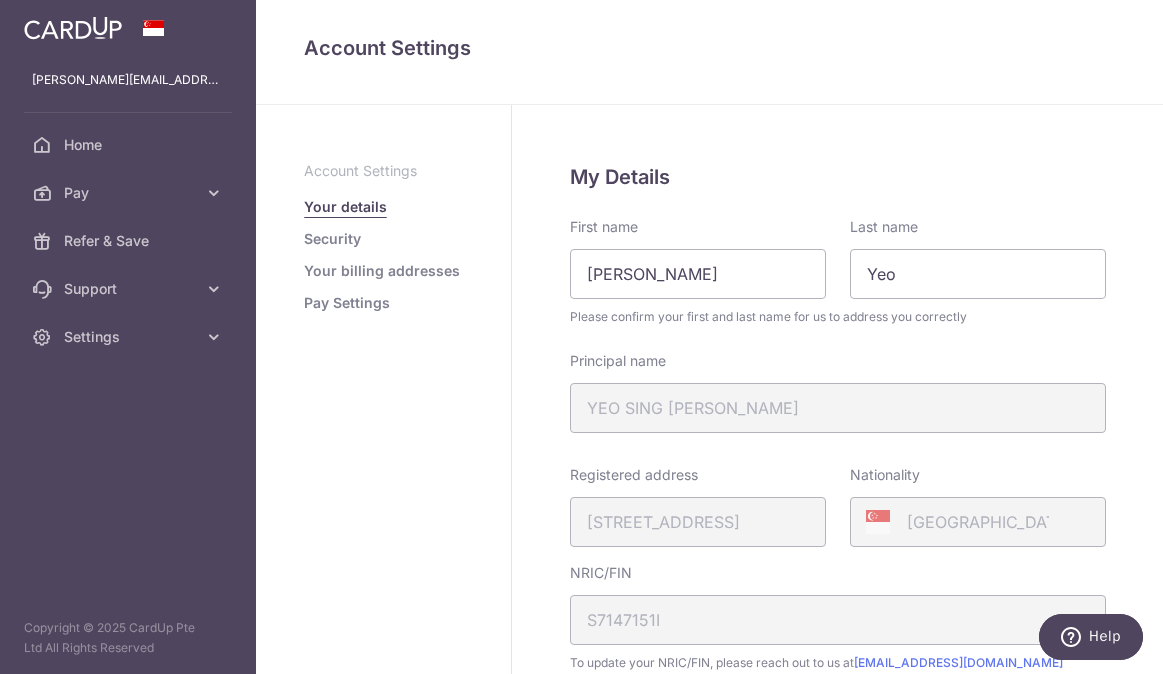 click on "Your billing addresses" at bounding box center [382, 271] 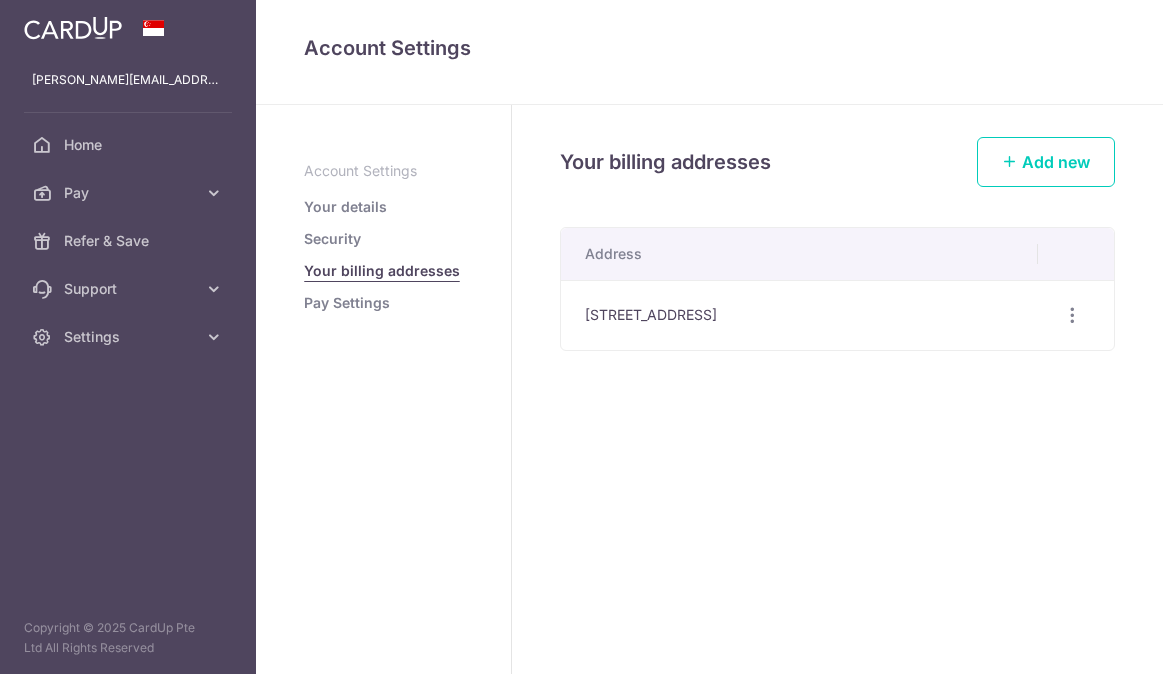 scroll, scrollTop: 0, scrollLeft: 0, axis: both 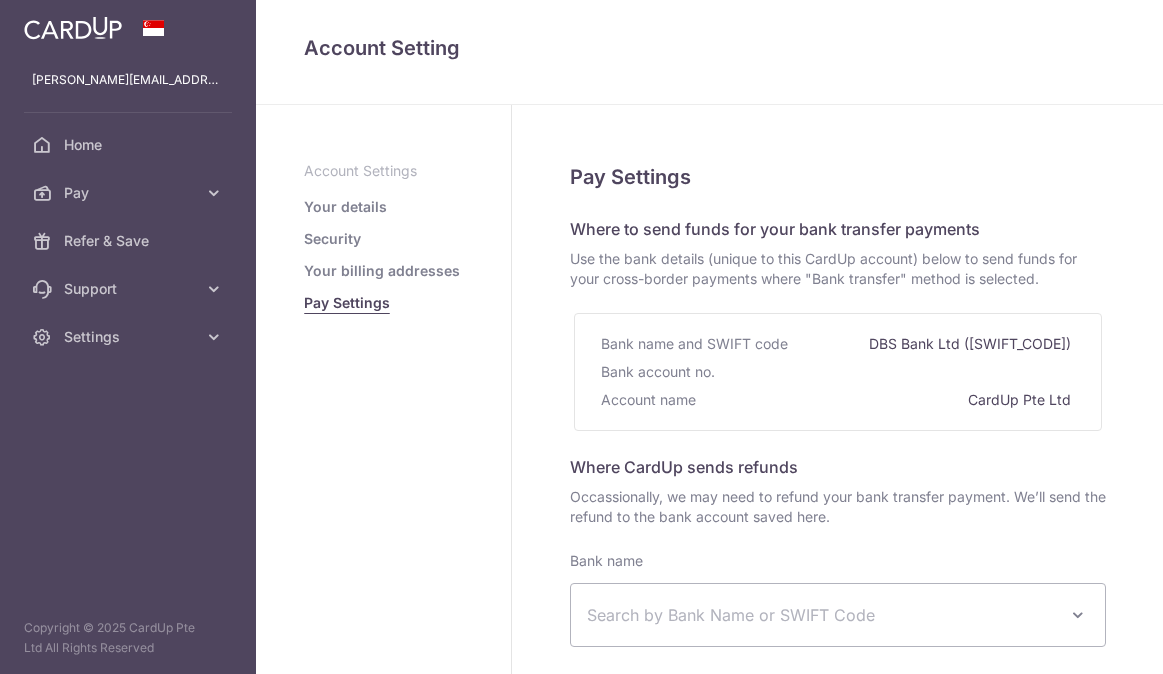 select 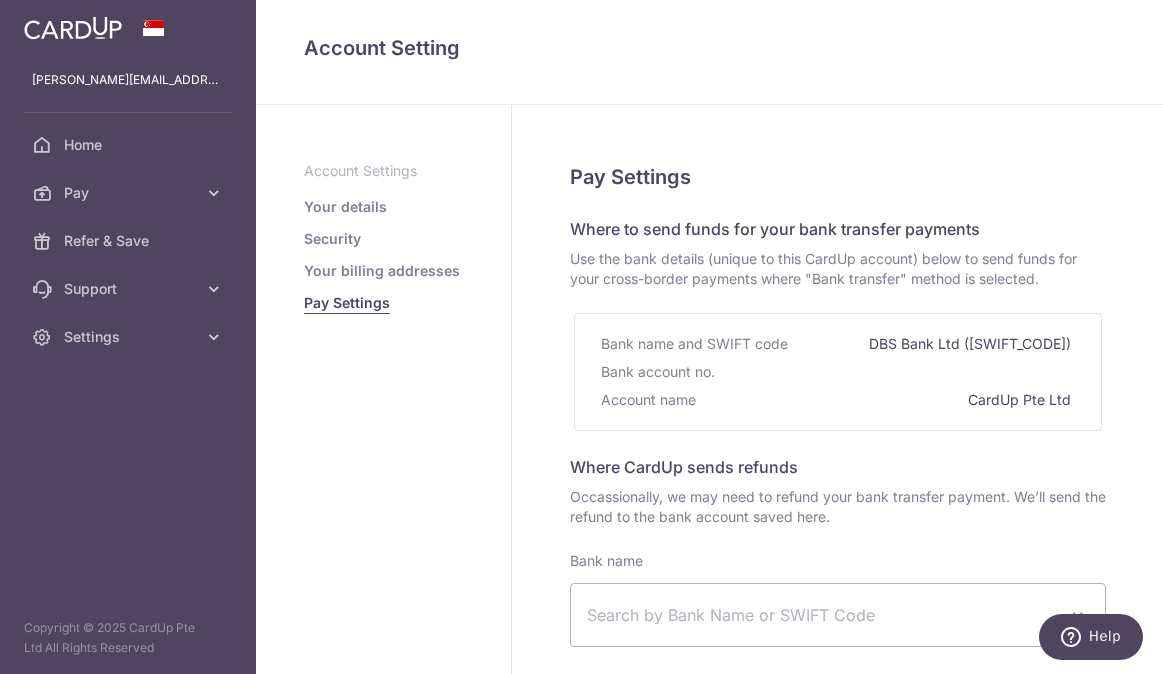 scroll, scrollTop: 200, scrollLeft: 0, axis: vertical 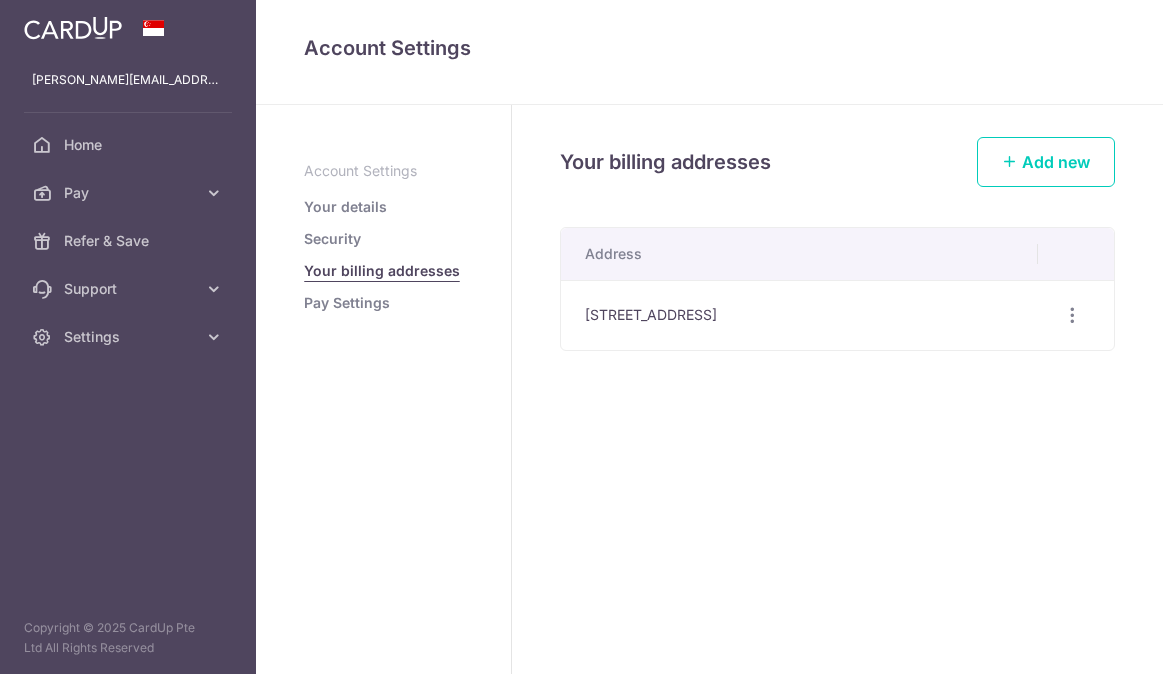 click on "Security" at bounding box center (332, 239) 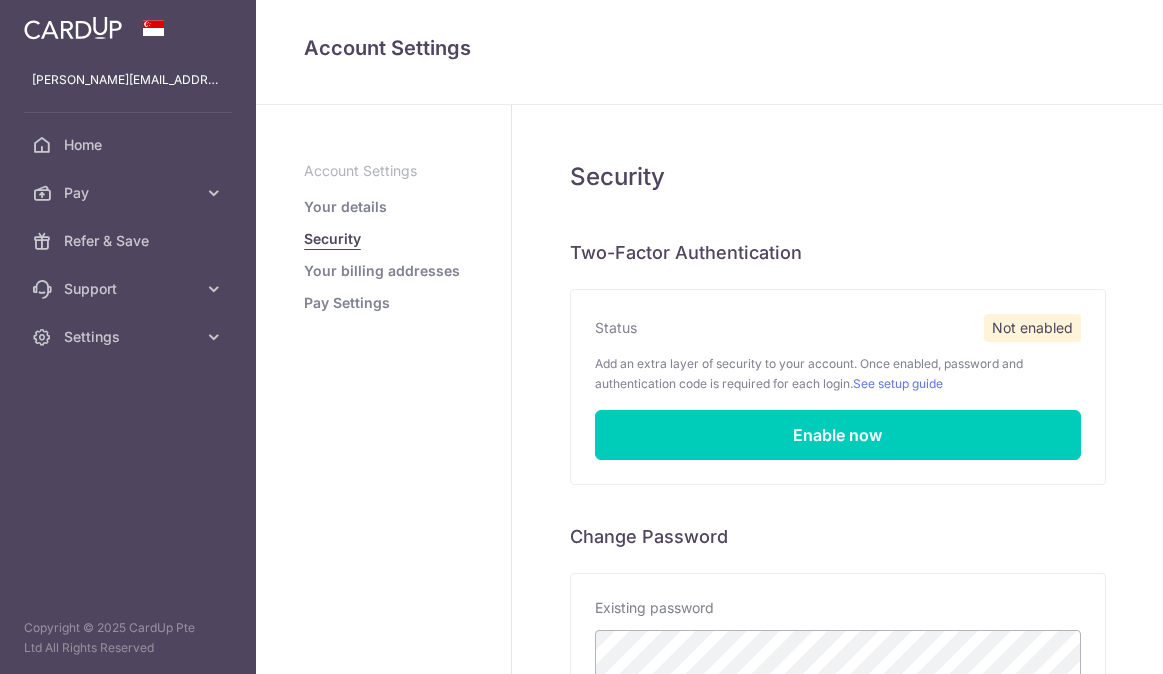 scroll, scrollTop: 0, scrollLeft: 0, axis: both 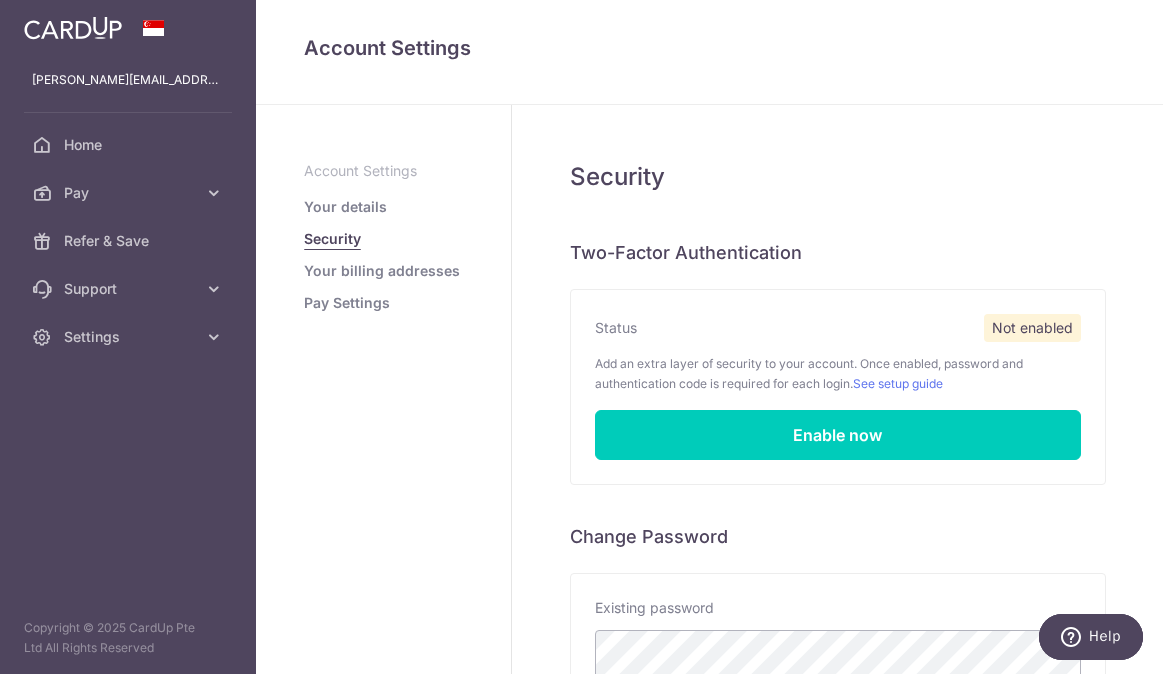 click on "Your details" at bounding box center [345, 207] 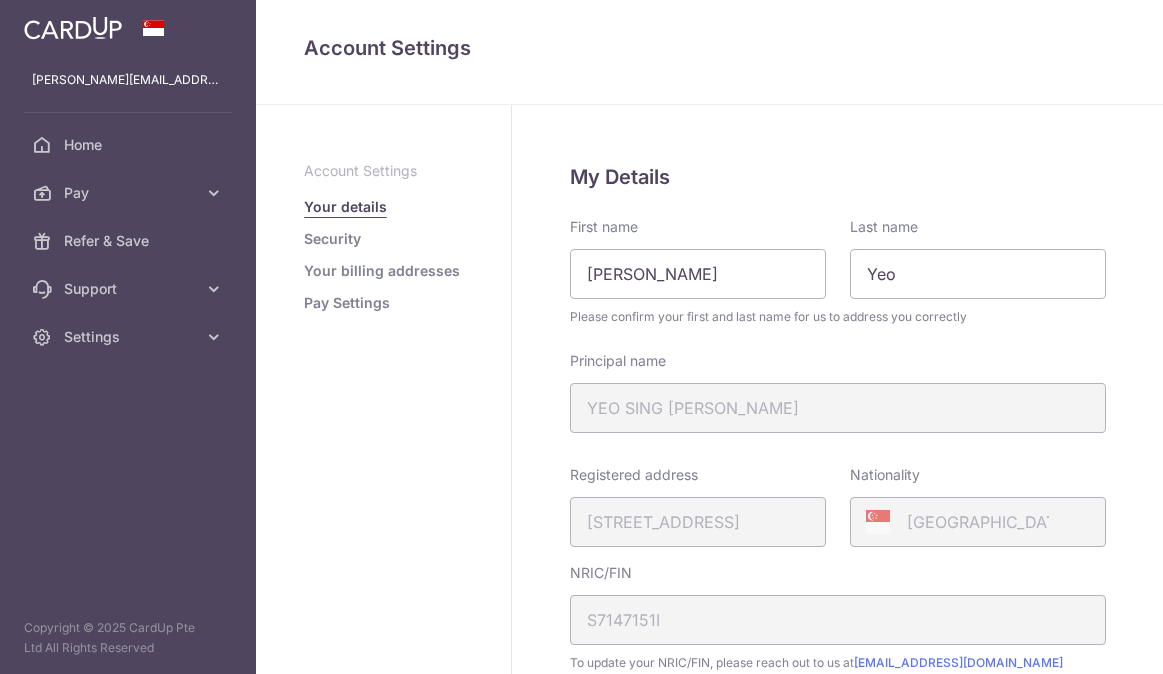 scroll, scrollTop: 0, scrollLeft: 0, axis: both 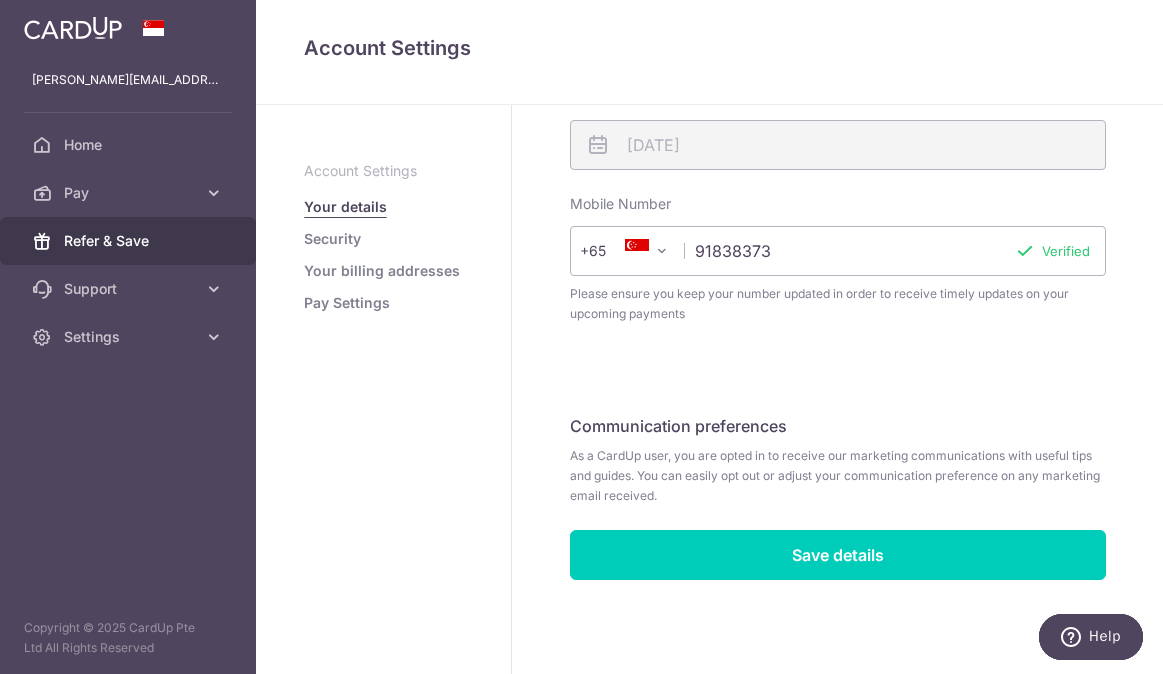 click on "Refer & Save" at bounding box center (130, 241) 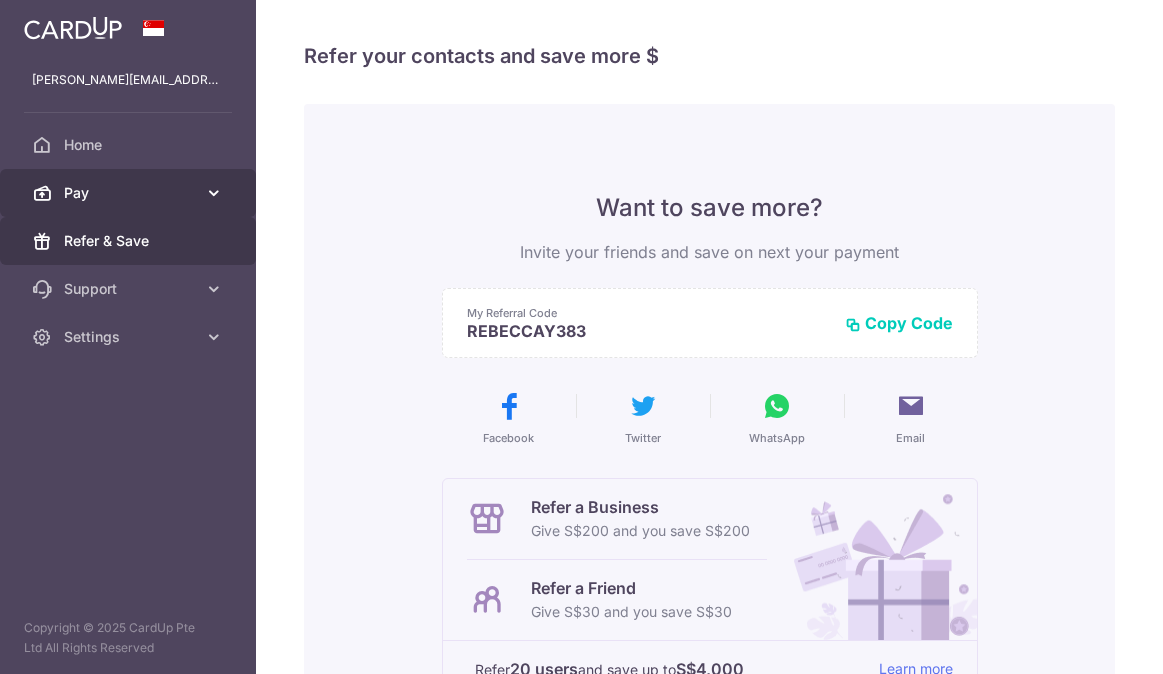 scroll, scrollTop: 0, scrollLeft: 0, axis: both 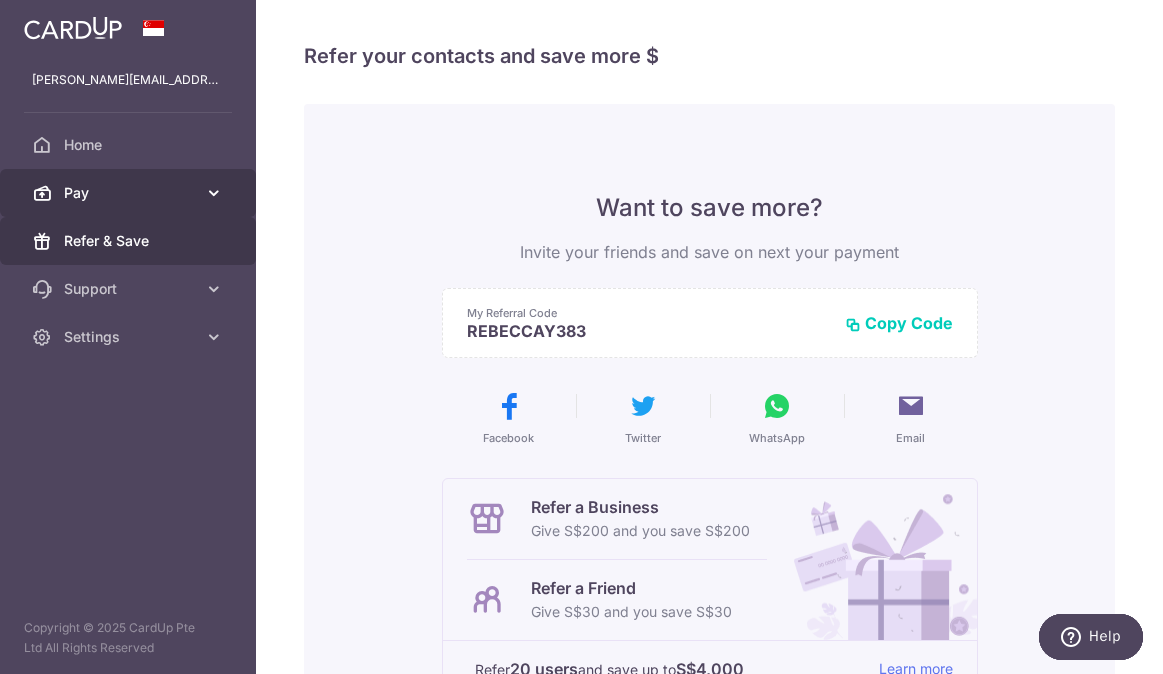 click on "Pay" at bounding box center (130, 193) 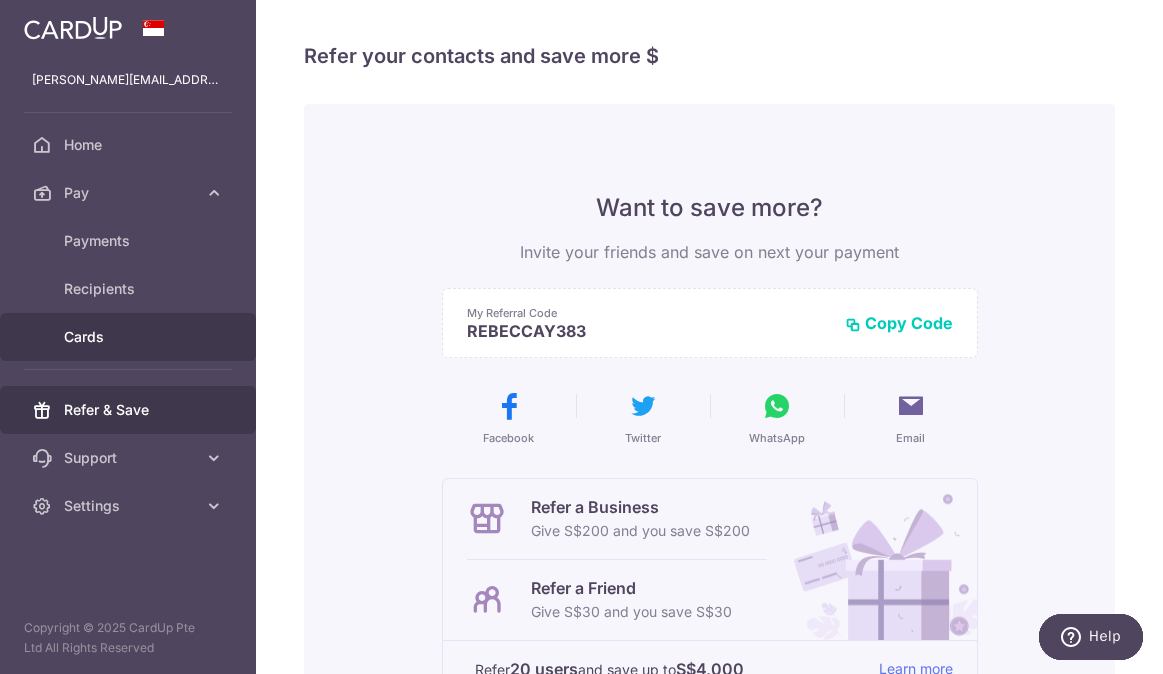 click on "Cards" at bounding box center (130, 337) 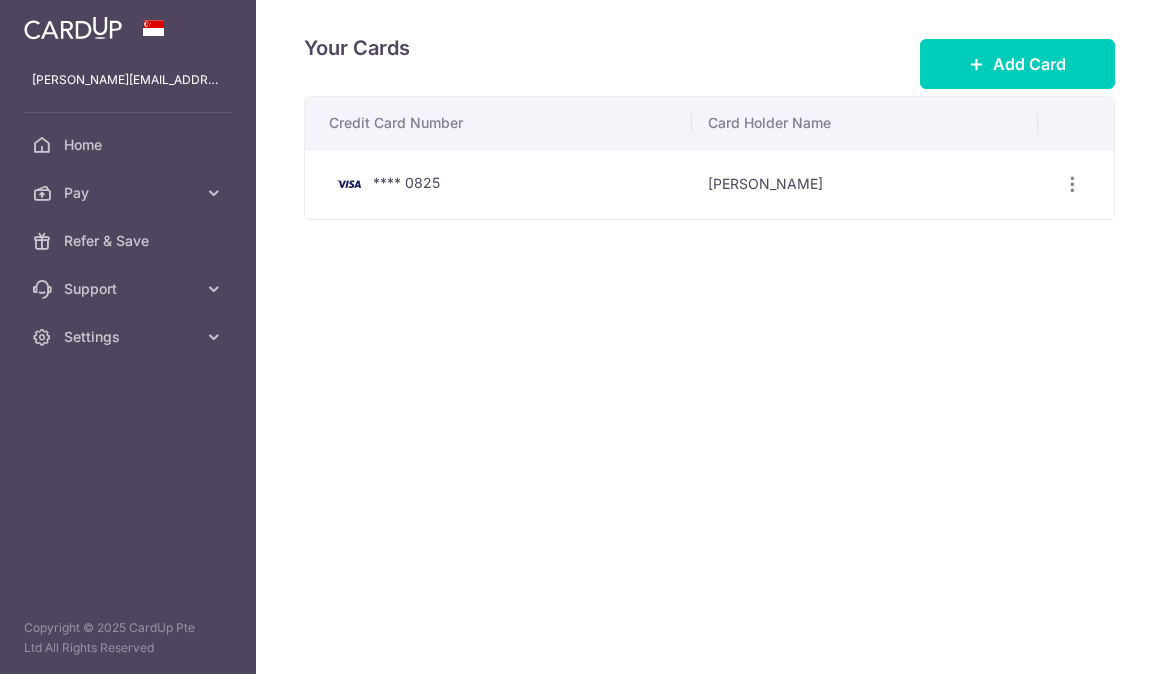 scroll, scrollTop: 0, scrollLeft: 0, axis: both 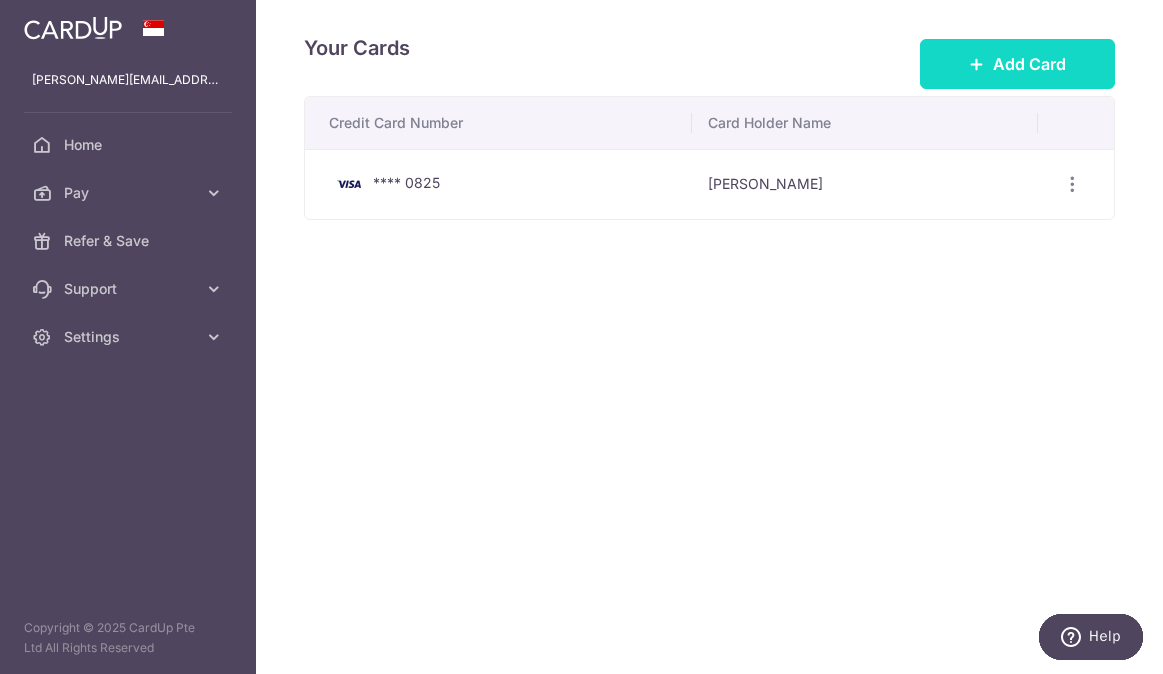 click on "Add Card" at bounding box center [1017, 64] 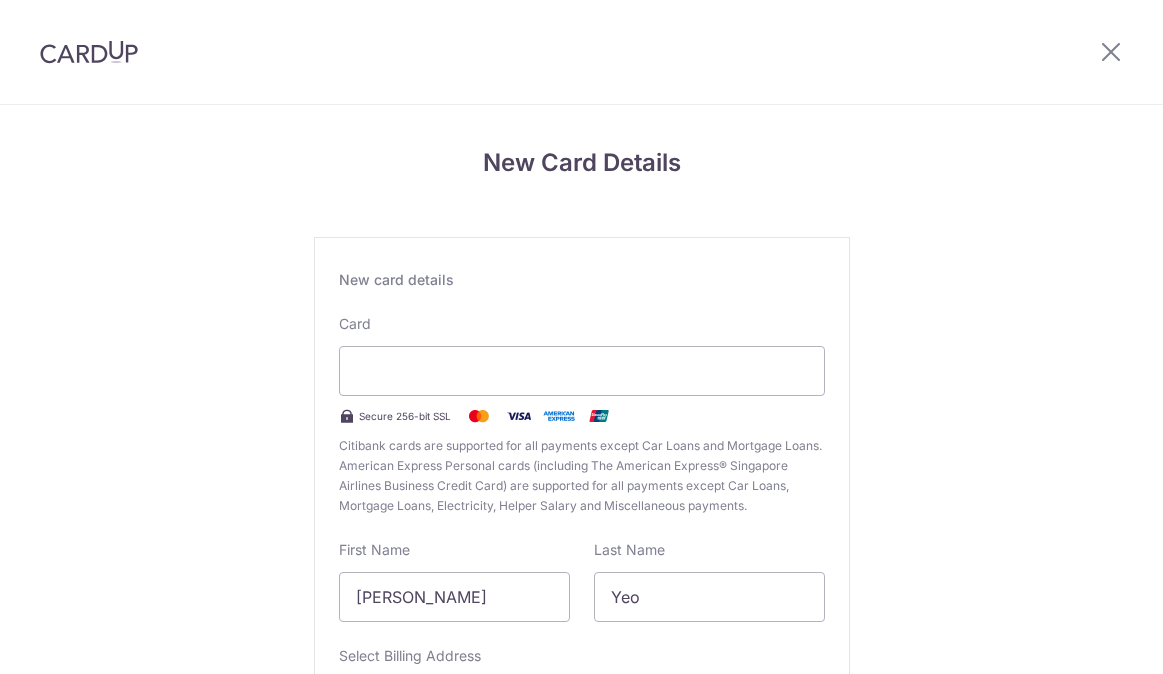 scroll, scrollTop: 0, scrollLeft: 0, axis: both 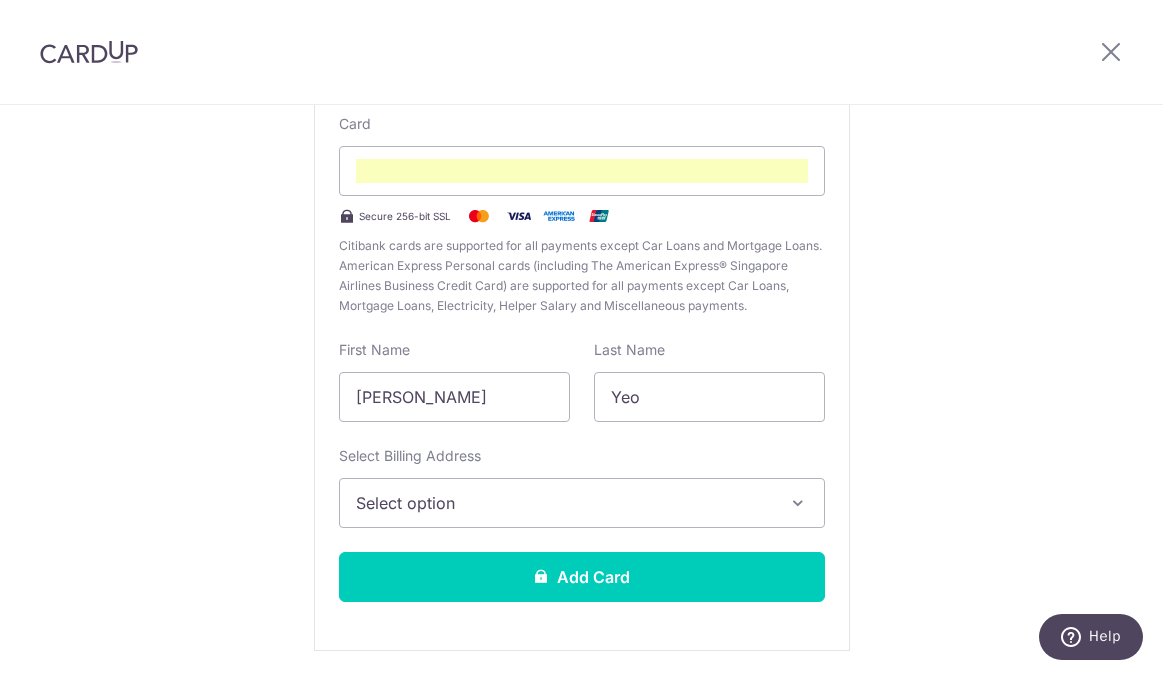 click on "Select option" at bounding box center [564, 503] 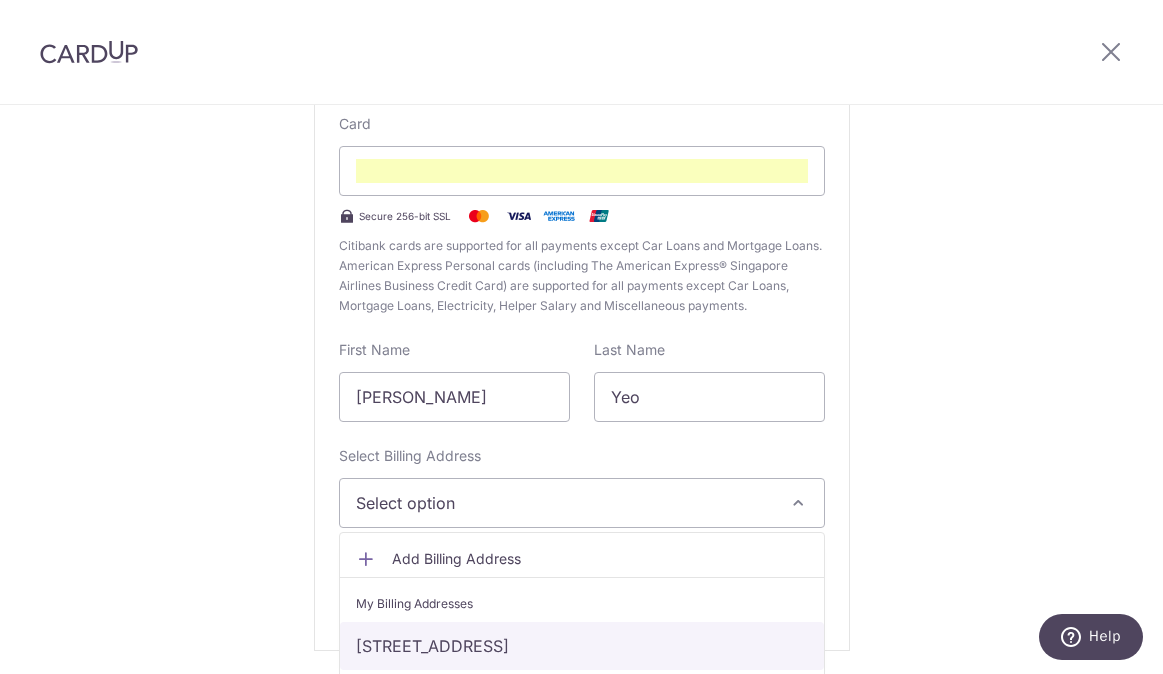 click on "[STREET_ADDRESS]" at bounding box center [582, 646] 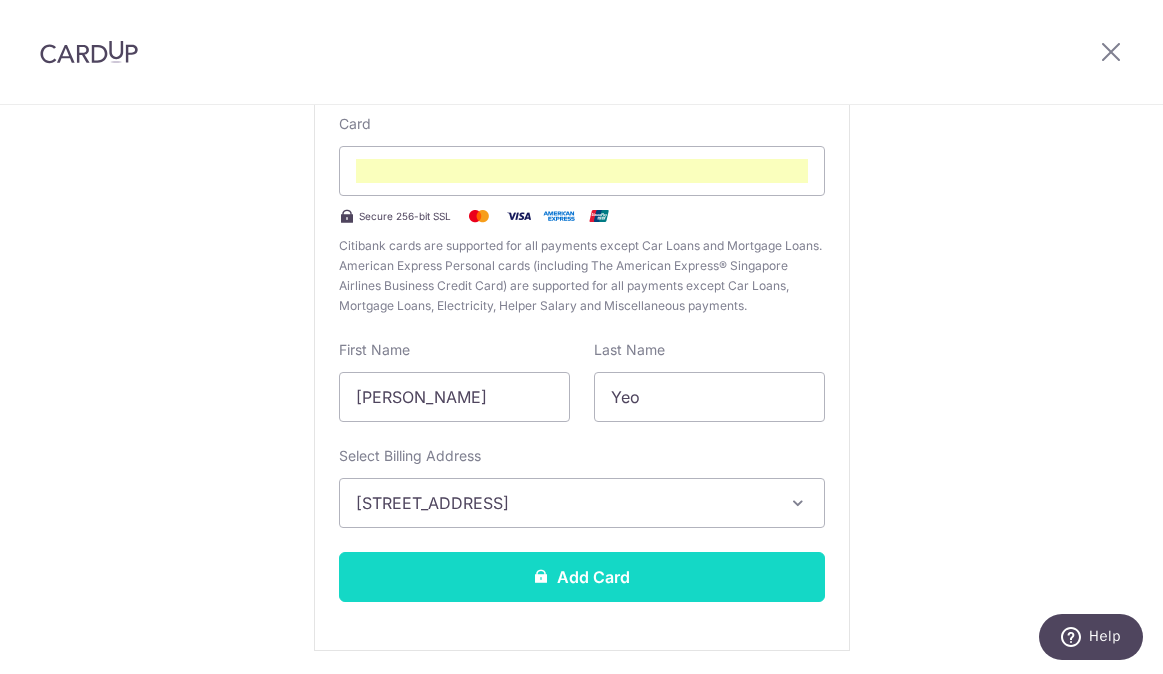 click on "Add Card" at bounding box center [582, 577] 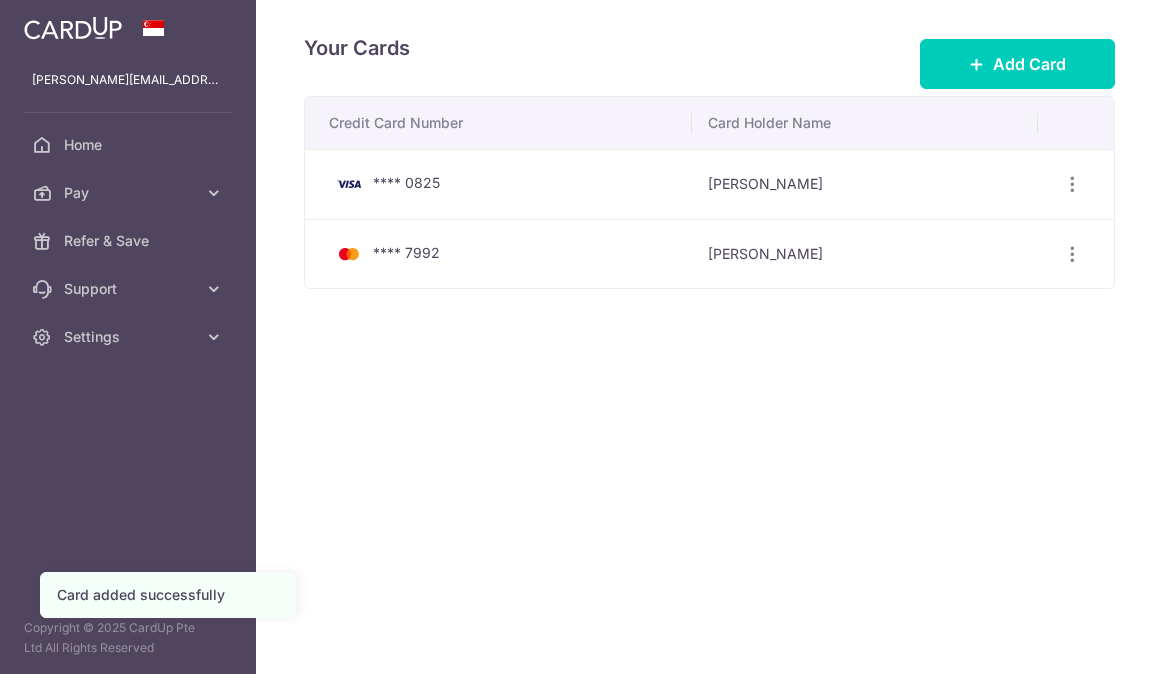 scroll, scrollTop: 0, scrollLeft: 0, axis: both 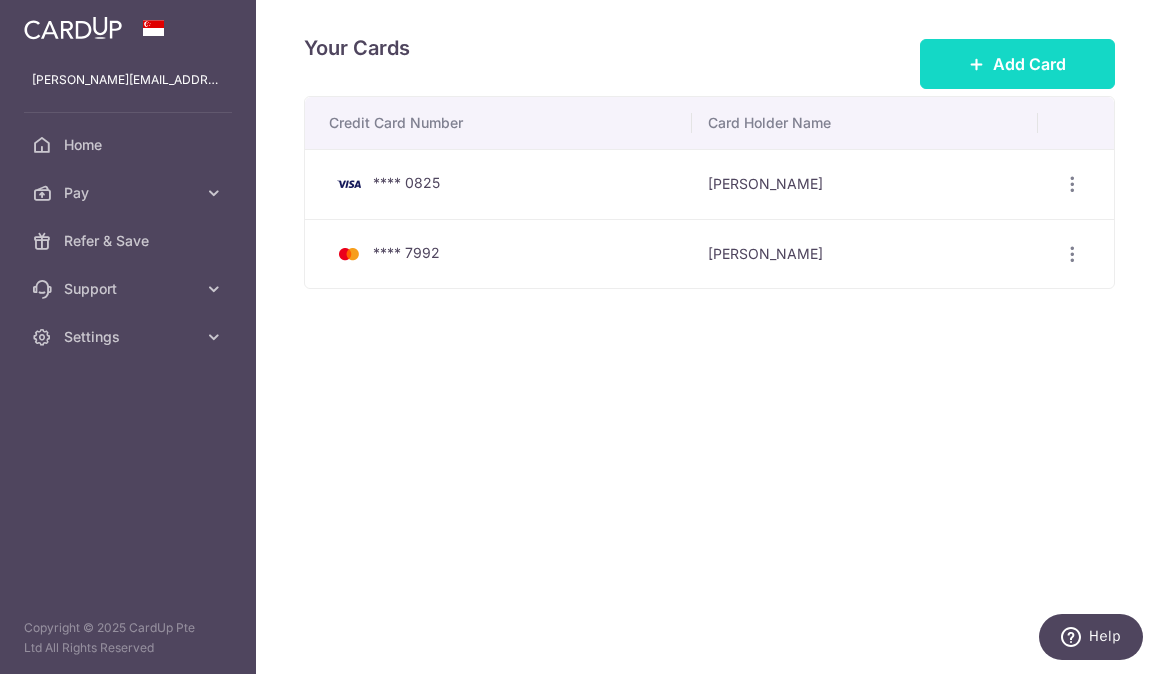click on "Add Card" at bounding box center (1029, 64) 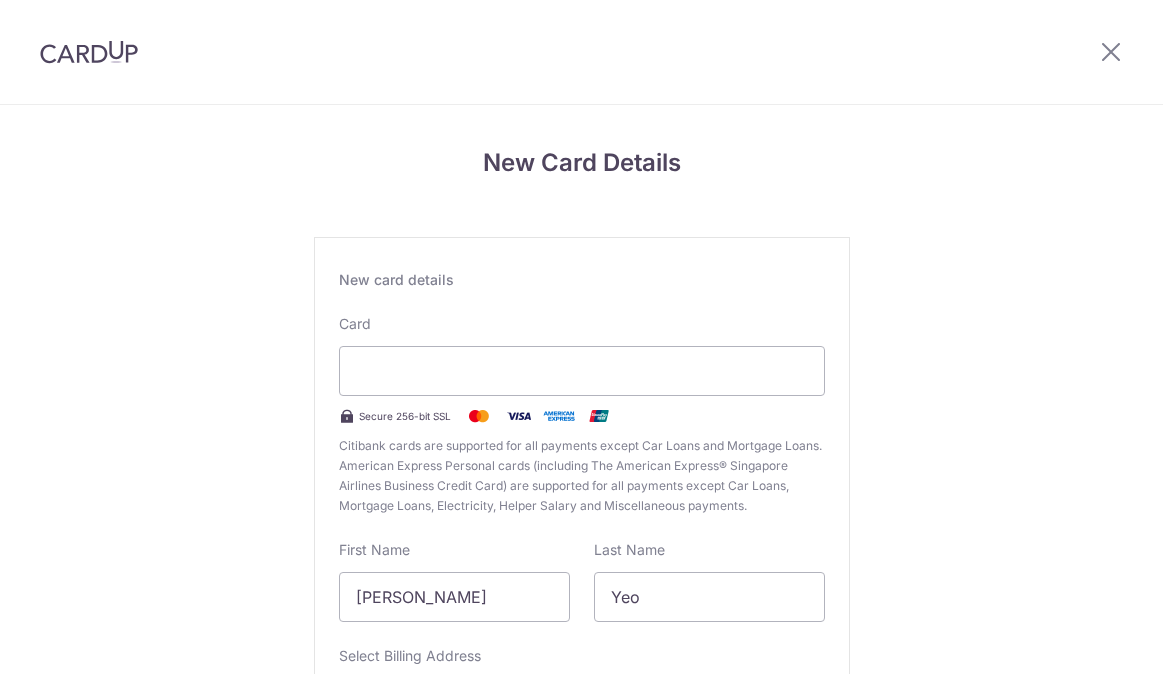 scroll, scrollTop: 0, scrollLeft: 0, axis: both 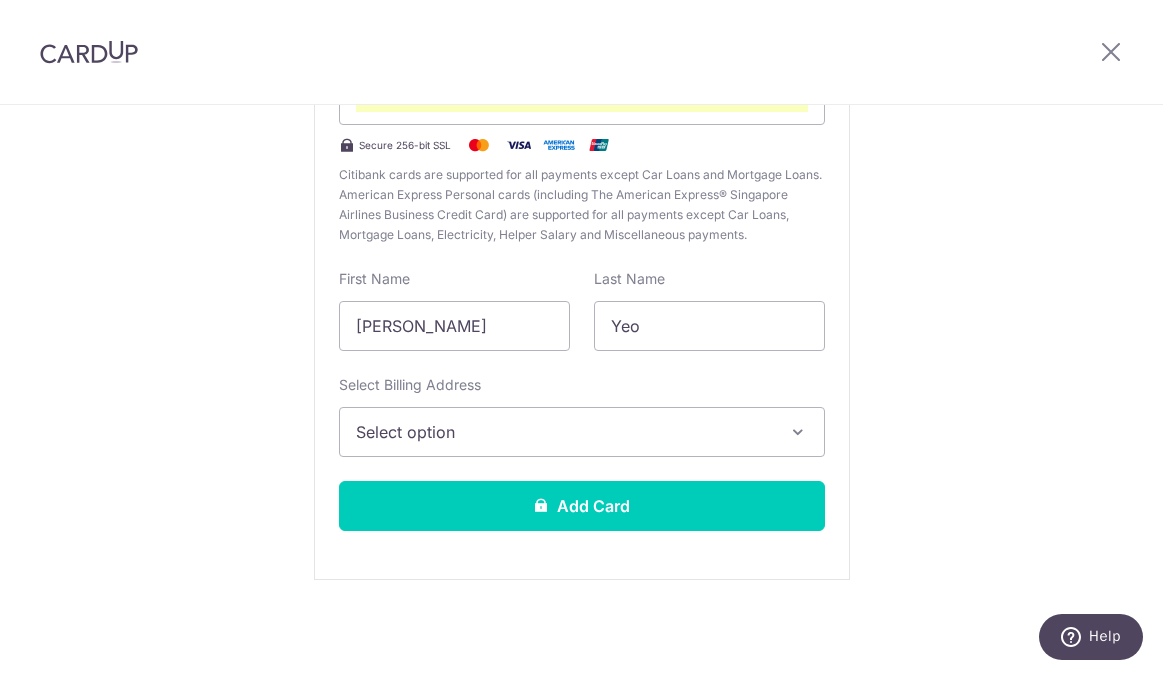 click on "Select option" at bounding box center (564, 432) 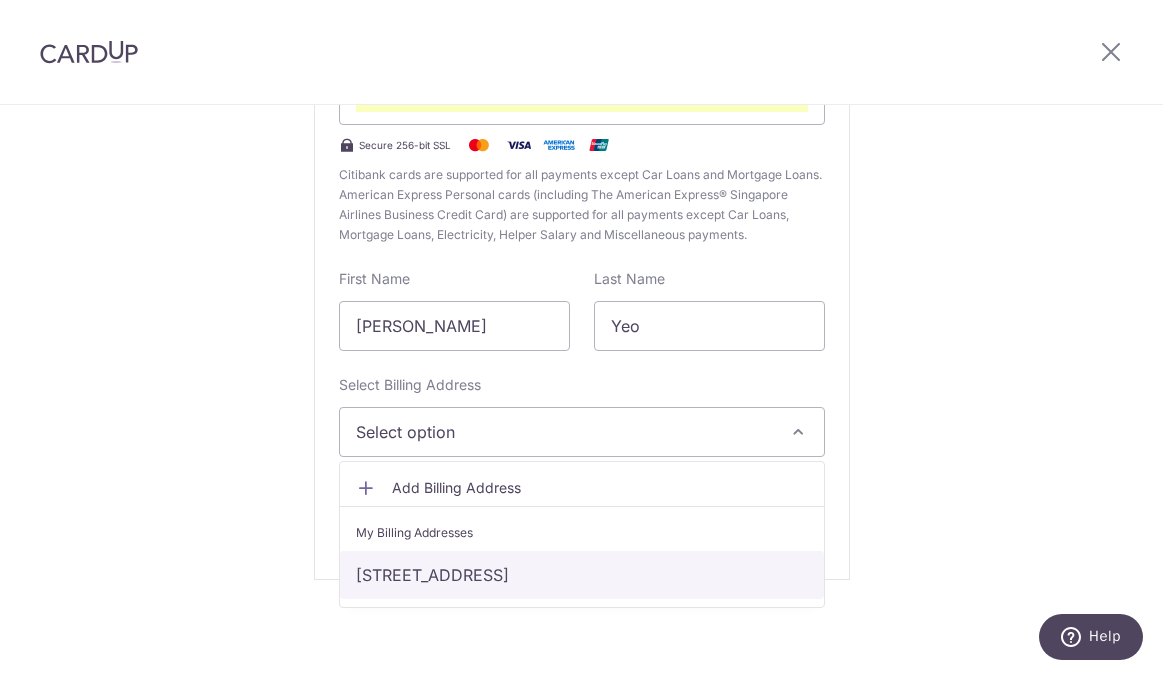 click on "[STREET_ADDRESS]" at bounding box center [582, 575] 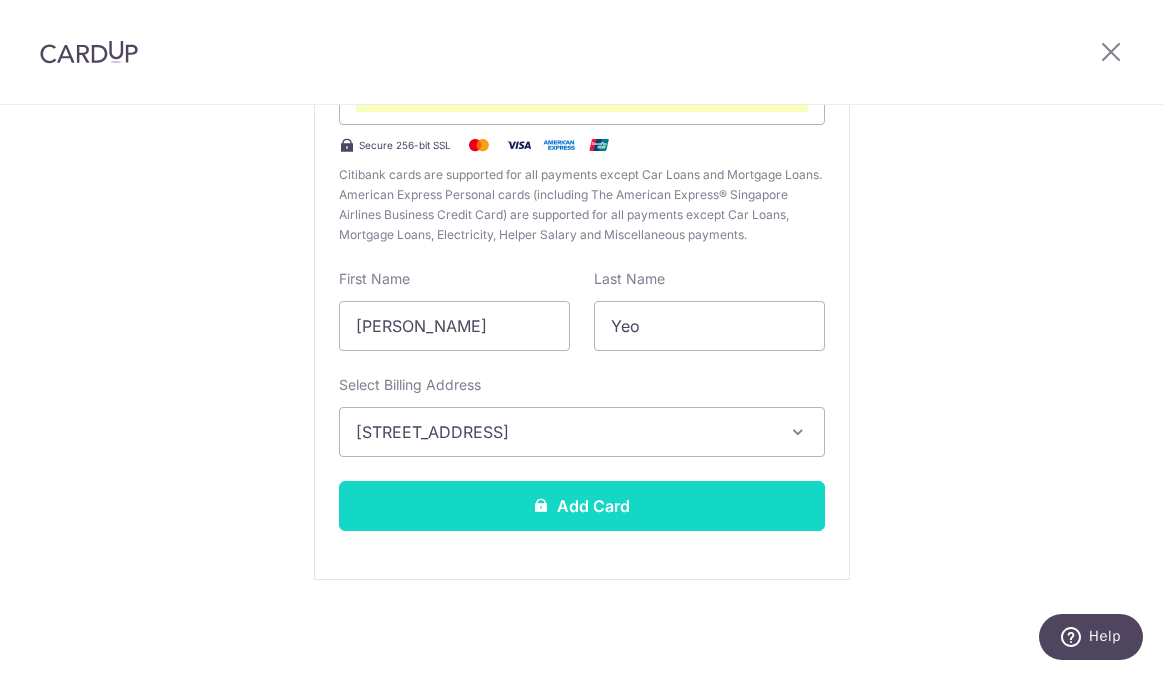 click on "Add Card" at bounding box center [582, 506] 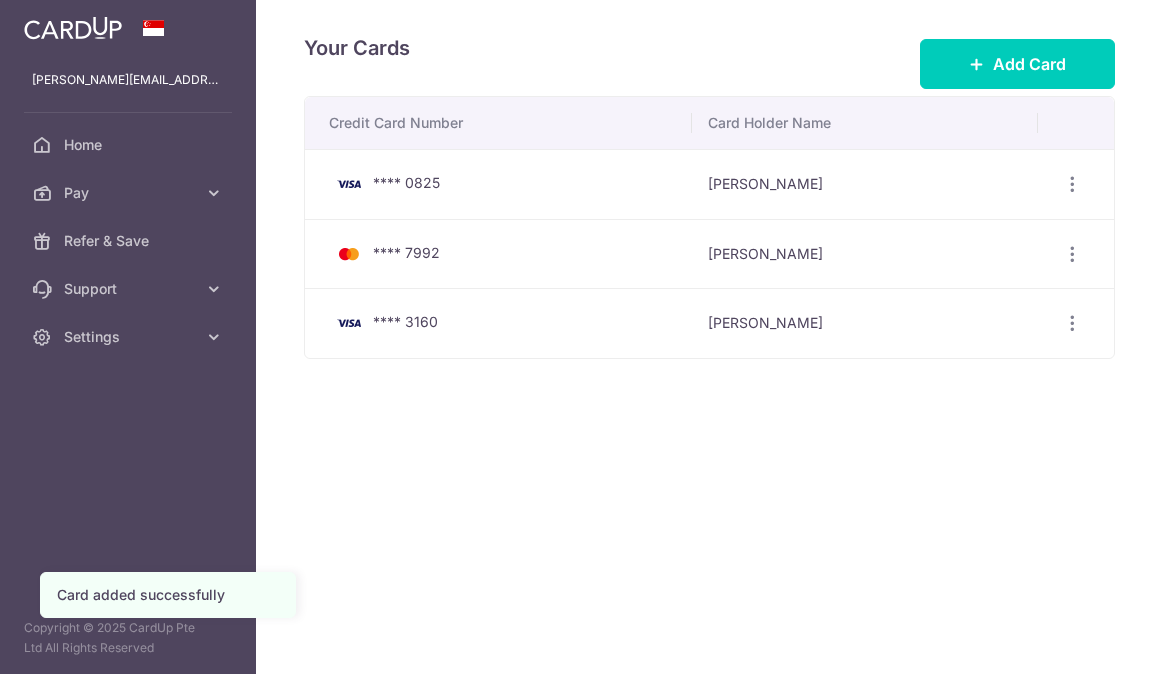 scroll, scrollTop: 0, scrollLeft: 0, axis: both 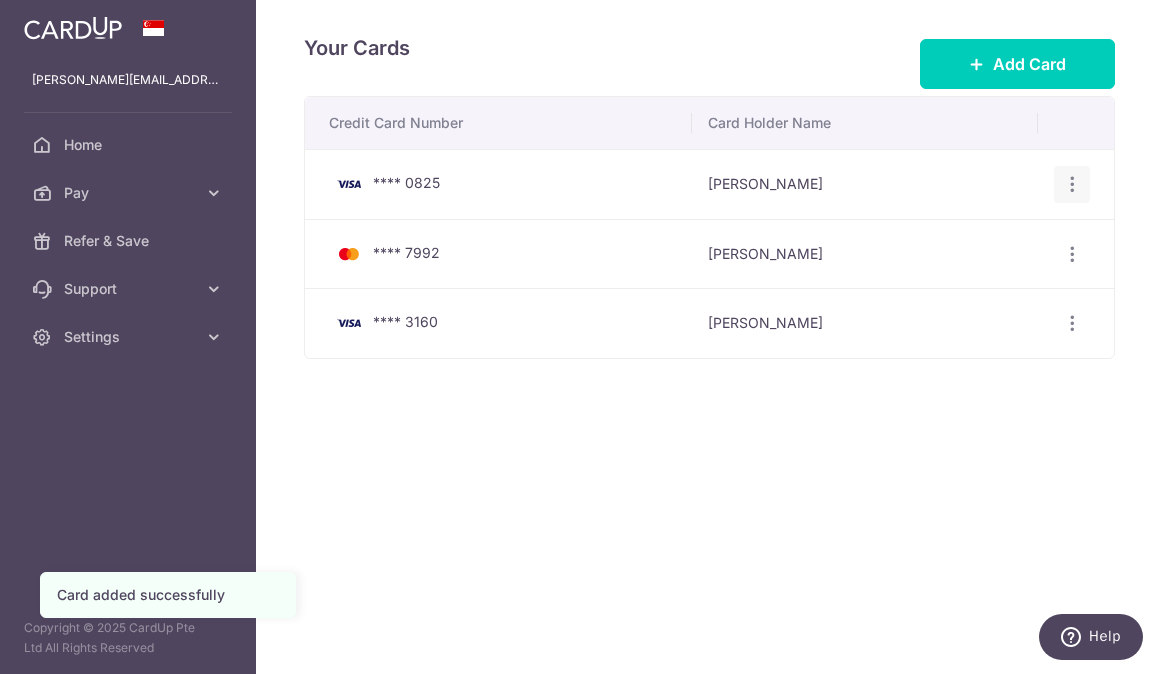 click at bounding box center [1072, 184] 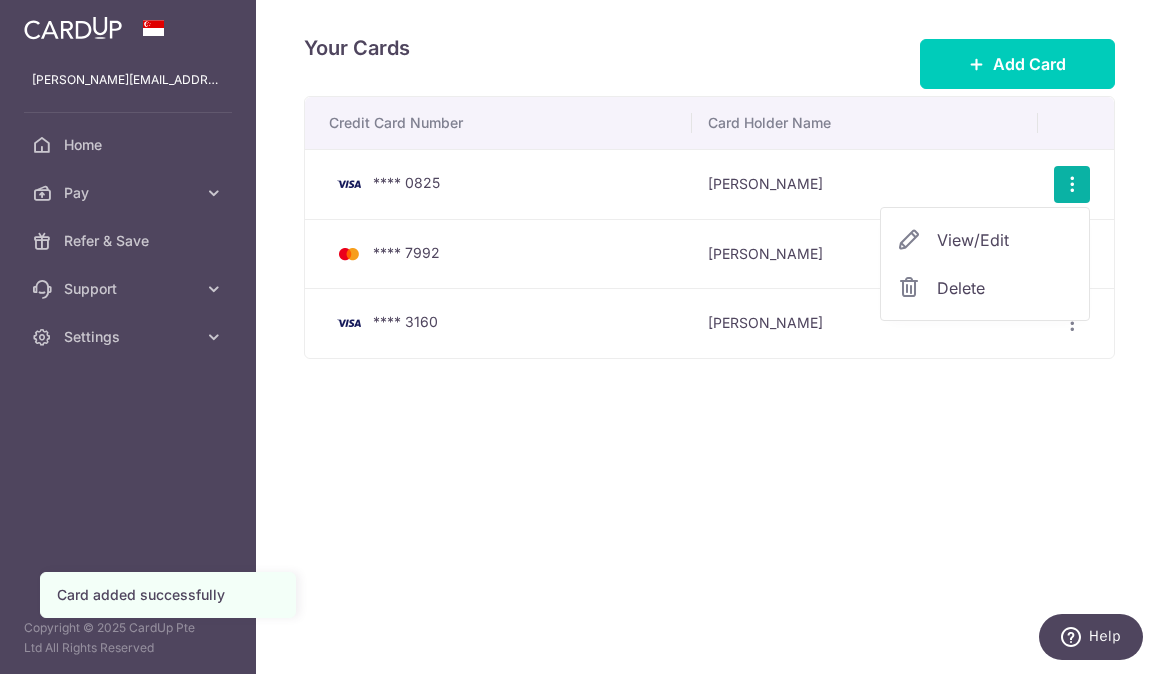 click on "Delete" at bounding box center (1005, 288) 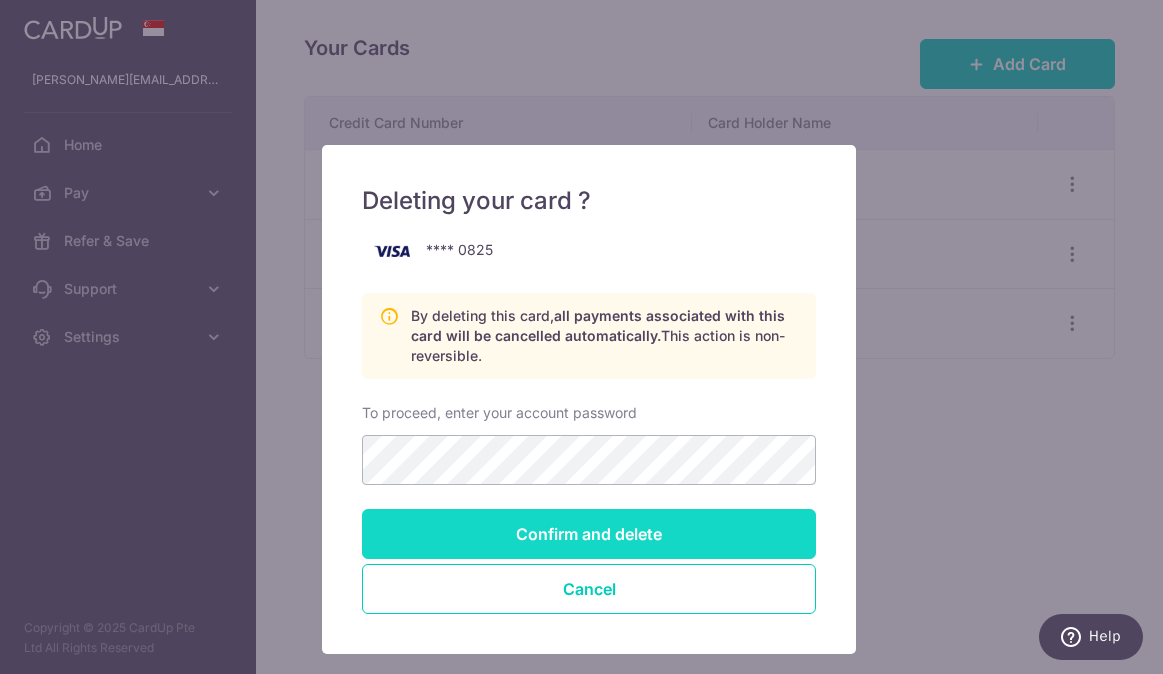 click on "Confirm and delete" at bounding box center [589, 534] 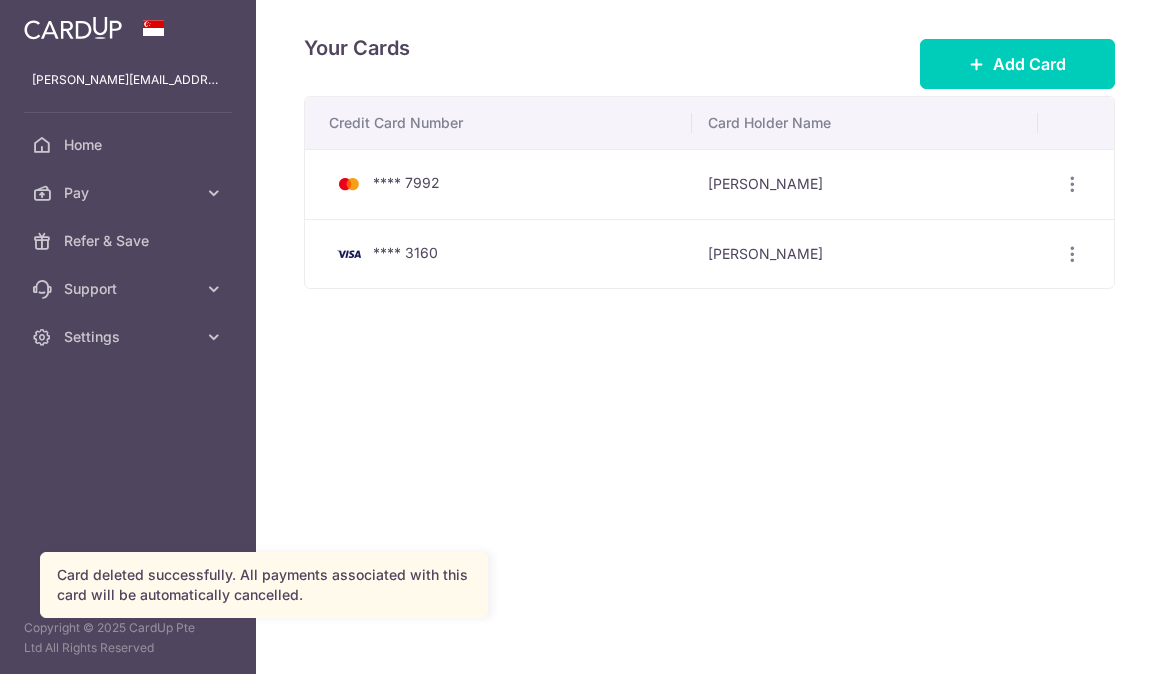 scroll, scrollTop: 0, scrollLeft: 0, axis: both 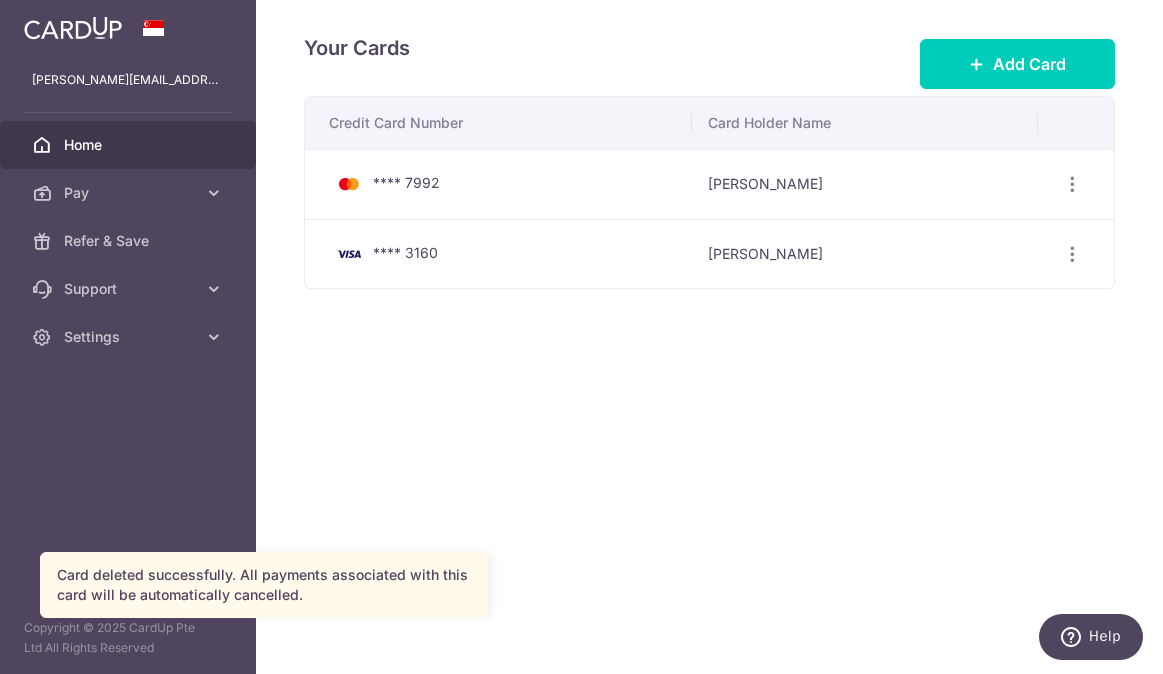 click on "Home" at bounding box center (130, 145) 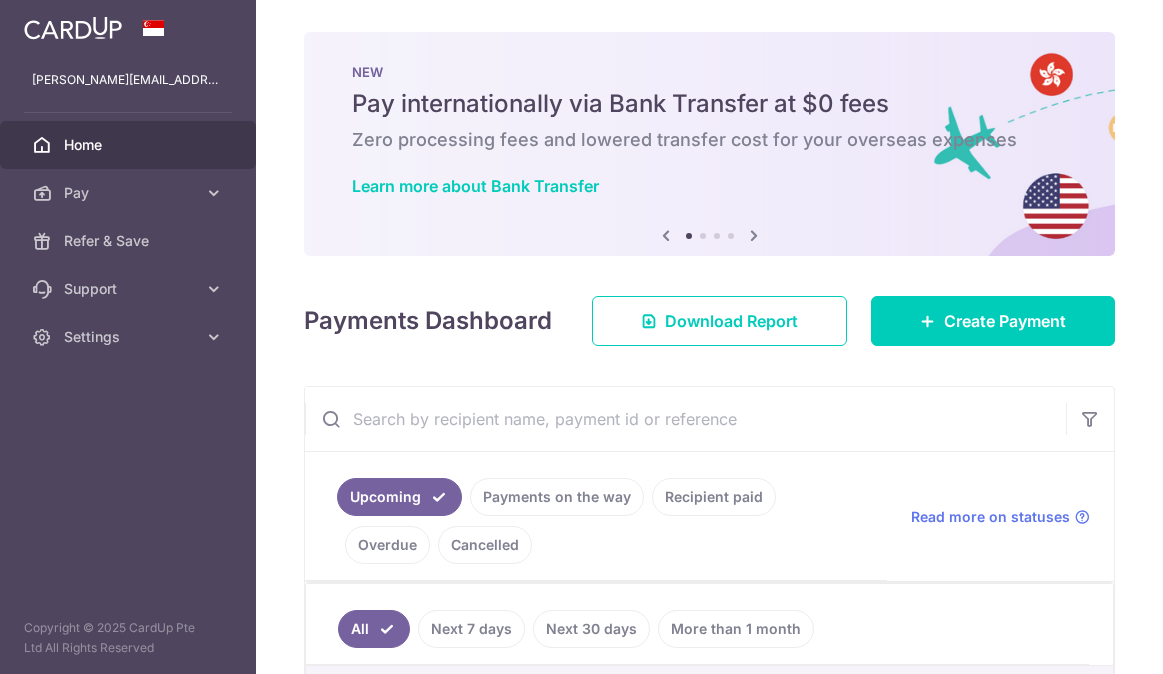 scroll, scrollTop: 0, scrollLeft: 0, axis: both 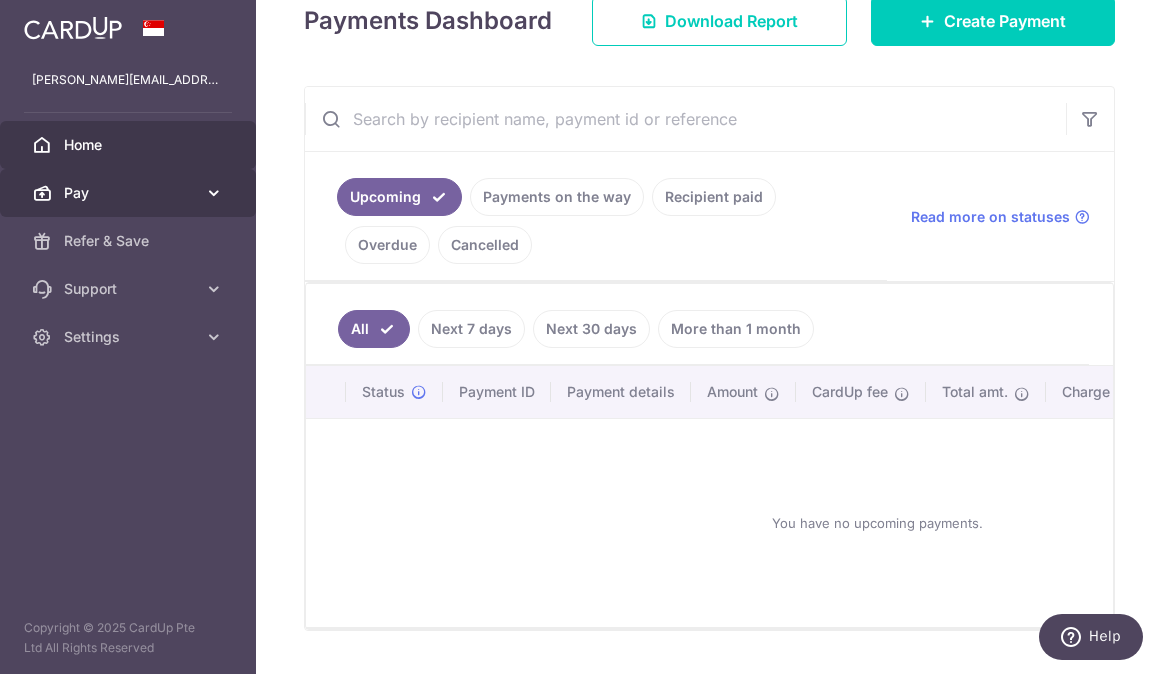 click on "Pay" at bounding box center (130, 193) 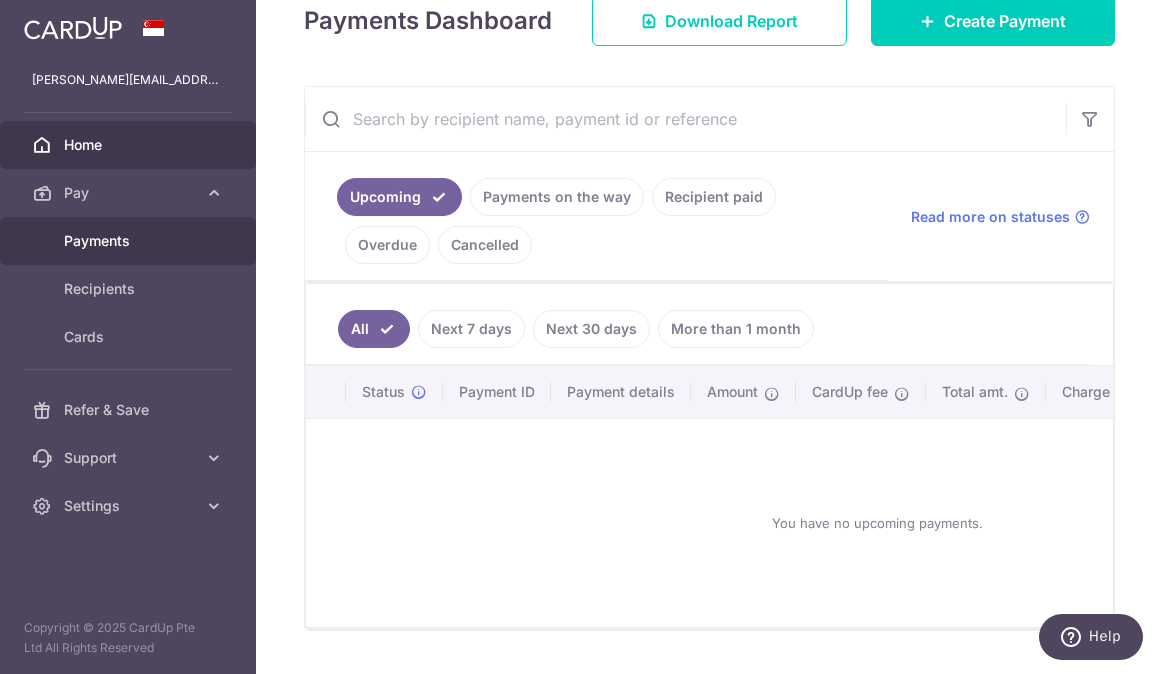click on "Payments" at bounding box center (130, 241) 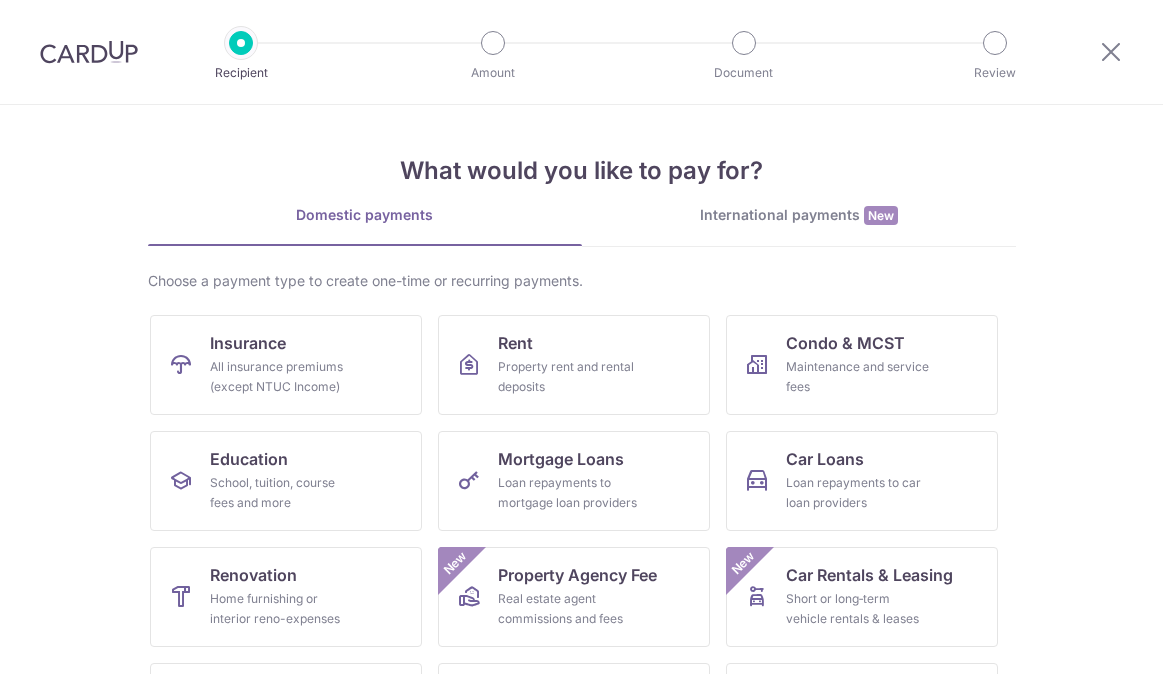 scroll, scrollTop: 0, scrollLeft: 0, axis: both 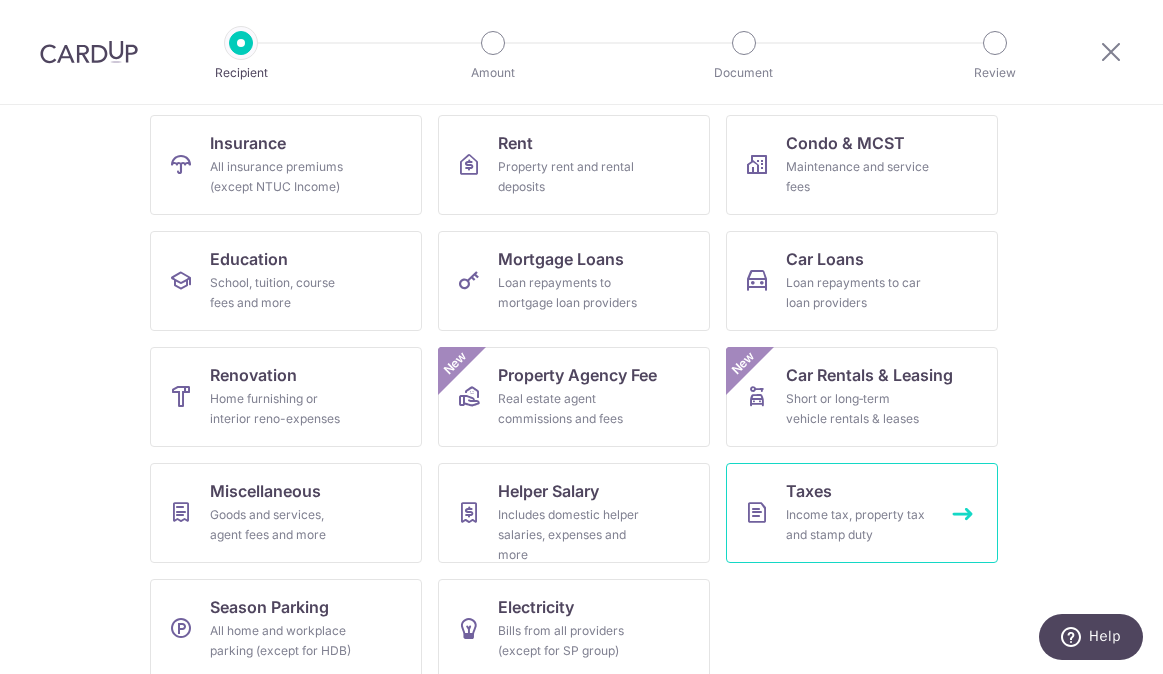 click on "Income tax, property tax and stamp duty" at bounding box center [858, 525] 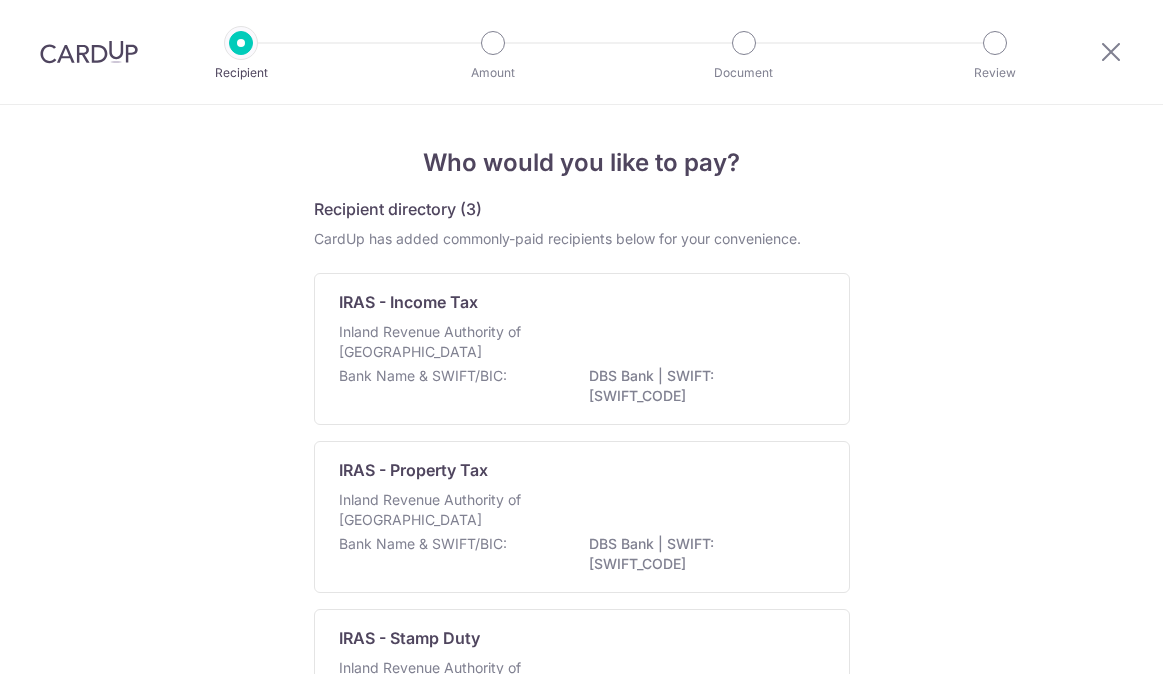 scroll, scrollTop: 0, scrollLeft: 0, axis: both 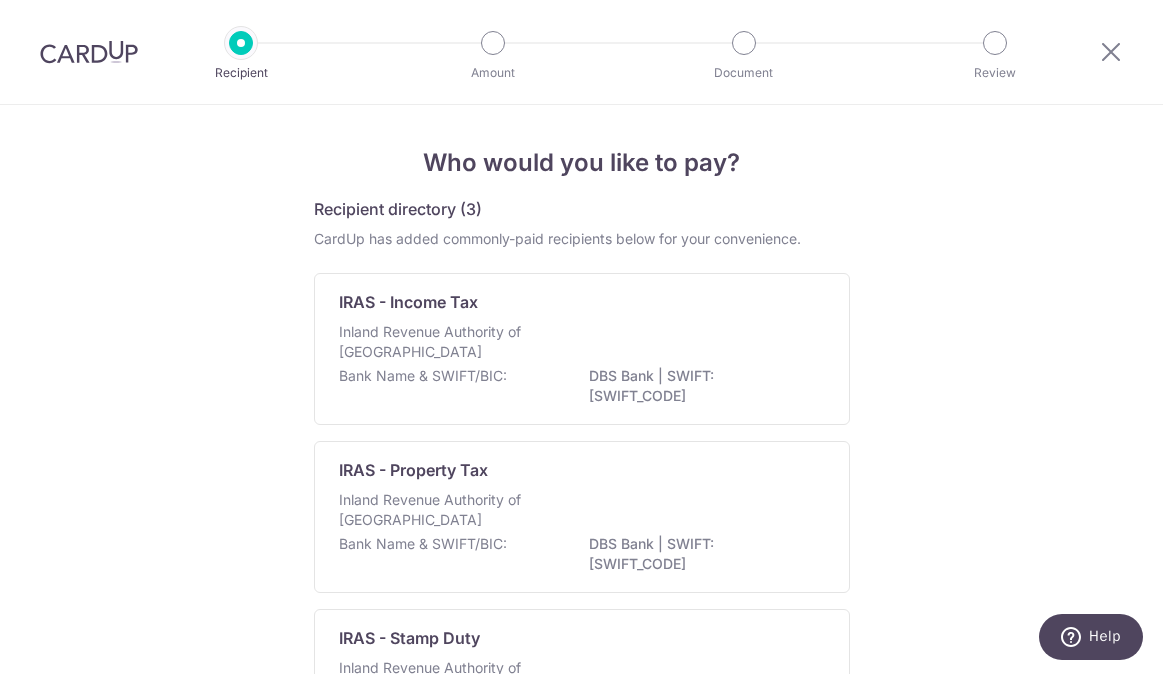click on "IRAS - Income Tax
Inland Revenue Authority of Singapore
Bank Name & SWIFT/BIC:
DBS Bank | SWIFT: DBSSSGSGXXX" at bounding box center (582, 349) 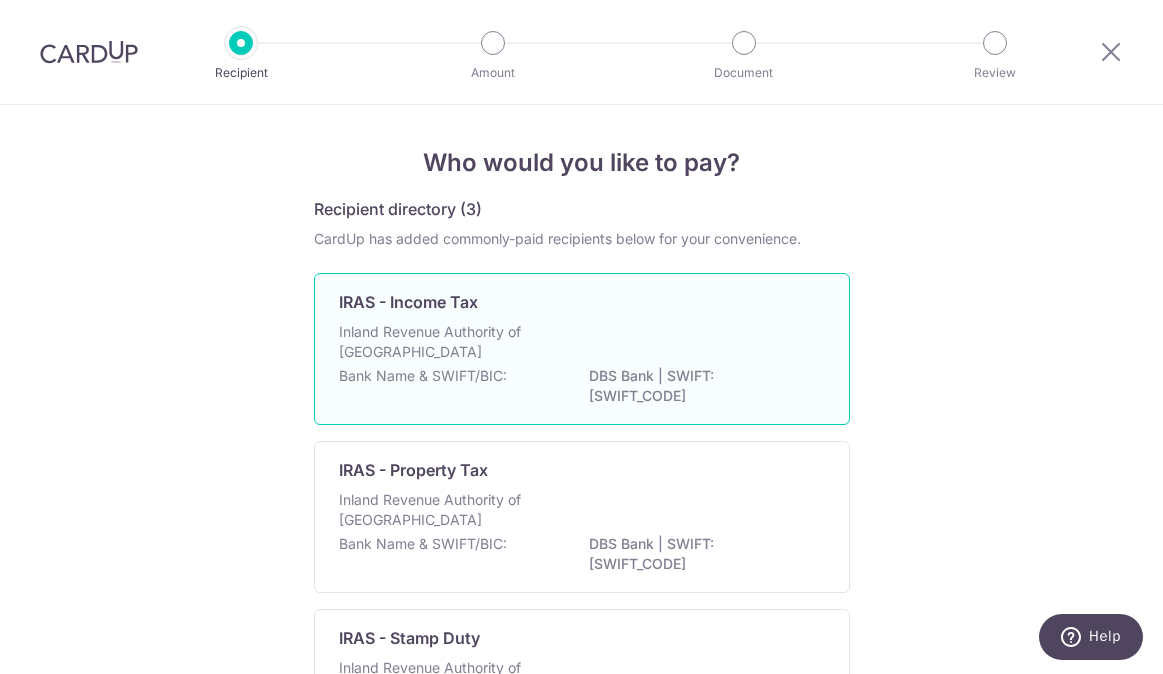 scroll, scrollTop: 0, scrollLeft: 0, axis: both 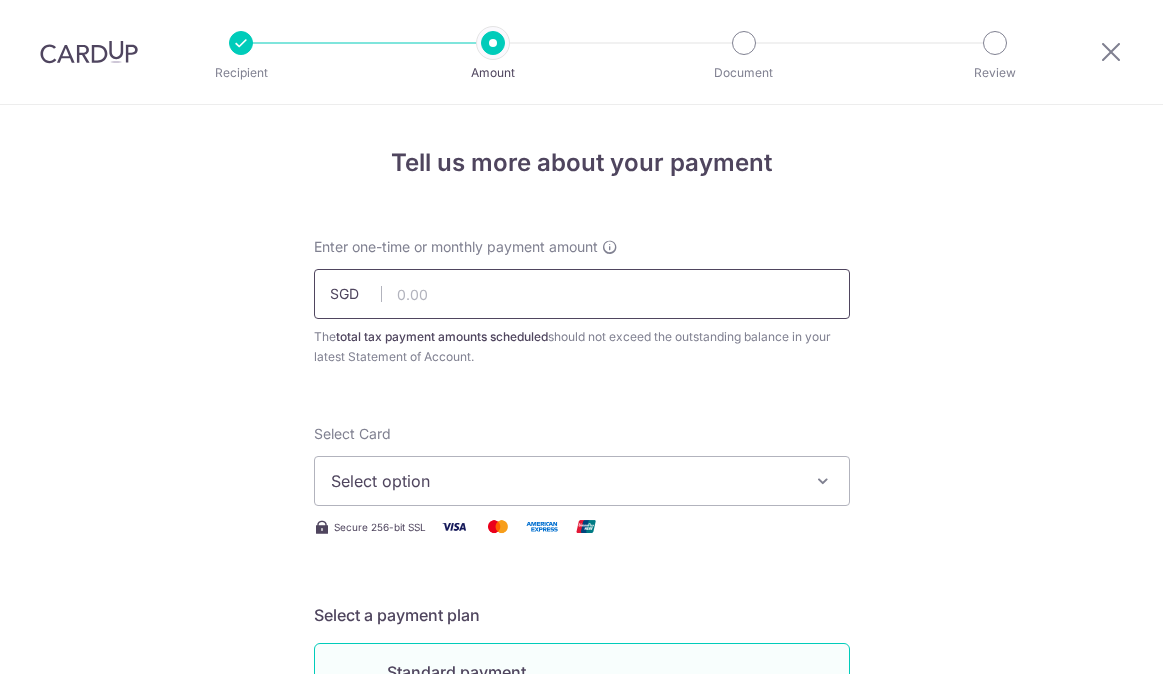 click at bounding box center (582, 294) 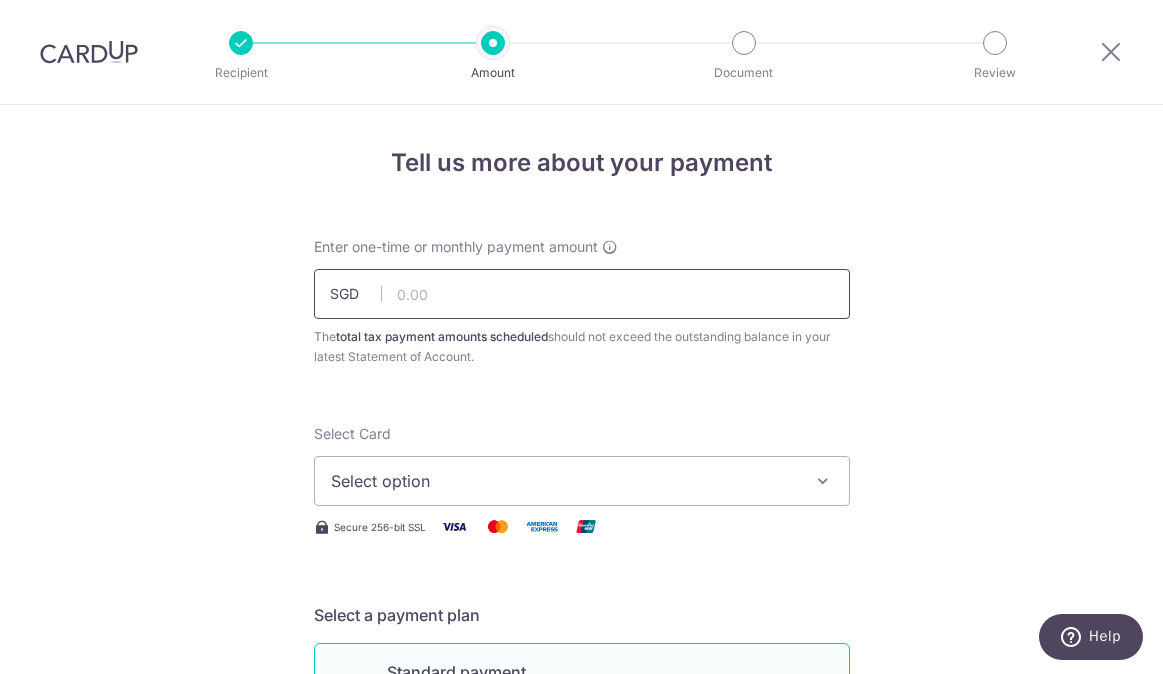 scroll, scrollTop: 0, scrollLeft: 0, axis: both 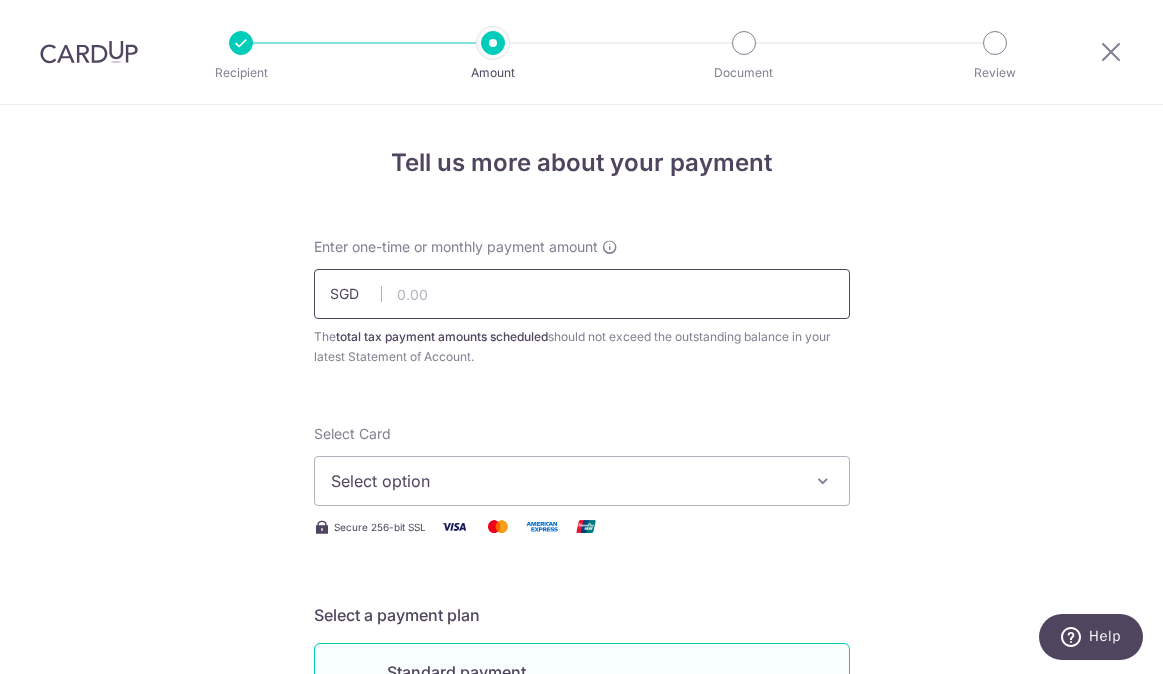 click at bounding box center (582, 294) 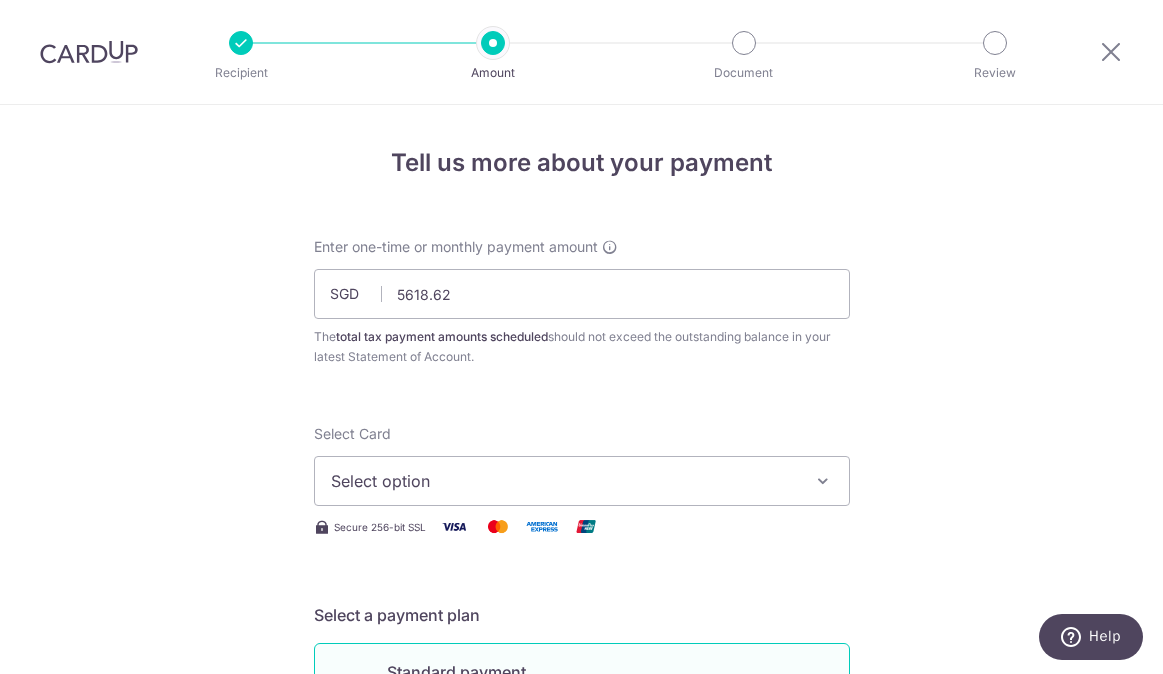 type on "5,618.62" 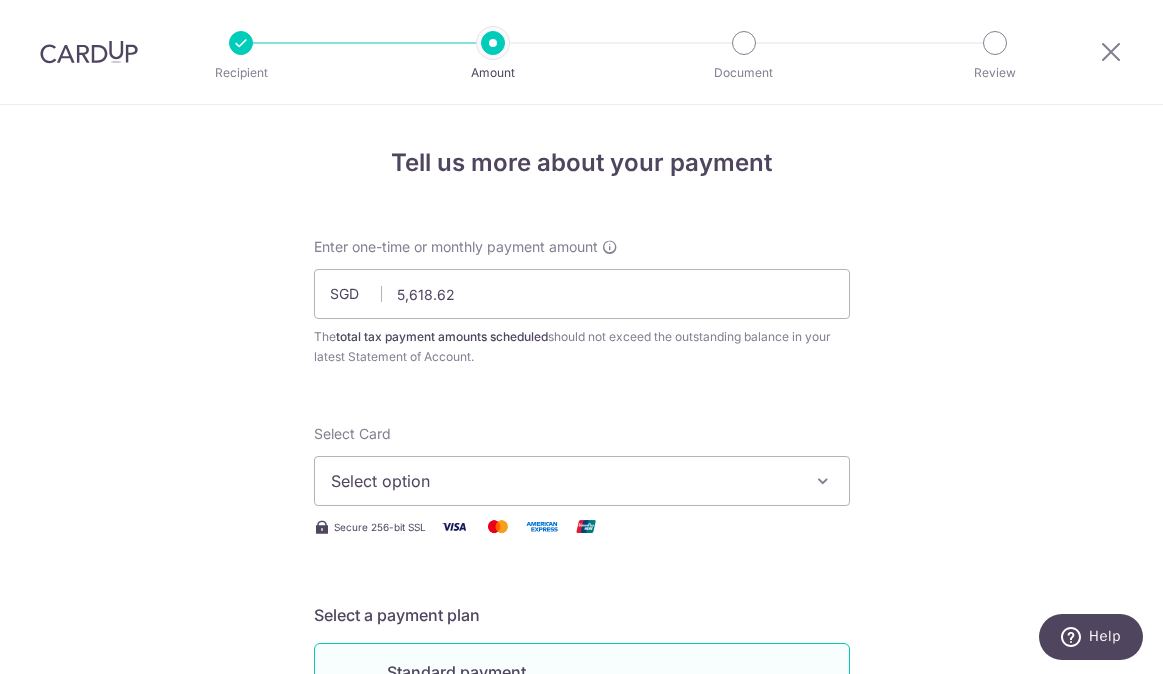 click on "Tell us more about your payment
Enter one-time or monthly payment amount
SGD
5,618.62
5618.62
The  total tax payment amounts scheduled  should not exceed the outstanding balance in your latest Statement of Account.
Select Card
Select option
Add credit card
Your Cards
**** 7992
**** 3160
Secure 256-bit SSL
Text" at bounding box center (581, 1033) 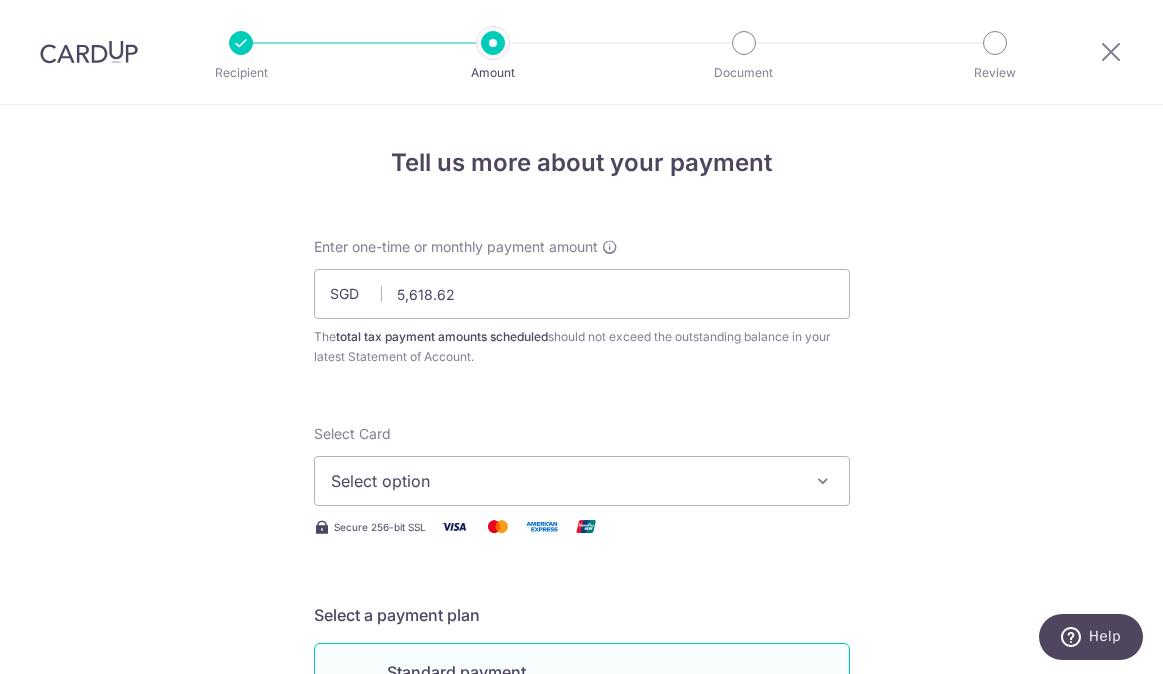 click on "Select option" at bounding box center [582, 481] 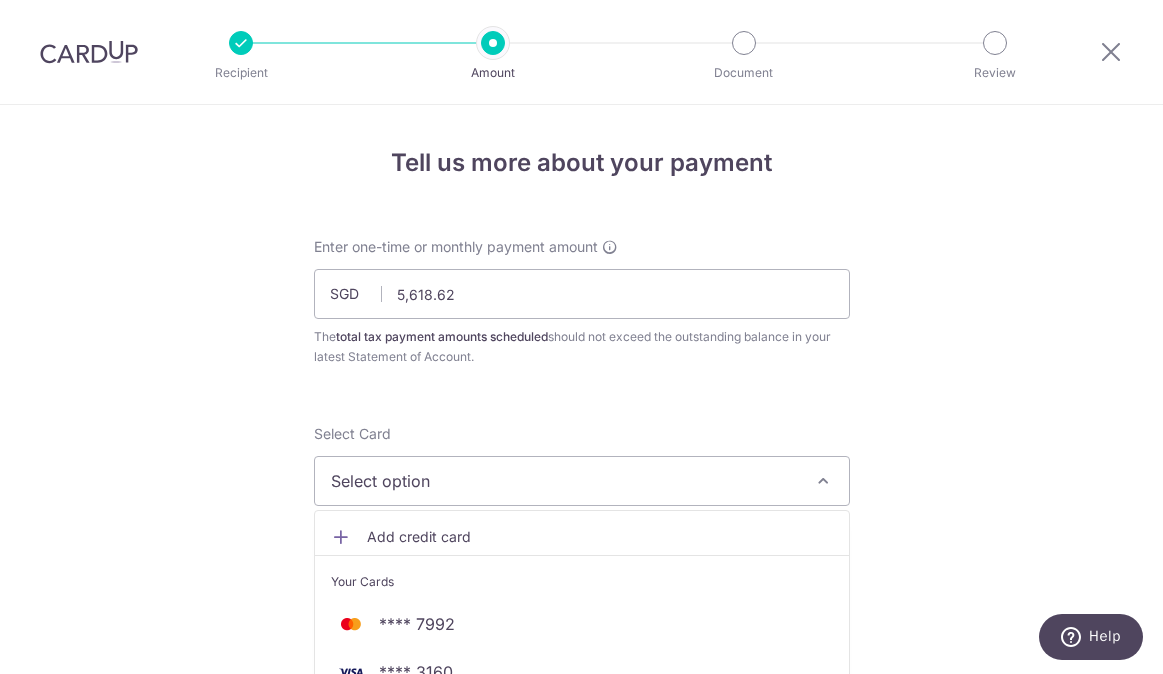 scroll, scrollTop: 200, scrollLeft: 0, axis: vertical 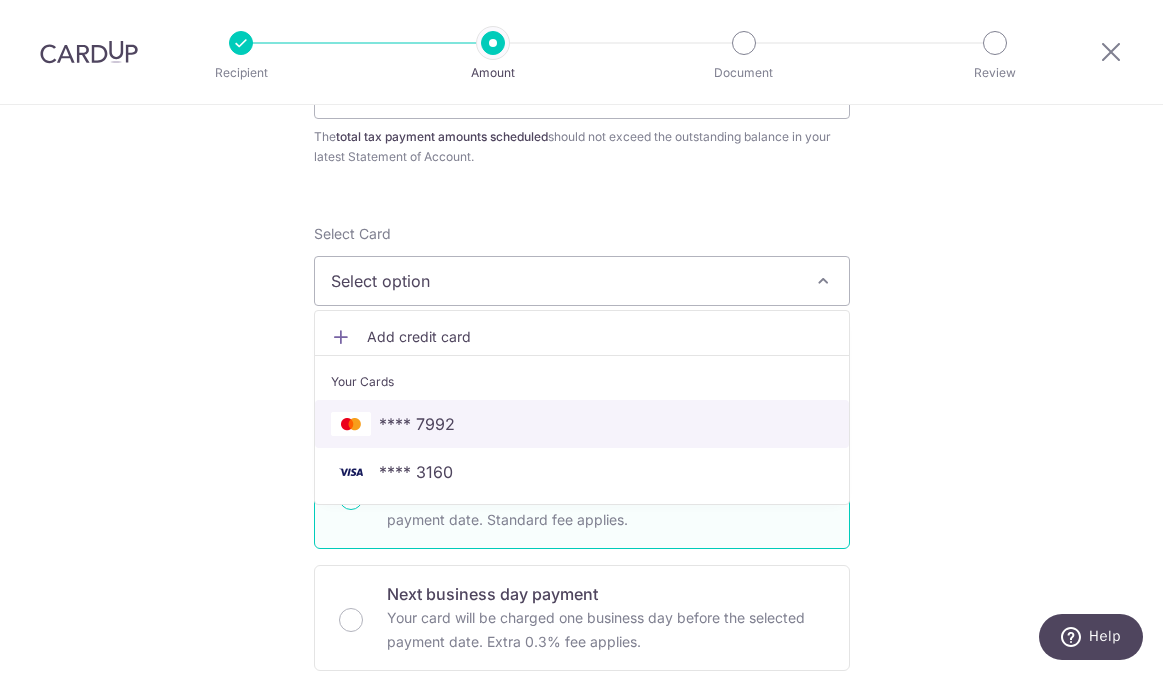 click on "**** 7992" at bounding box center [417, 424] 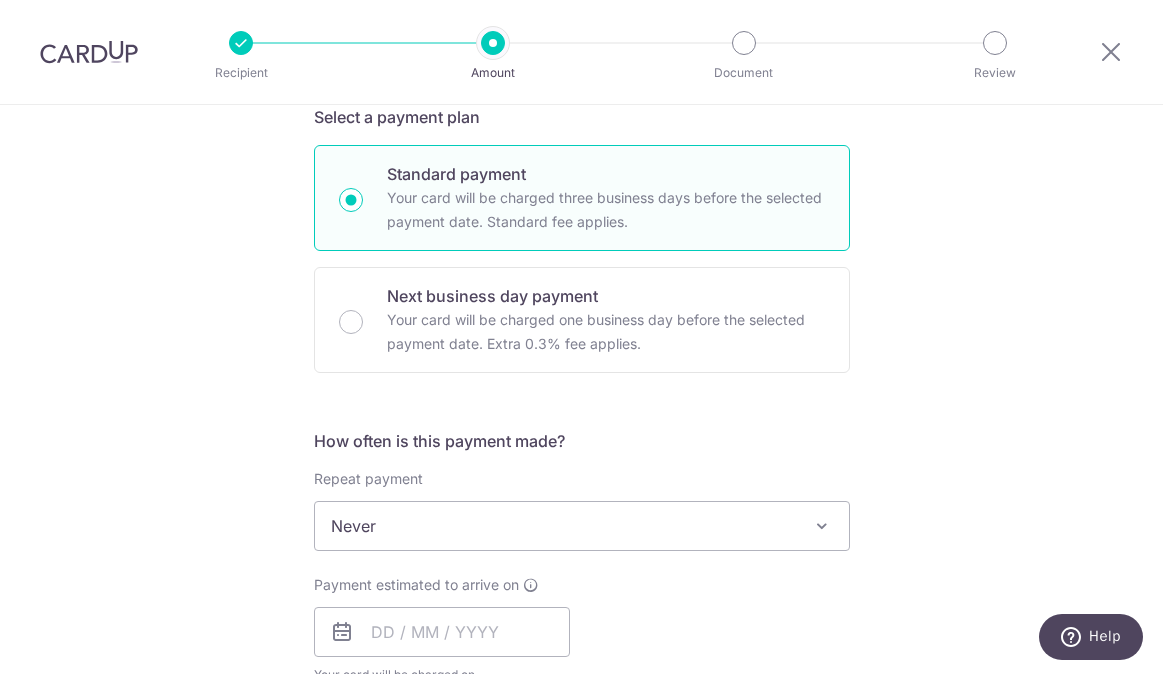scroll, scrollTop: 500, scrollLeft: 0, axis: vertical 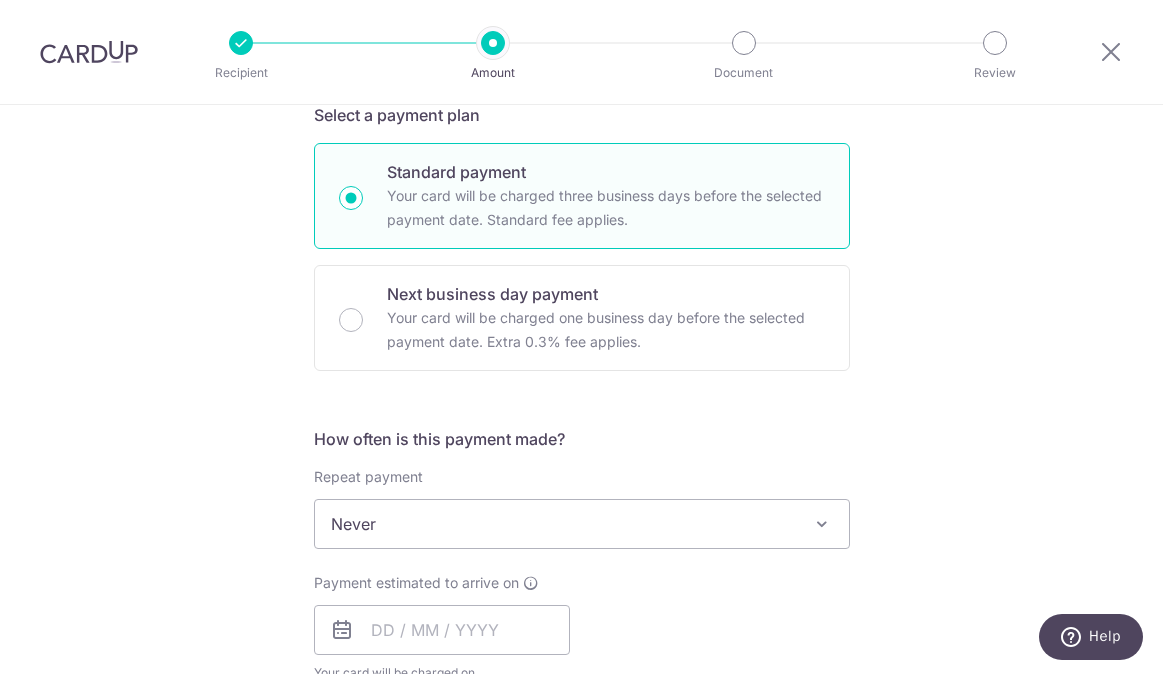 click on "Never" at bounding box center (582, 524) 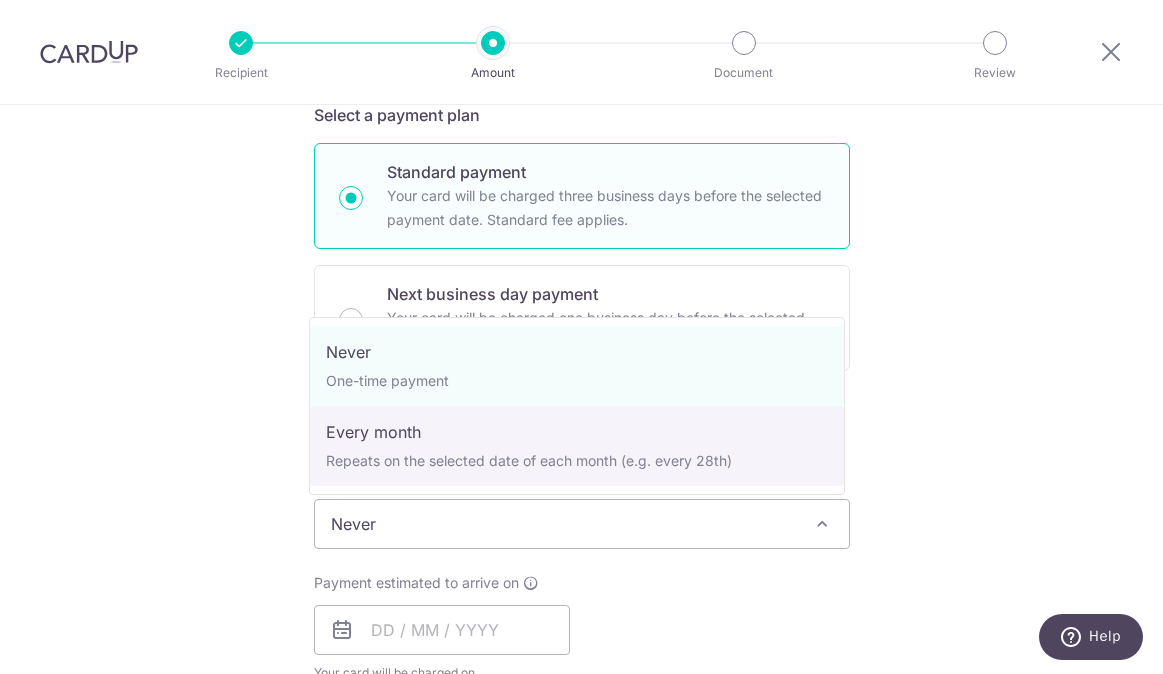 select on "3" 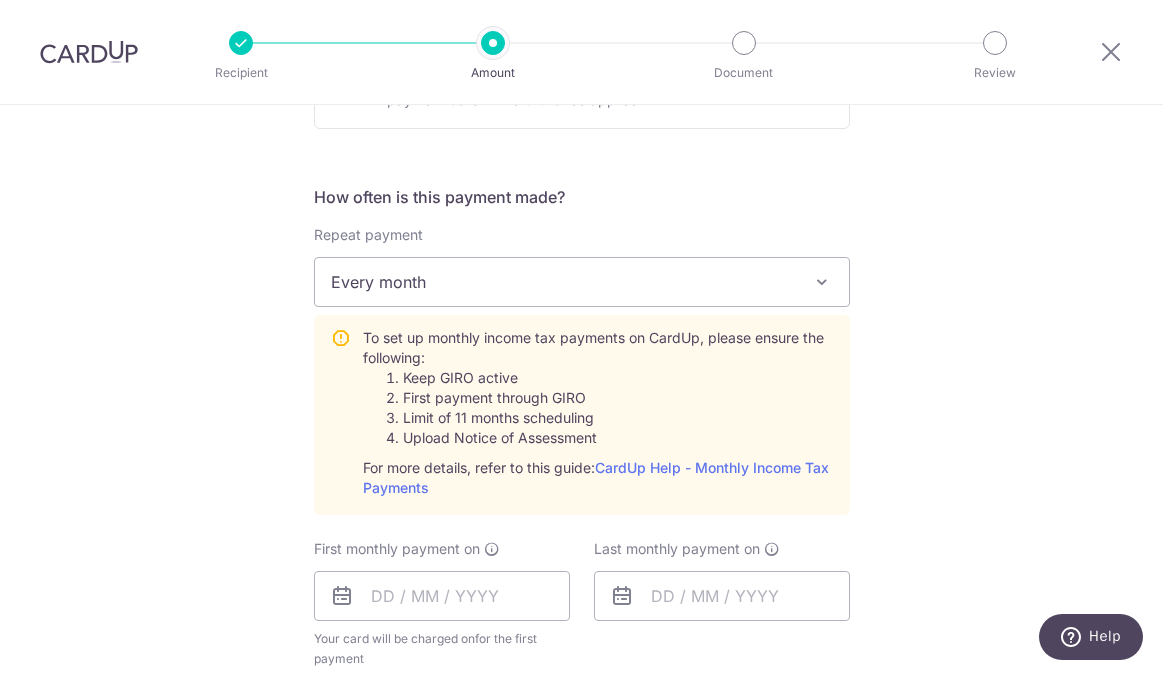 scroll, scrollTop: 800, scrollLeft: 0, axis: vertical 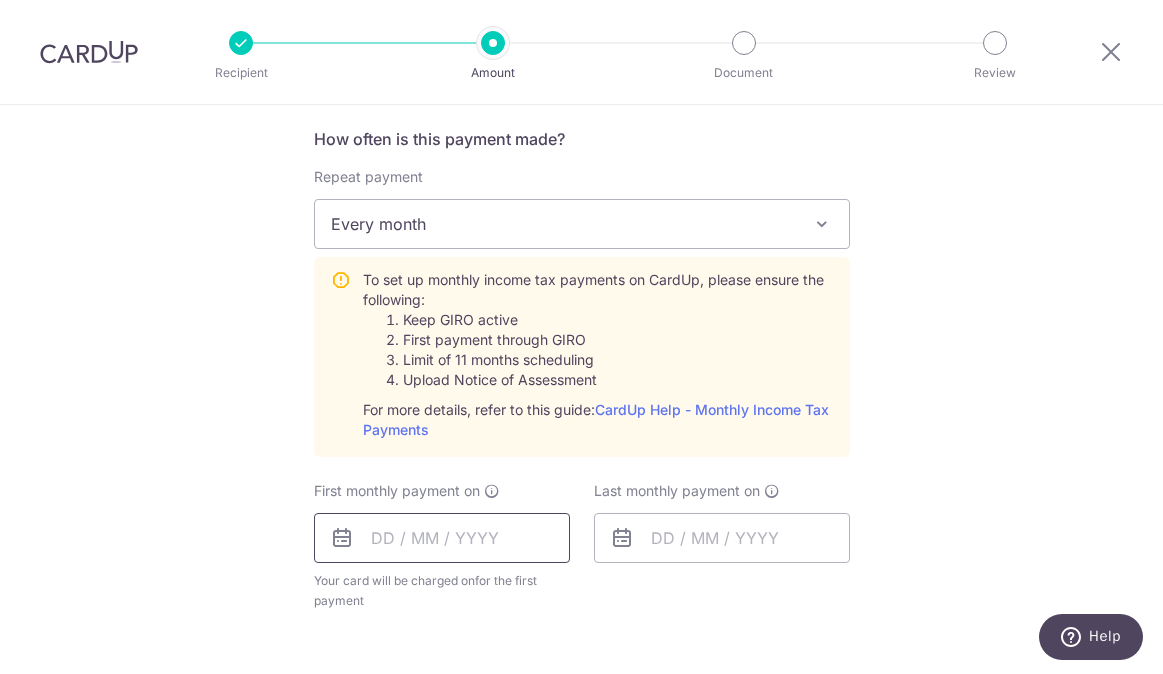 click at bounding box center [442, 538] 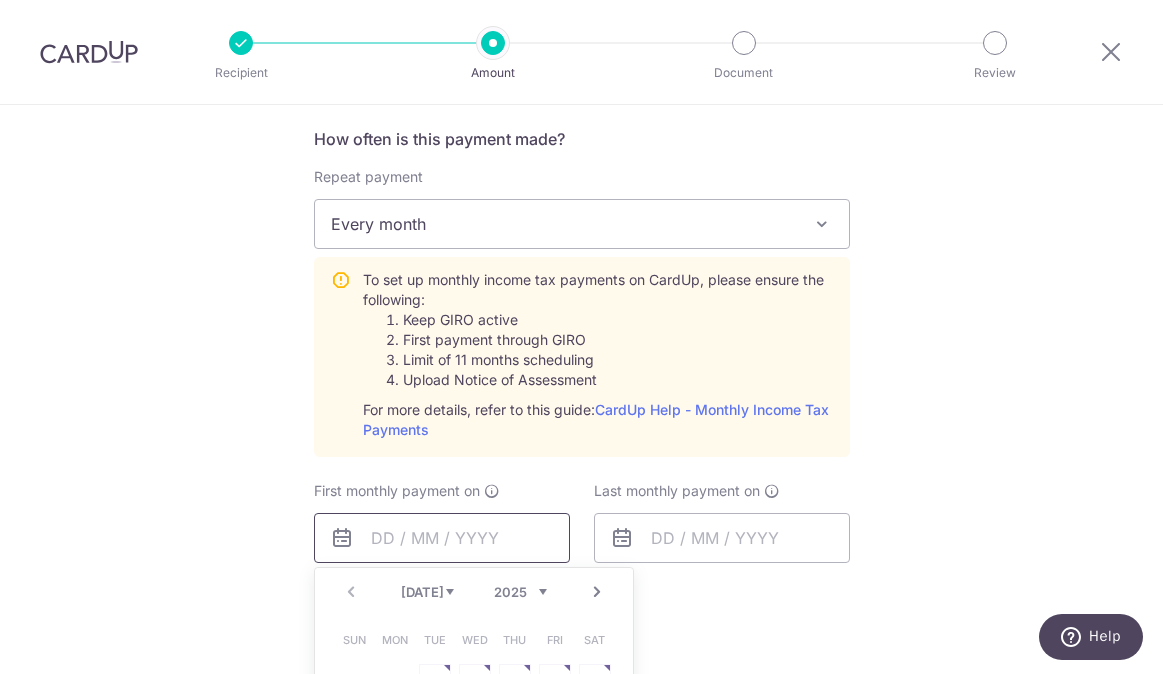 click at bounding box center (442, 538) 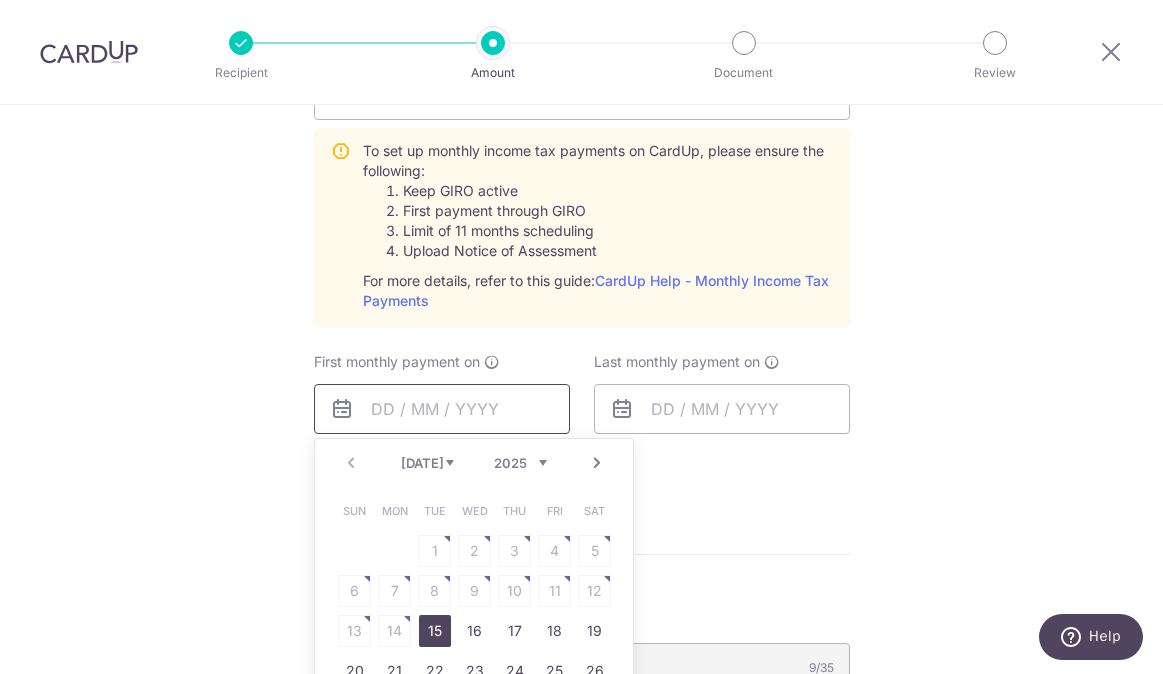 scroll, scrollTop: 1000, scrollLeft: 0, axis: vertical 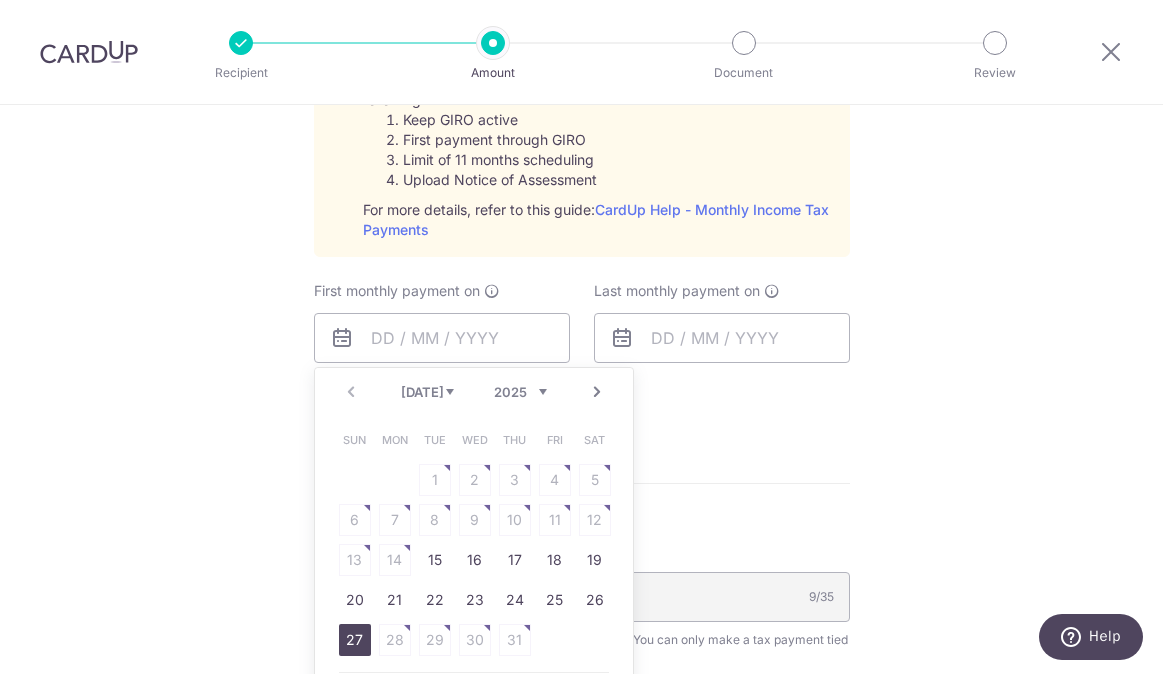 click on "27" at bounding box center [355, 640] 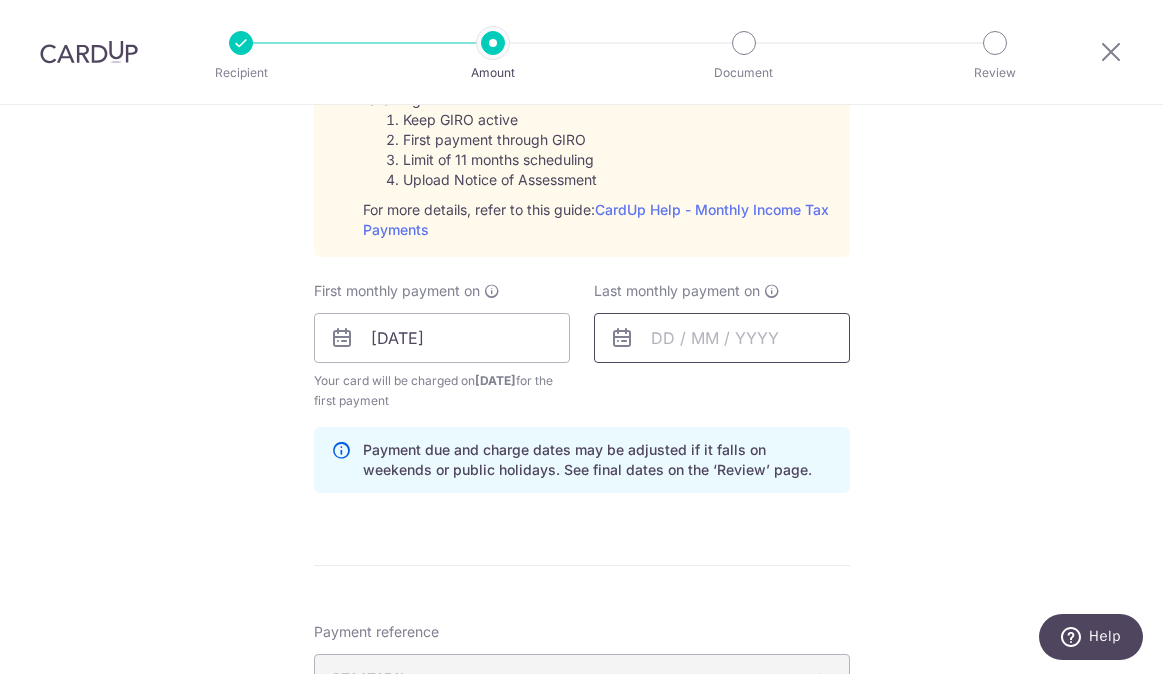 click at bounding box center (722, 338) 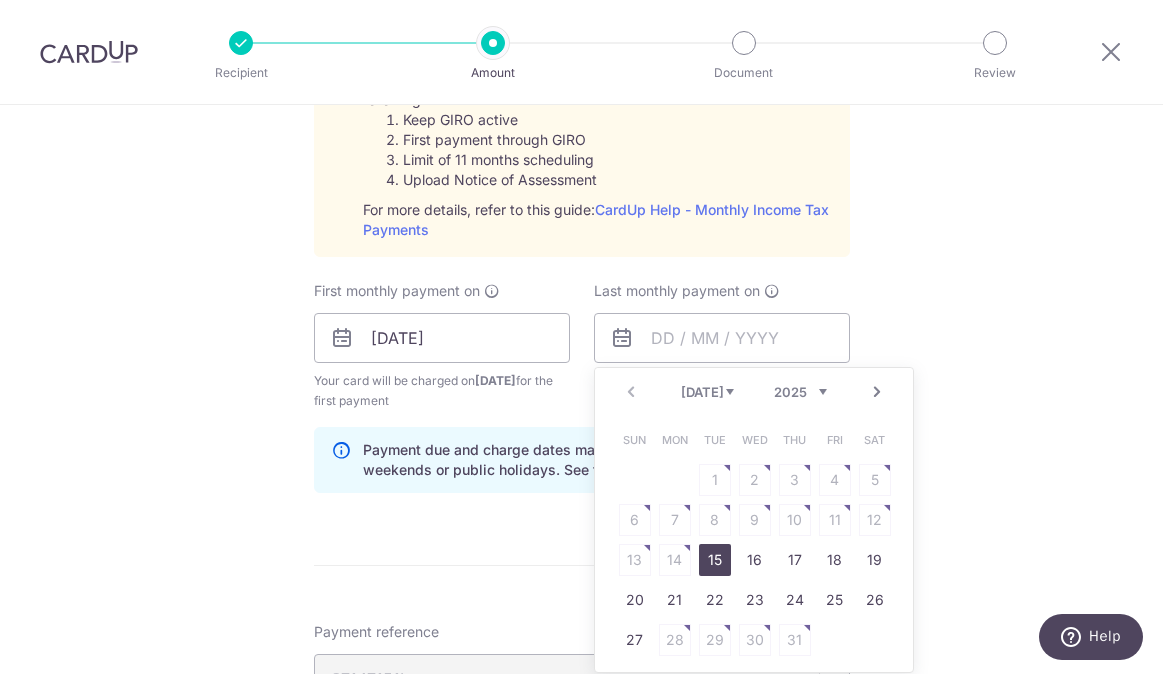 click on "2025 2026" at bounding box center [800, 392] 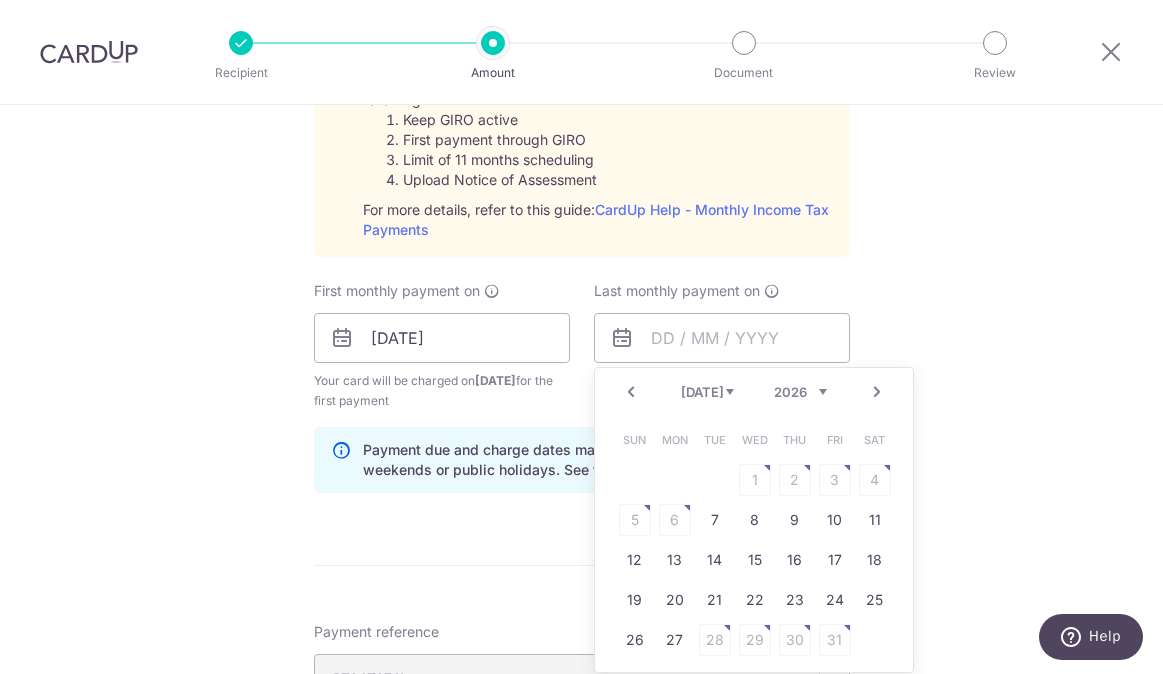 click on "Jan Feb Mar Apr May Jun [DATE] Aug" at bounding box center (707, 392) 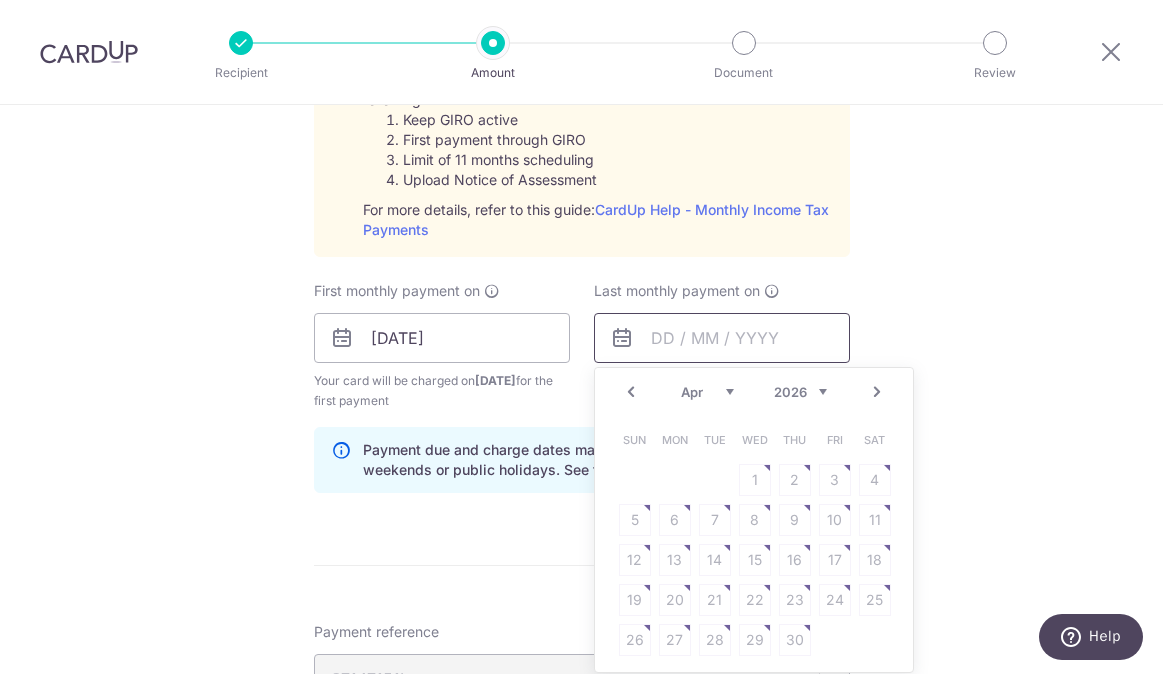 click at bounding box center (722, 338) 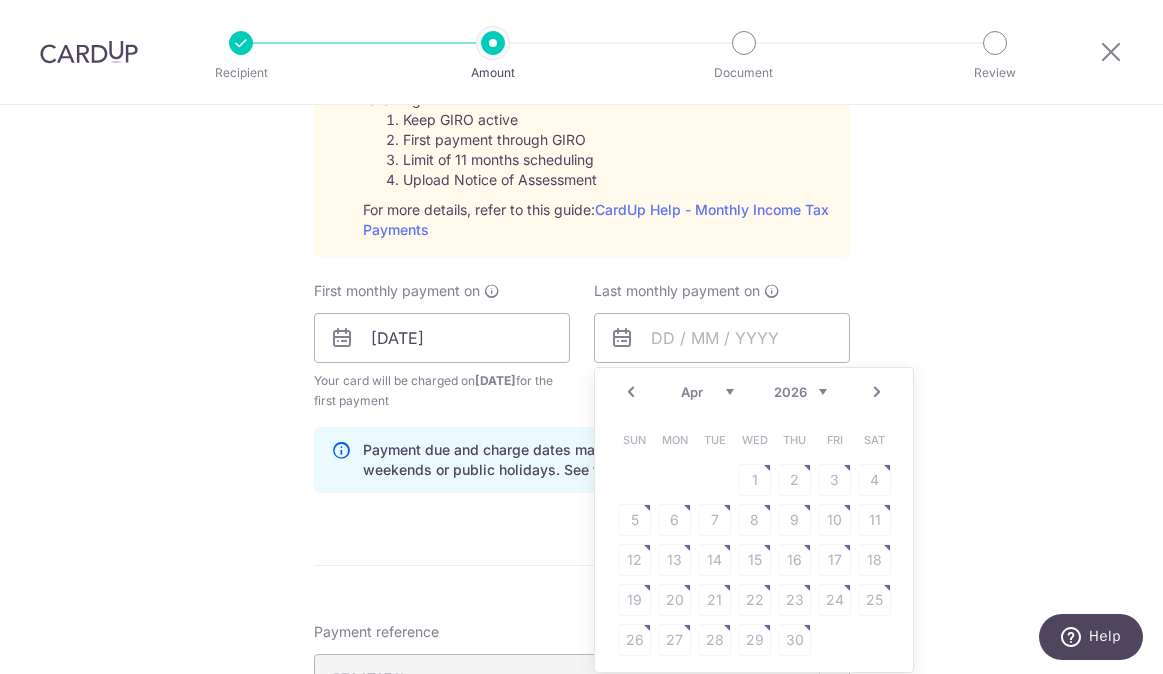click on "Prev" at bounding box center [631, 392] 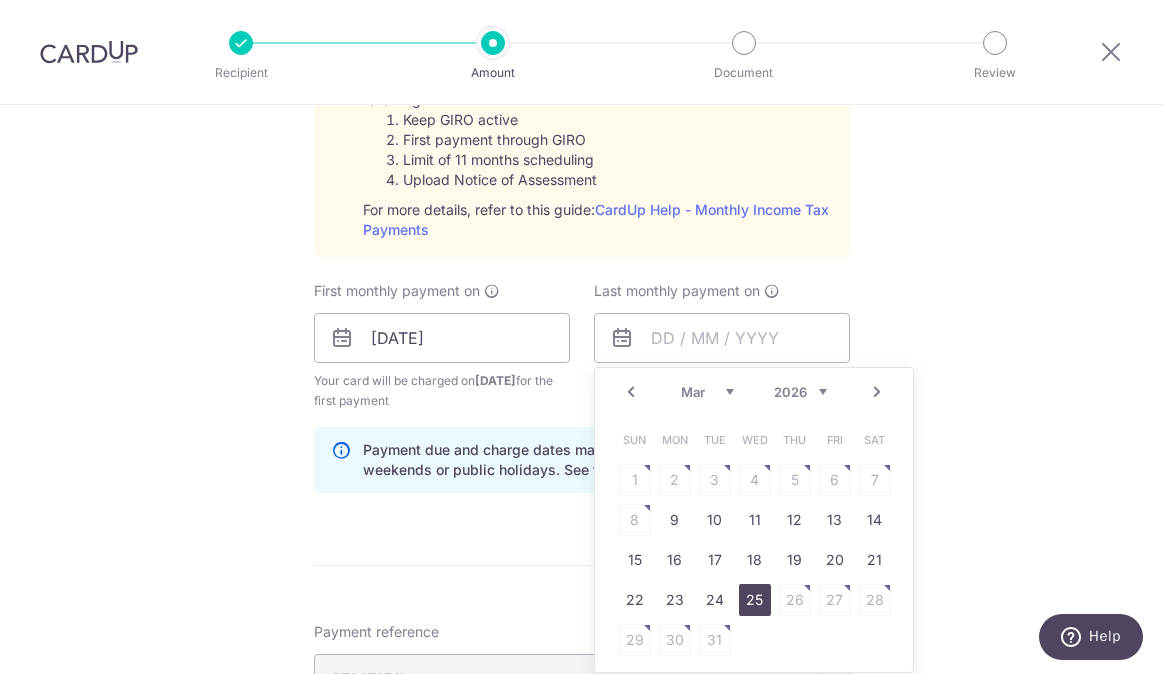 click on "25" at bounding box center (755, 600) 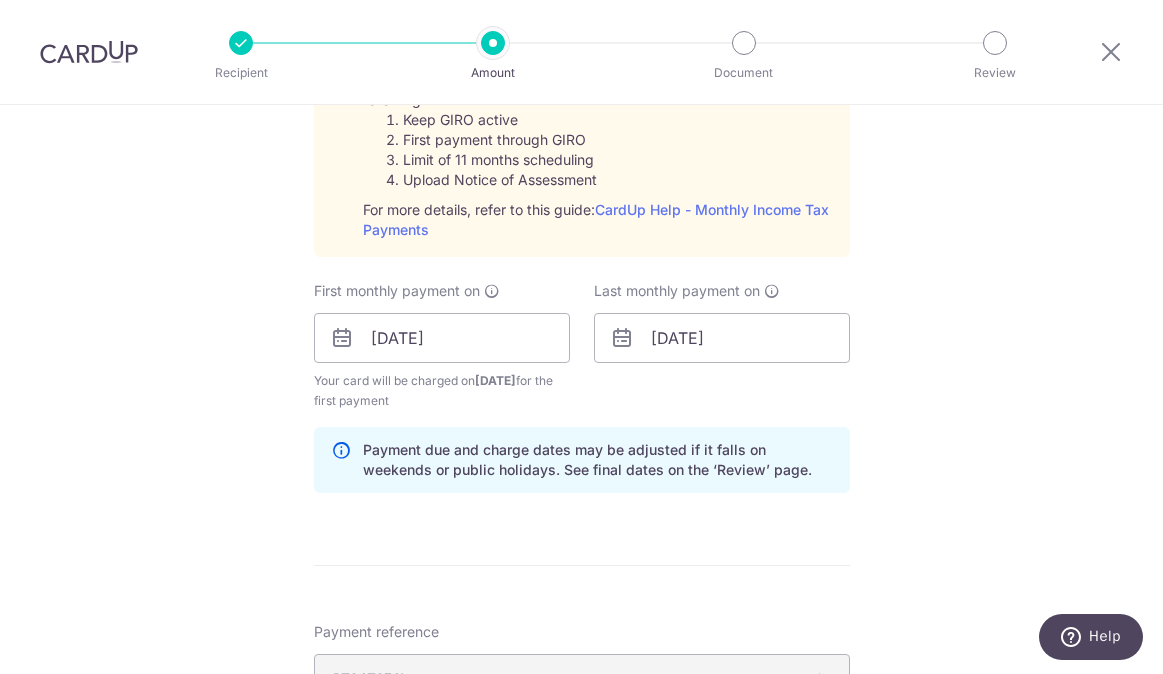 click on "Tell us more about your payment
Enter one-time or monthly payment amount
SGD
5,618.62
5618.62
The  total tax payment amounts scheduled  should not exceed the outstanding balance in your latest Statement of Account.
Select Card
**** 7992
Add credit card
Your Cards
**** 7992
**** 3160
Secure 256-bit SSL
Text" at bounding box center [581, 188] 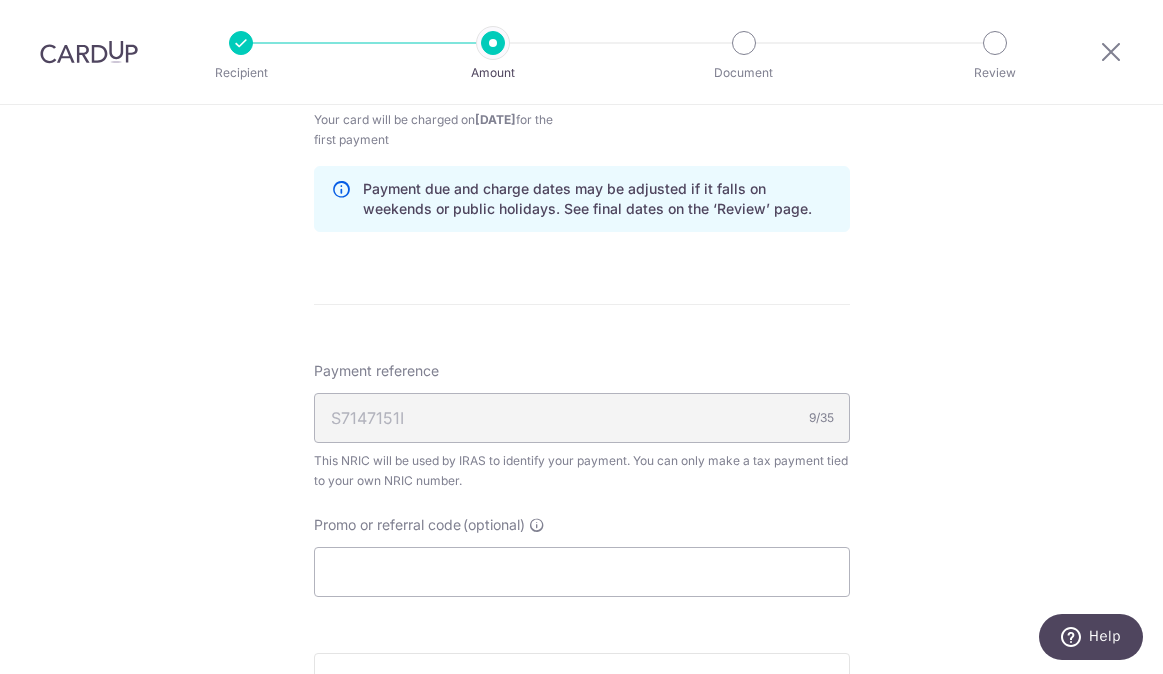 scroll, scrollTop: 1500, scrollLeft: 0, axis: vertical 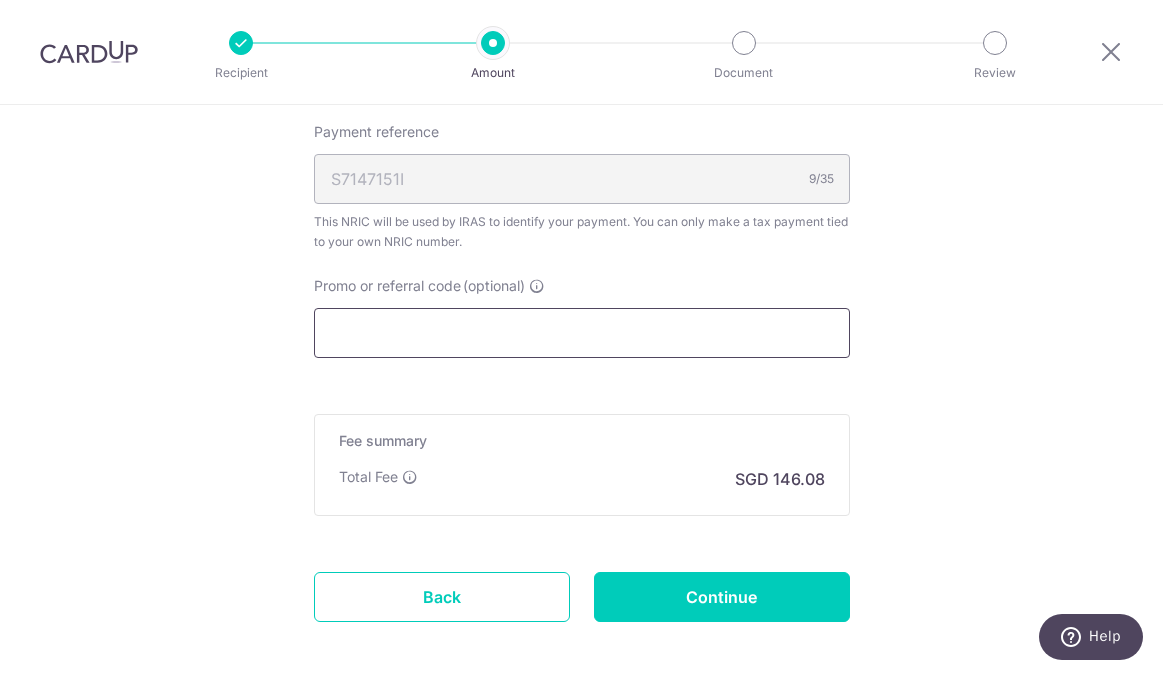 click on "Promo or referral code
(optional)" at bounding box center (582, 333) 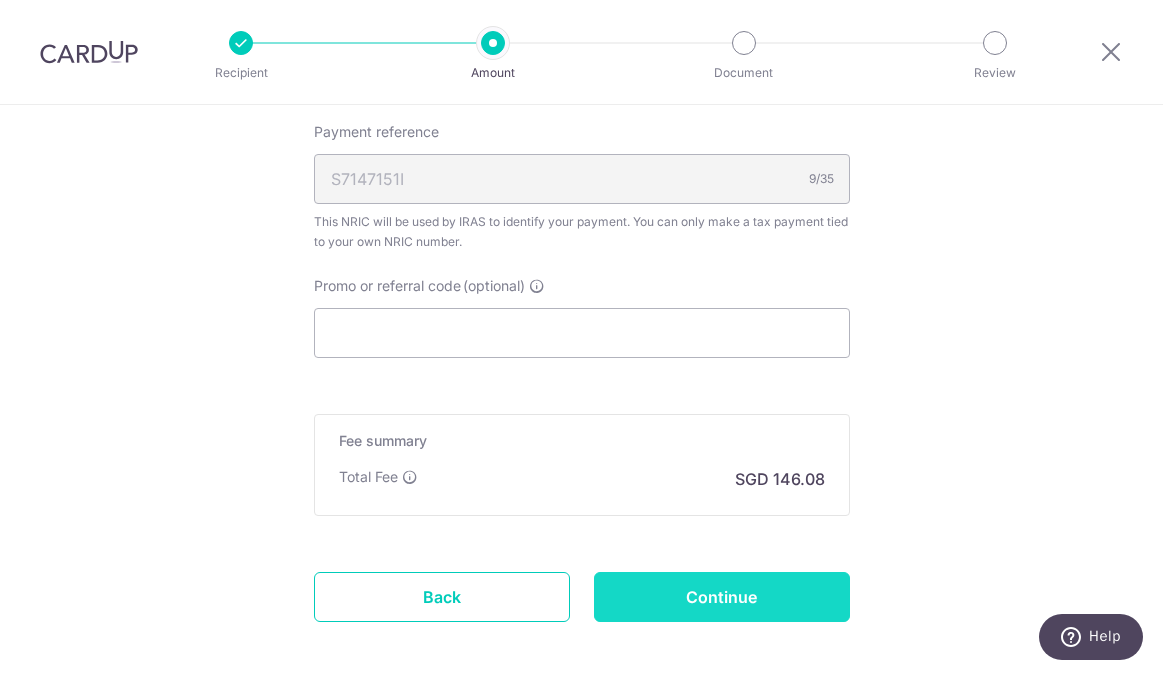 click on "Continue" at bounding box center (722, 597) 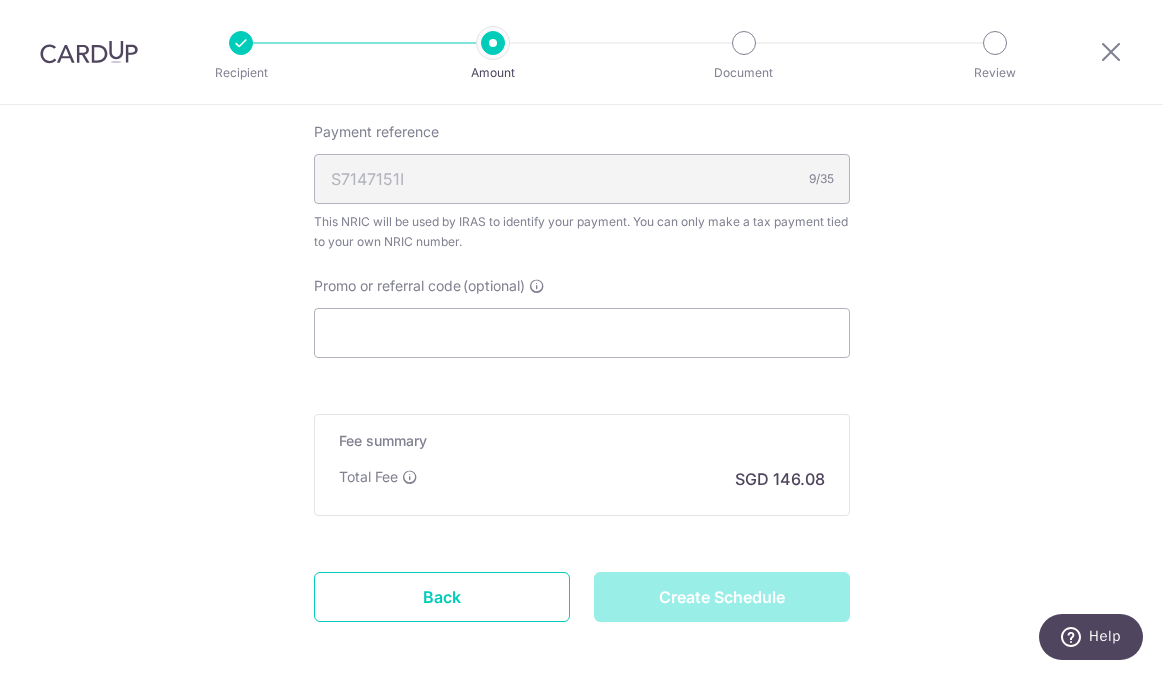type on "Create Schedule" 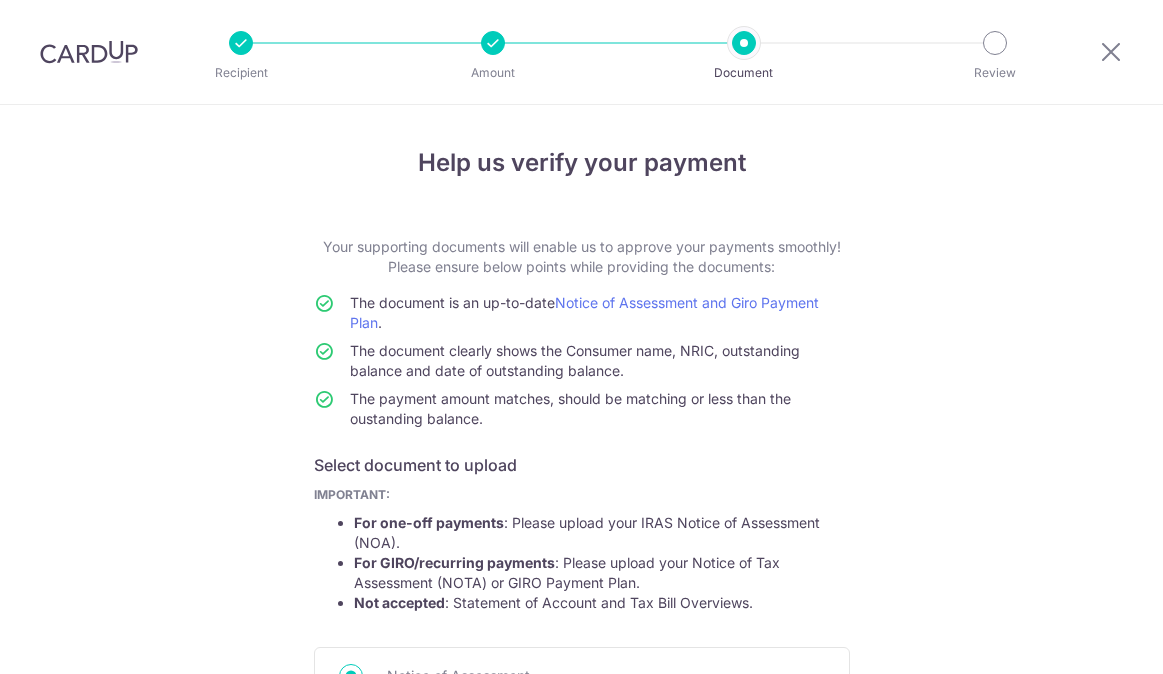 scroll, scrollTop: 0, scrollLeft: 0, axis: both 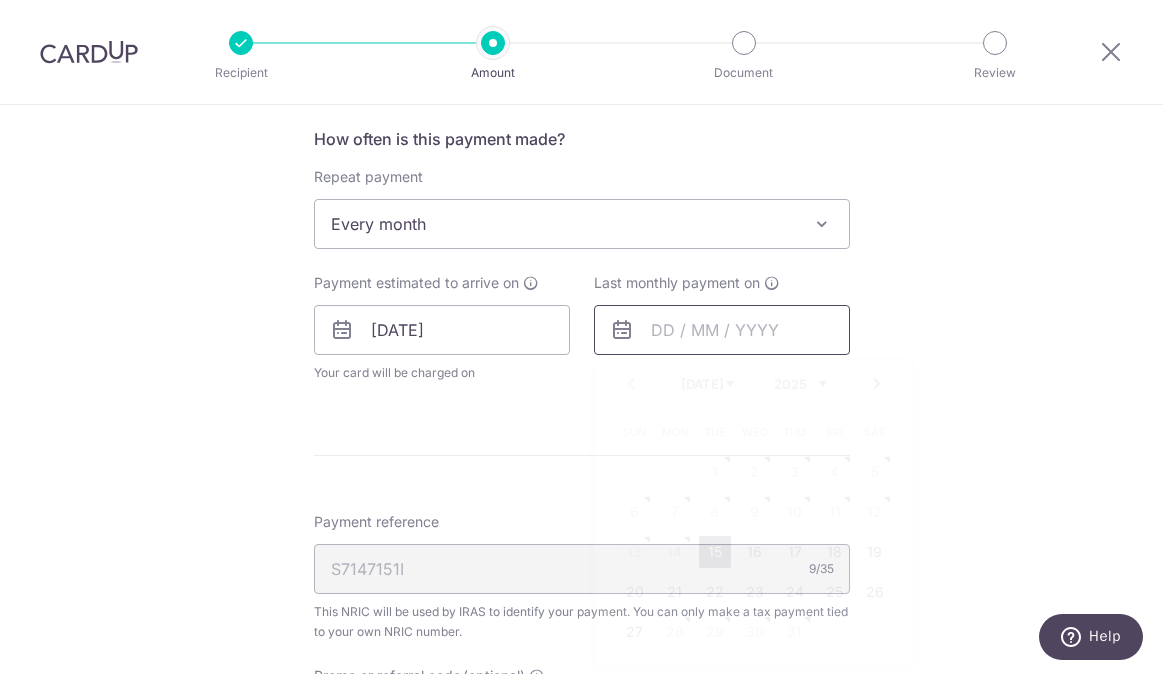 click at bounding box center [722, 330] 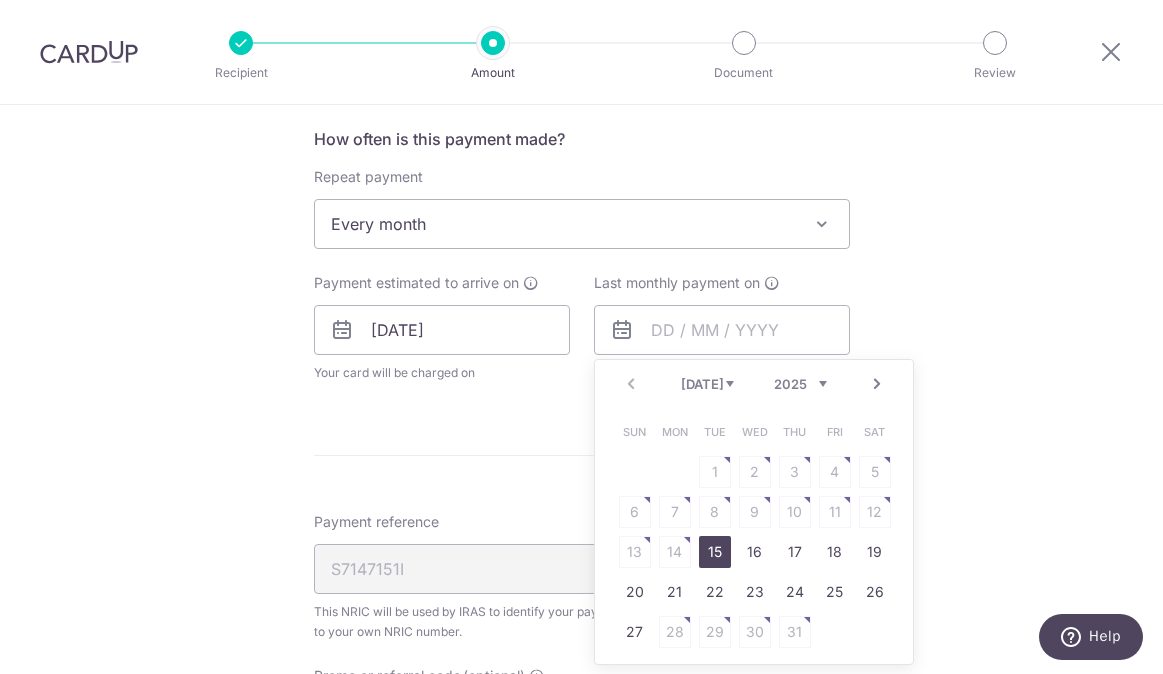 click on "[DATE] Aug Sep Oct Nov Dec" at bounding box center (707, 384) 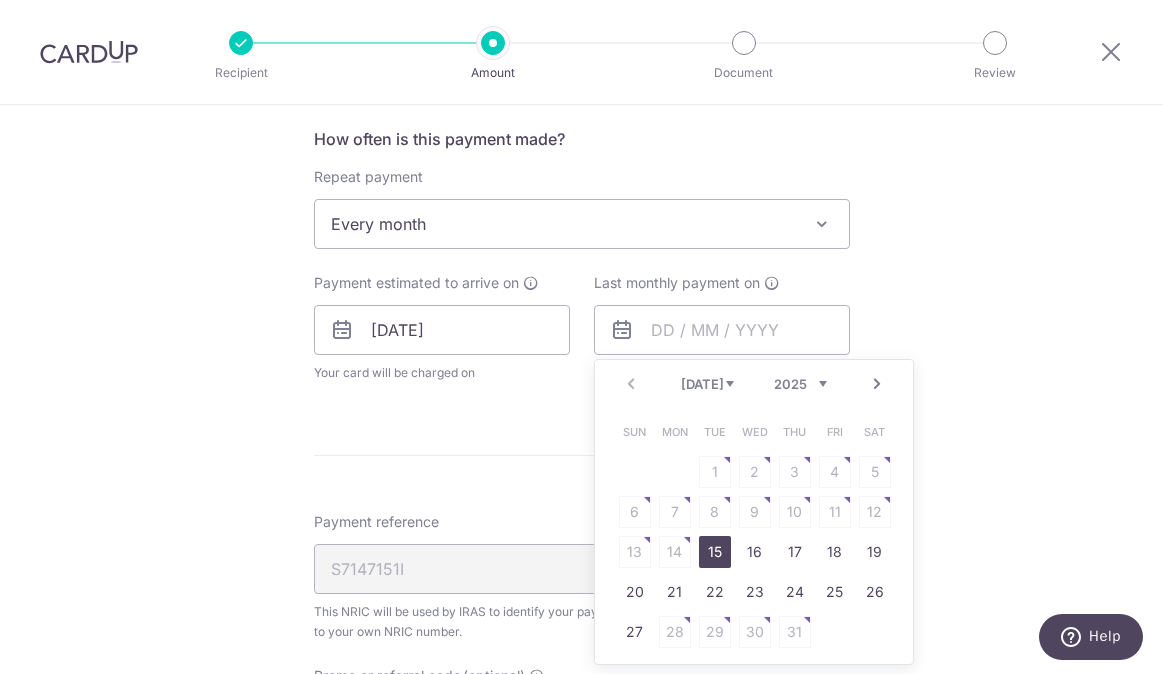 click on "[DATE] Aug Sep Oct Nov [DATE] 2026" at bounding box center (754, 384) 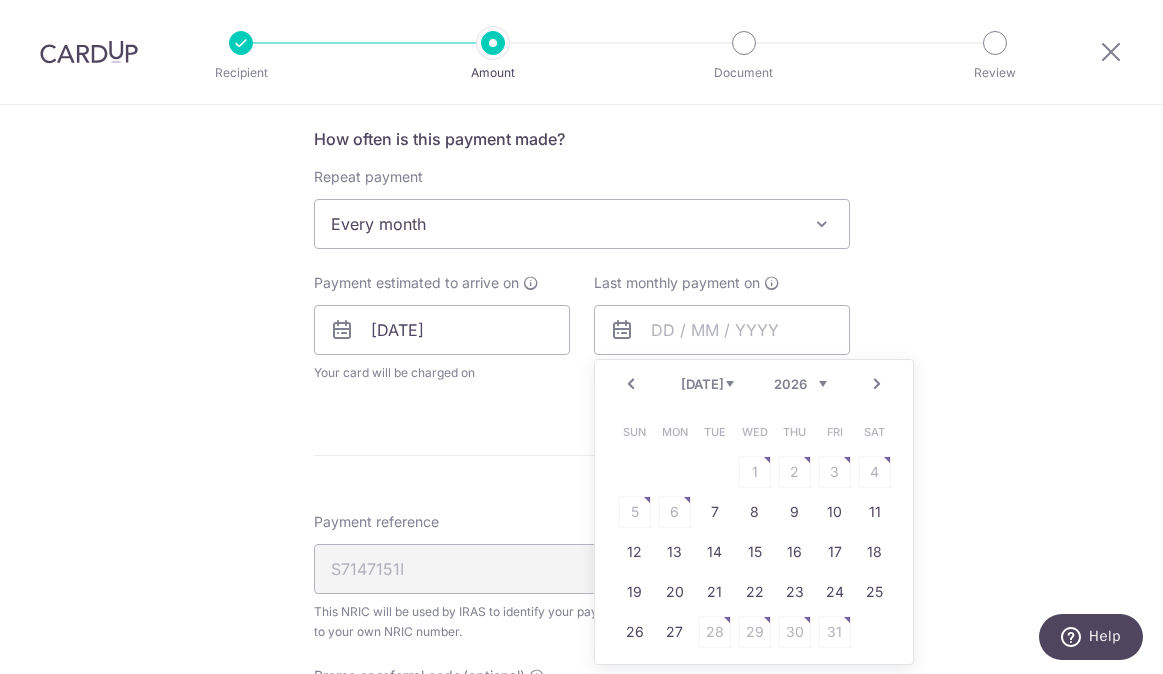 click on "Jan Feb Mar Apr May Jun [DATE] Aug" at bounding box center (707, 384) 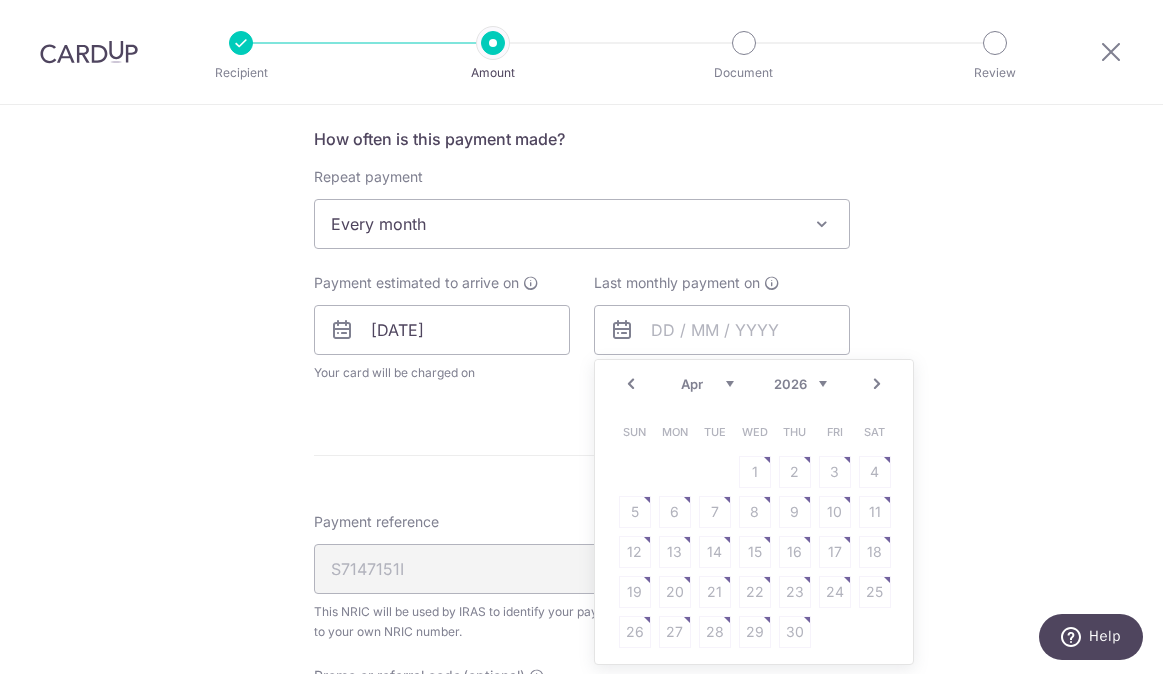 click on "Prev" at bounding box center (631, 384) 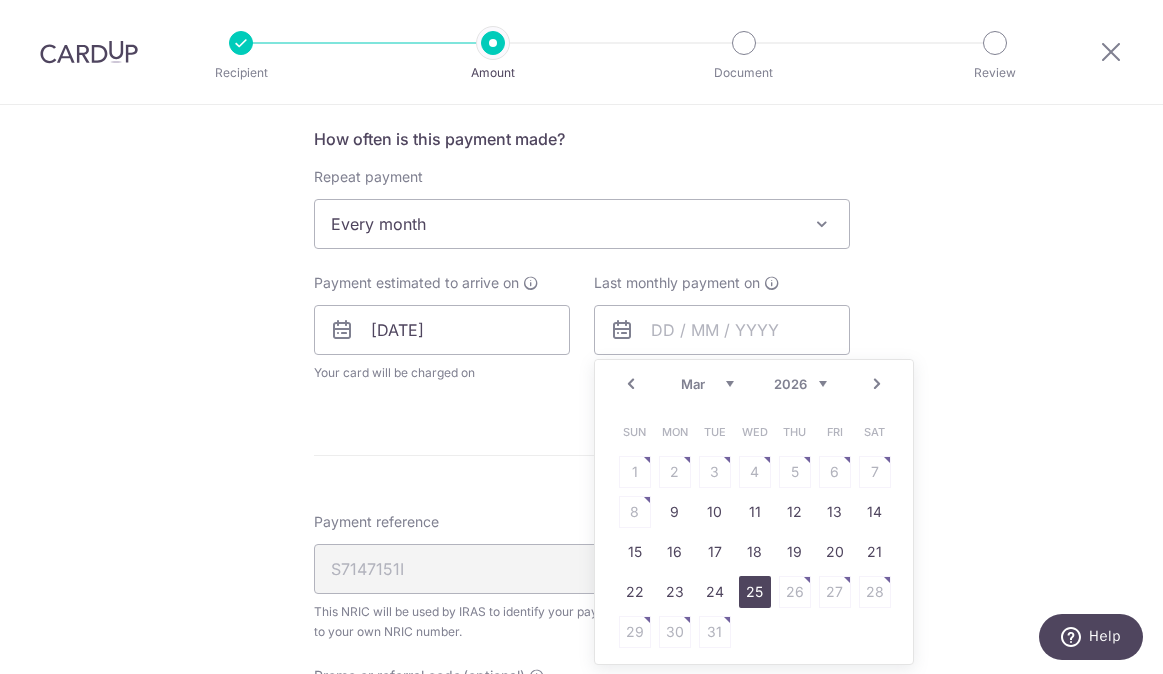 click on "25" at bounding box center [755, 592] 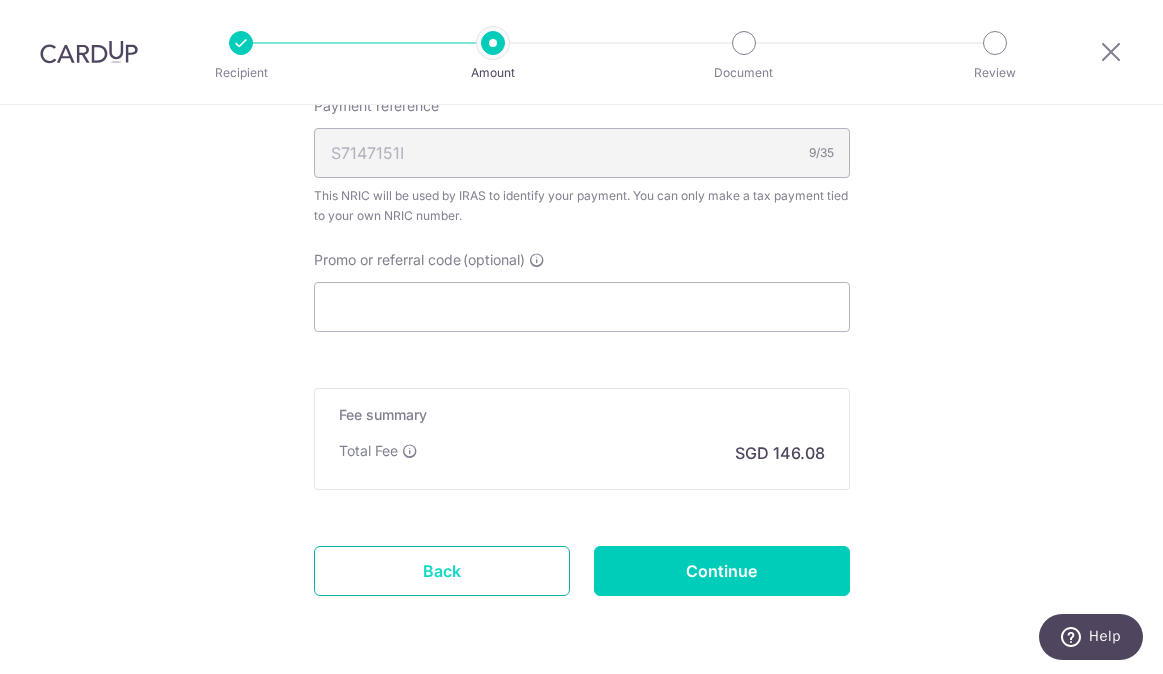 scroll, scrollTop: 1300, scrollLeft: 0, axis: vertical 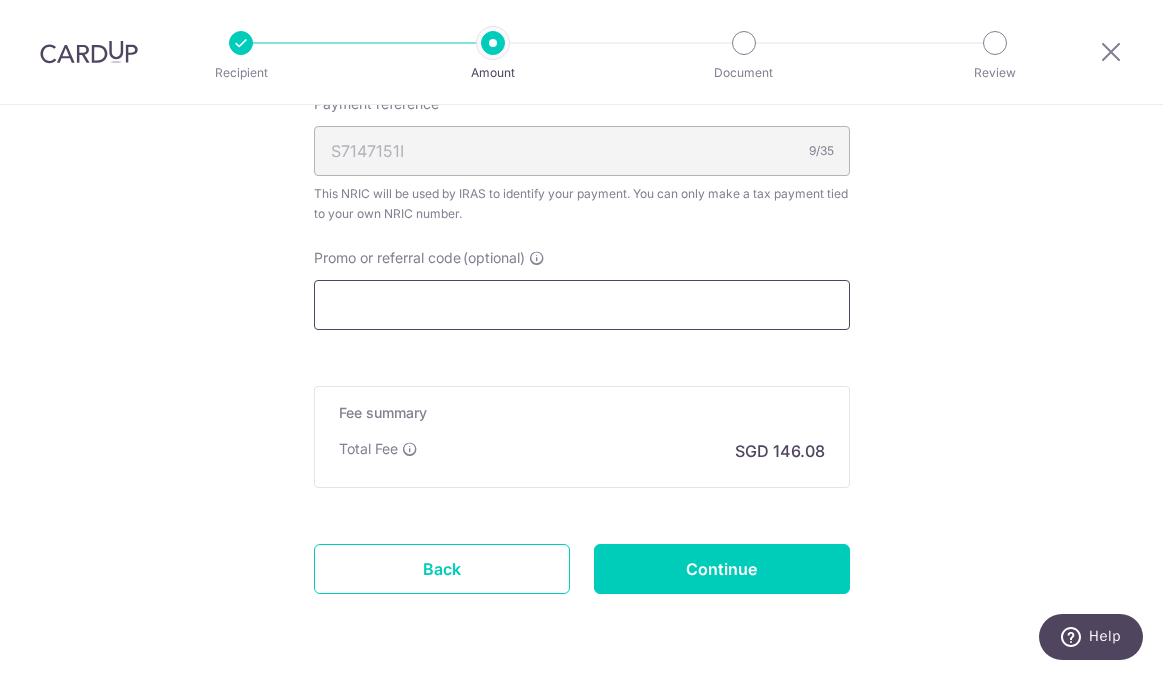 click on "Promo or referral code
(optional)" at bounding box center [582, 305] 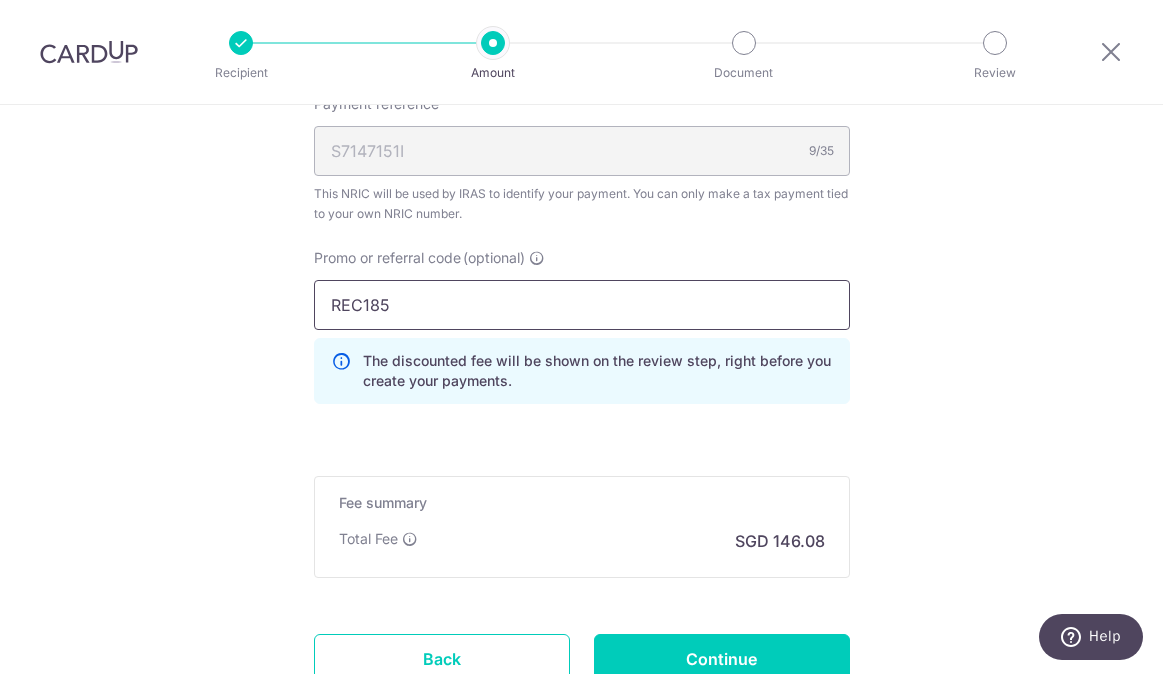 click on "Add Card" at bounding box center (0, 0) 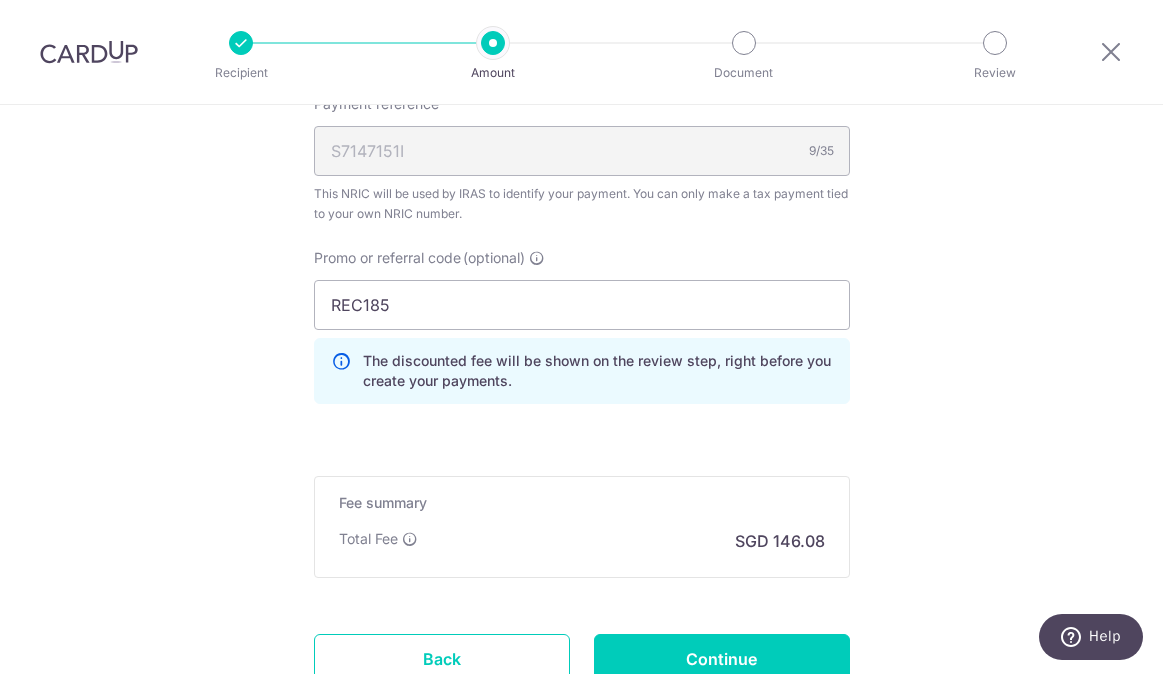 click on "The discounted fee will be shown on the review step, right before you create your payments." at bounding box center [598, 371] 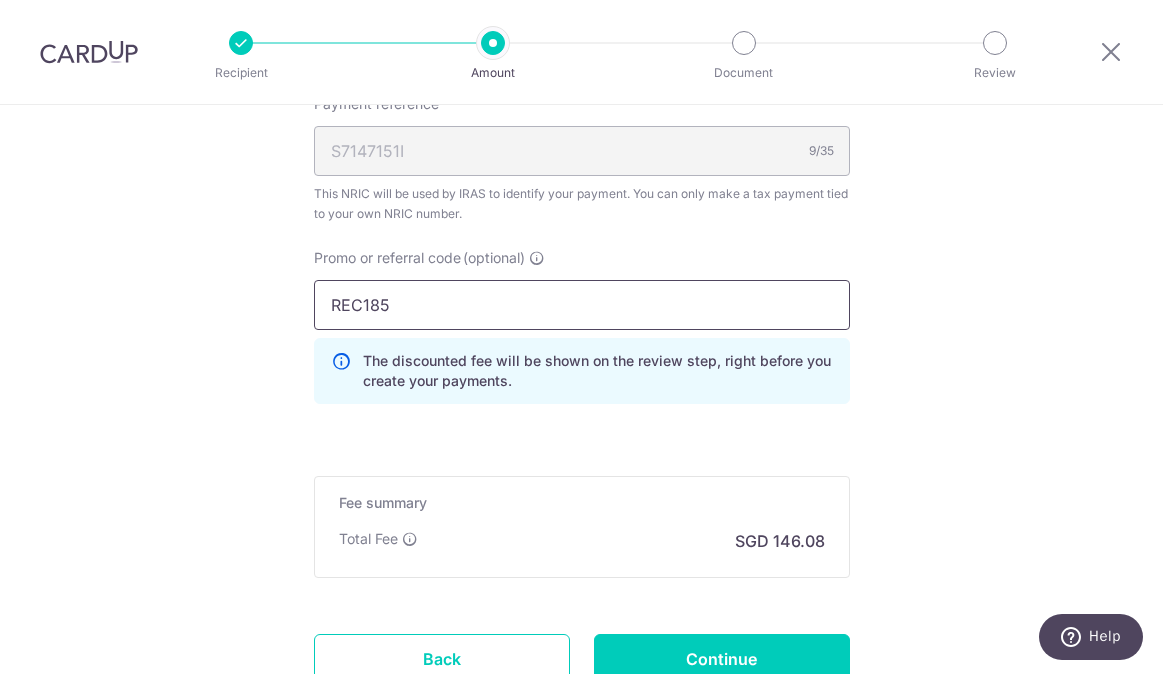 click on "REC185" at bounding box center [582, 305] 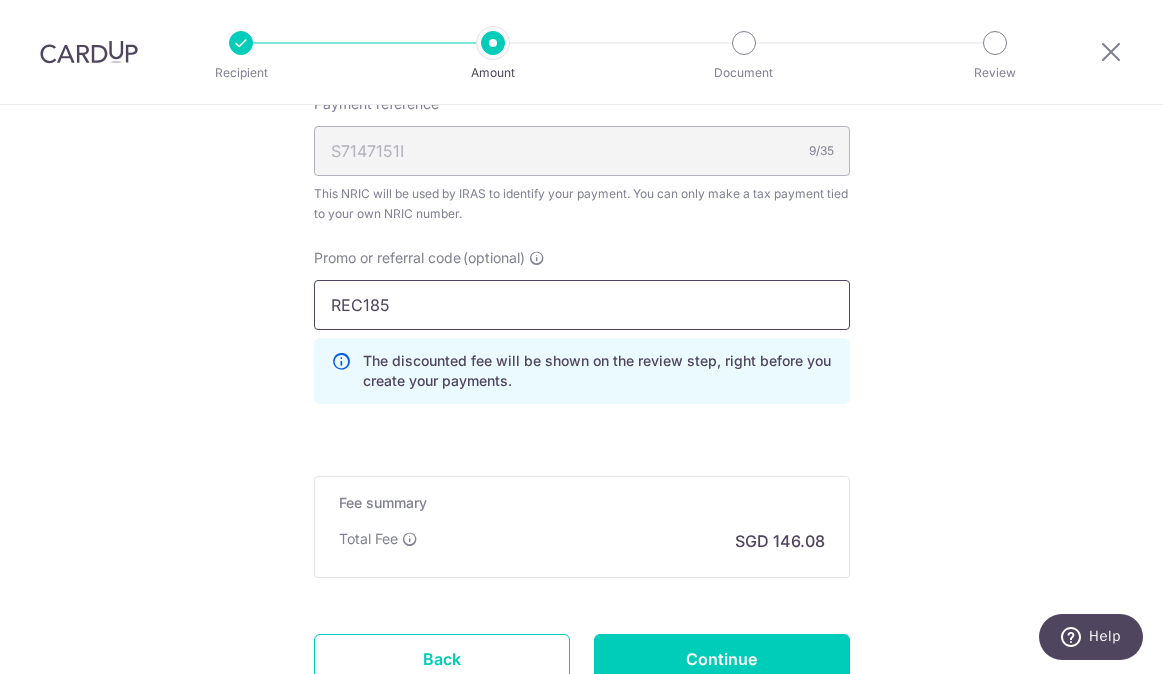 drag, startPoint x: 428, startPoint y: 309, endPoint x: 182, endPoint y: 303, distance: 246.07317 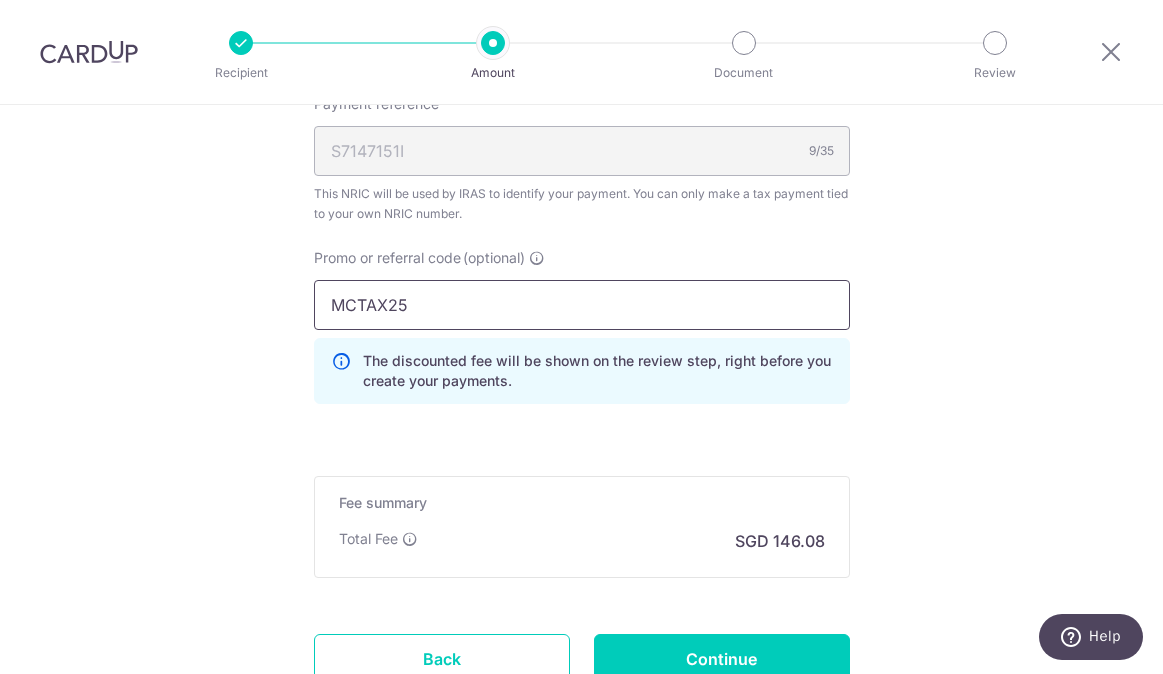 type on "MCTAX25" 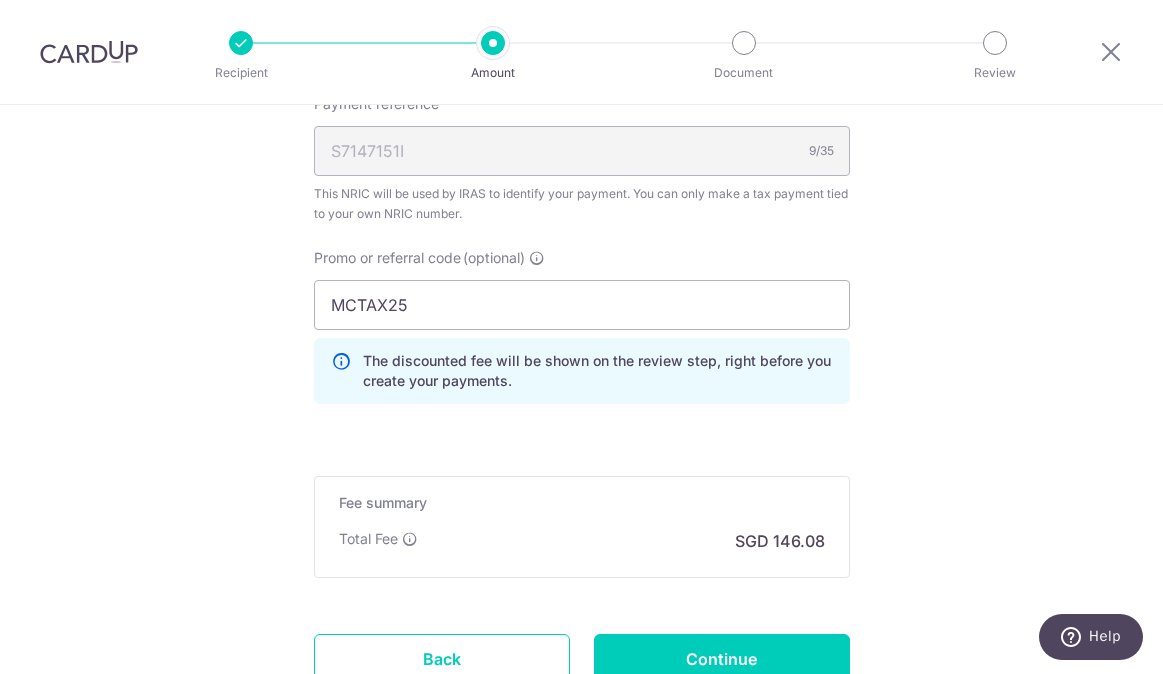 click on "Promo or referral code
(optional)
MCTAX25
The discounted fee will be shown on the review step, right before you create your payments.
Add" at bounding box center [582, 334] 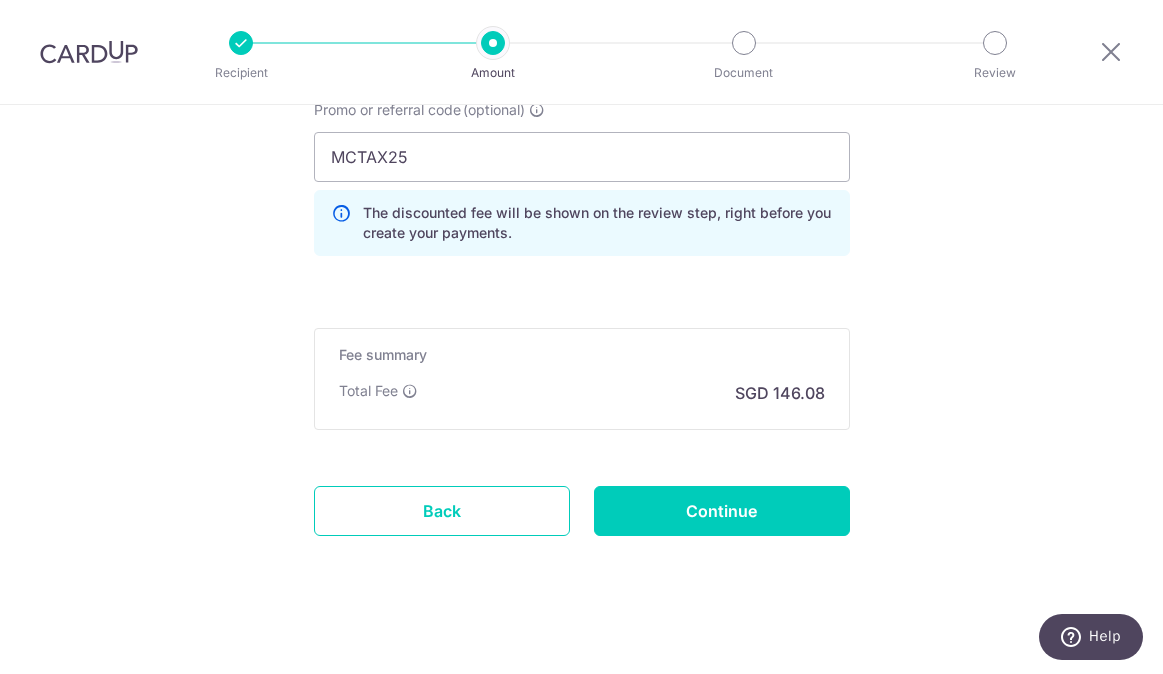 scroll, scrollTop: 1460, scrollLeft: 0, axis: vertical 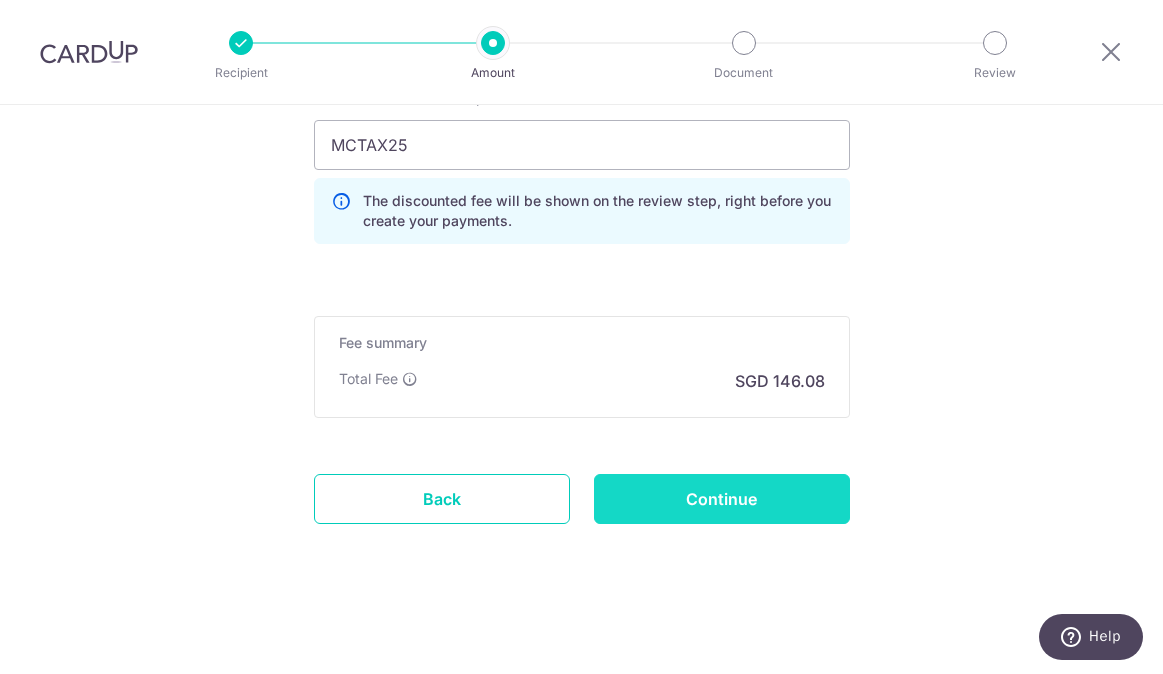 click on "Continue" at bounding box center [722, 499] 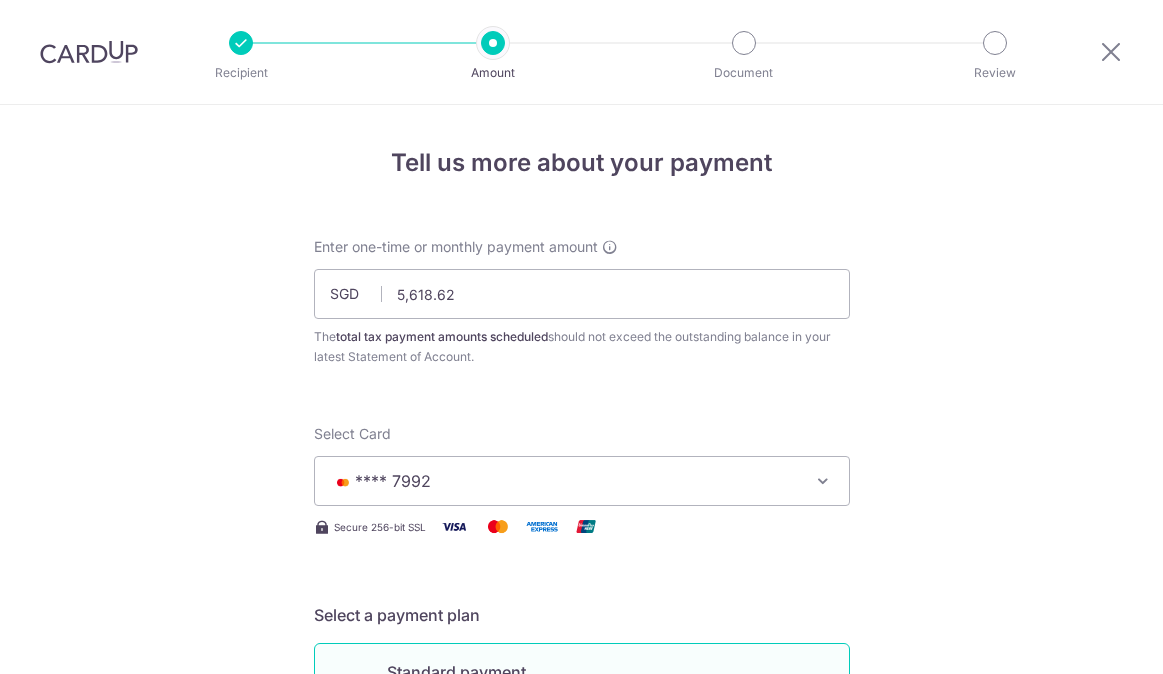 scroll, scrollTop: 0, scrollLeft: 0, axis: both 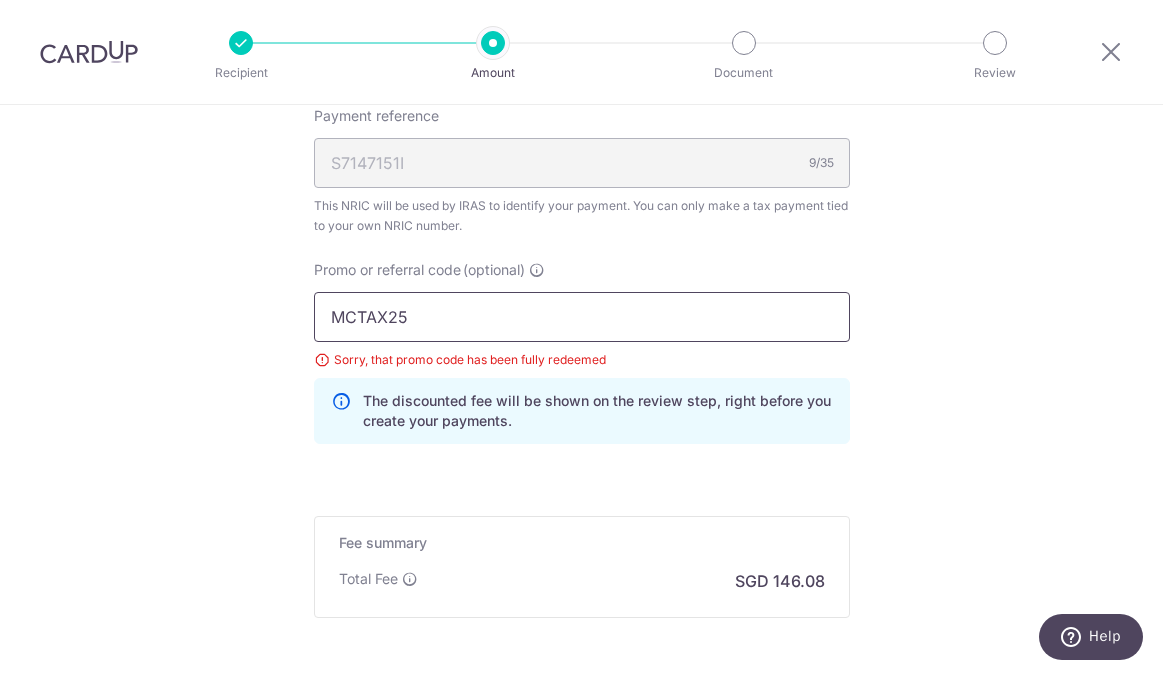 drag, startPoint x: 462, startPoint y: 324, endPoint x: 214, endPoint y: 317, distance: 248.09877 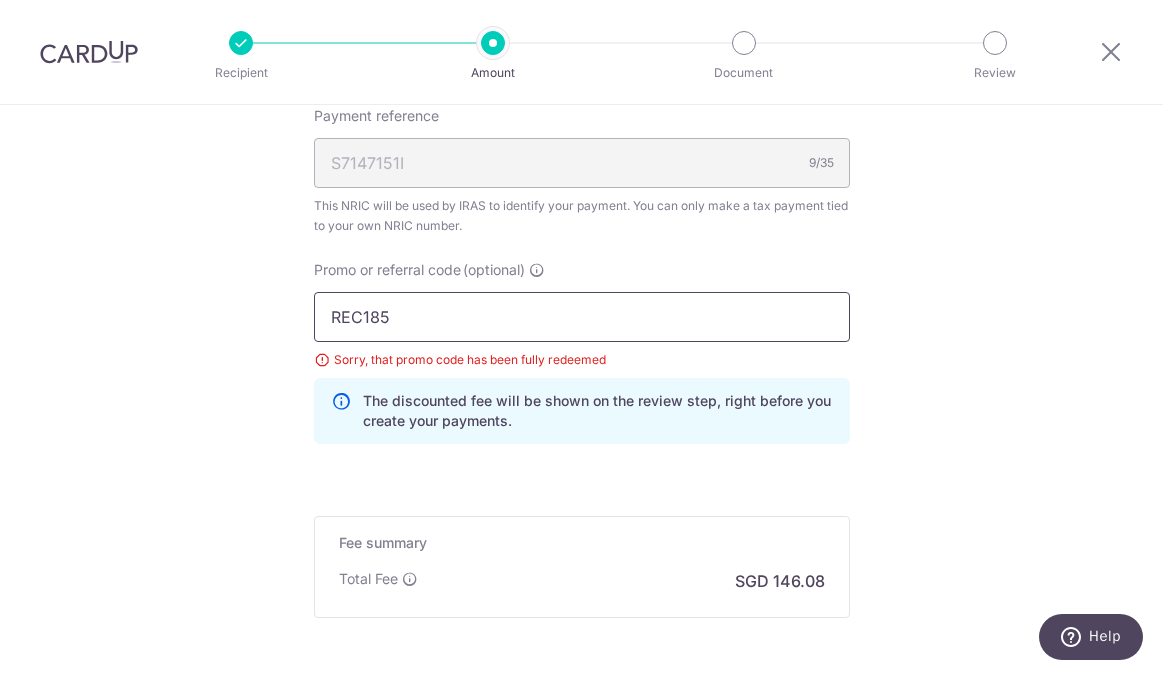 type on "REC185" 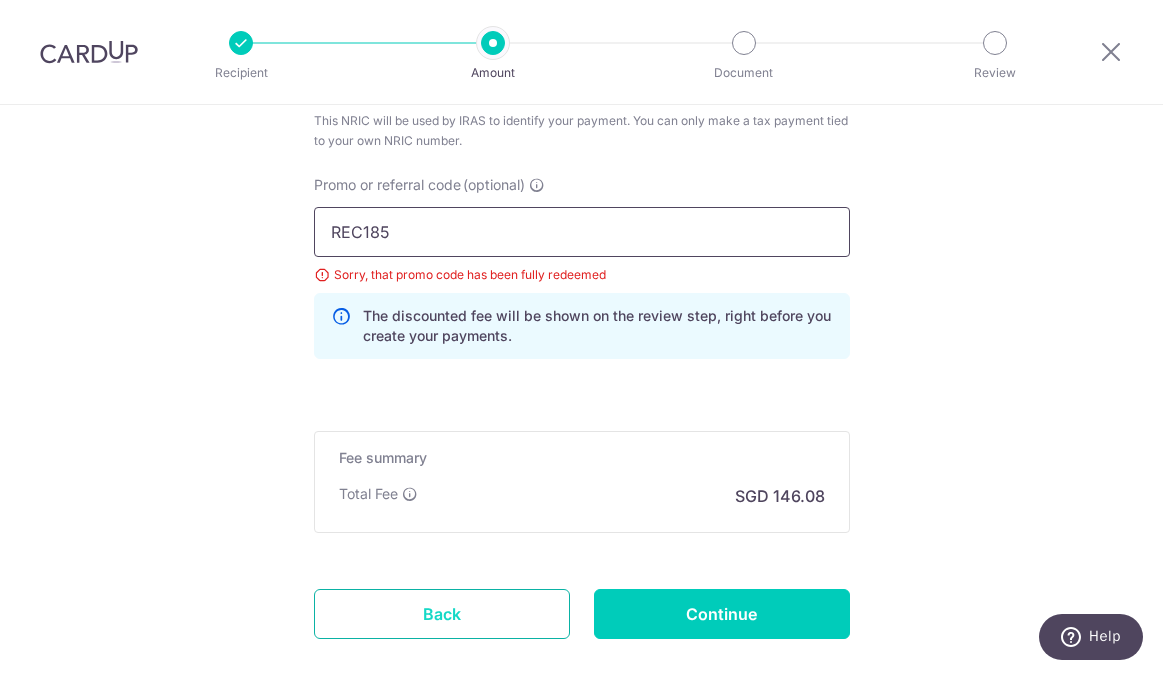 scroll, scrollTop: 1406, scrollLeft: 0, axis: vertical 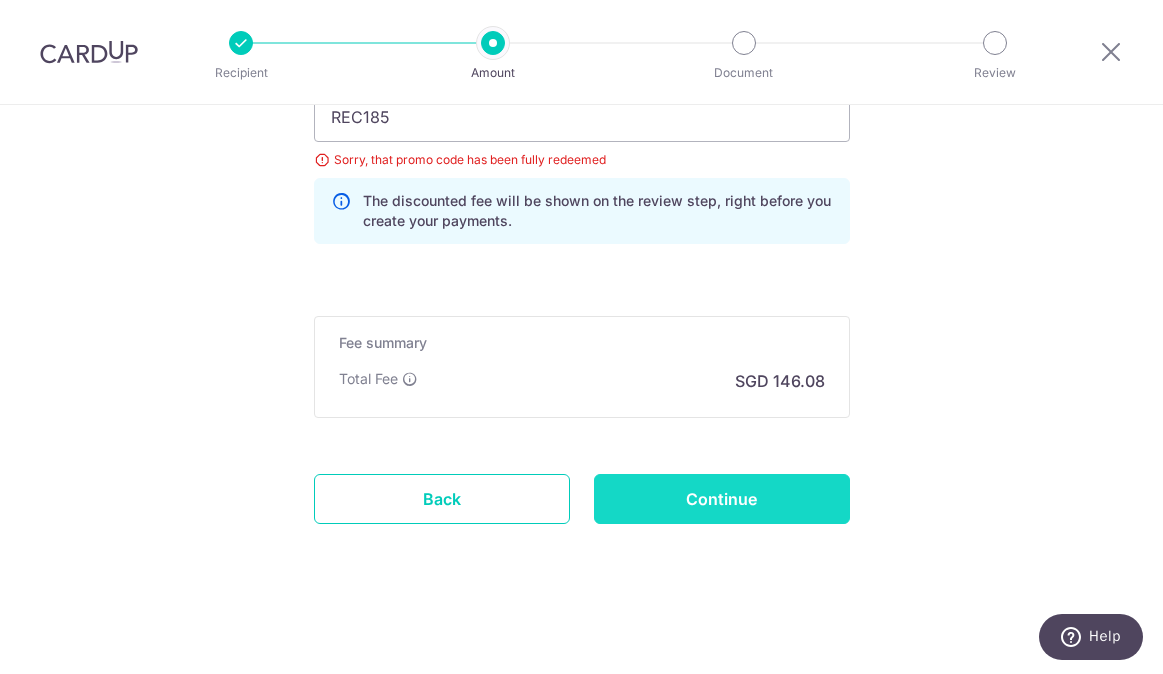 click on "Continue" at bounding box center (722, 499) 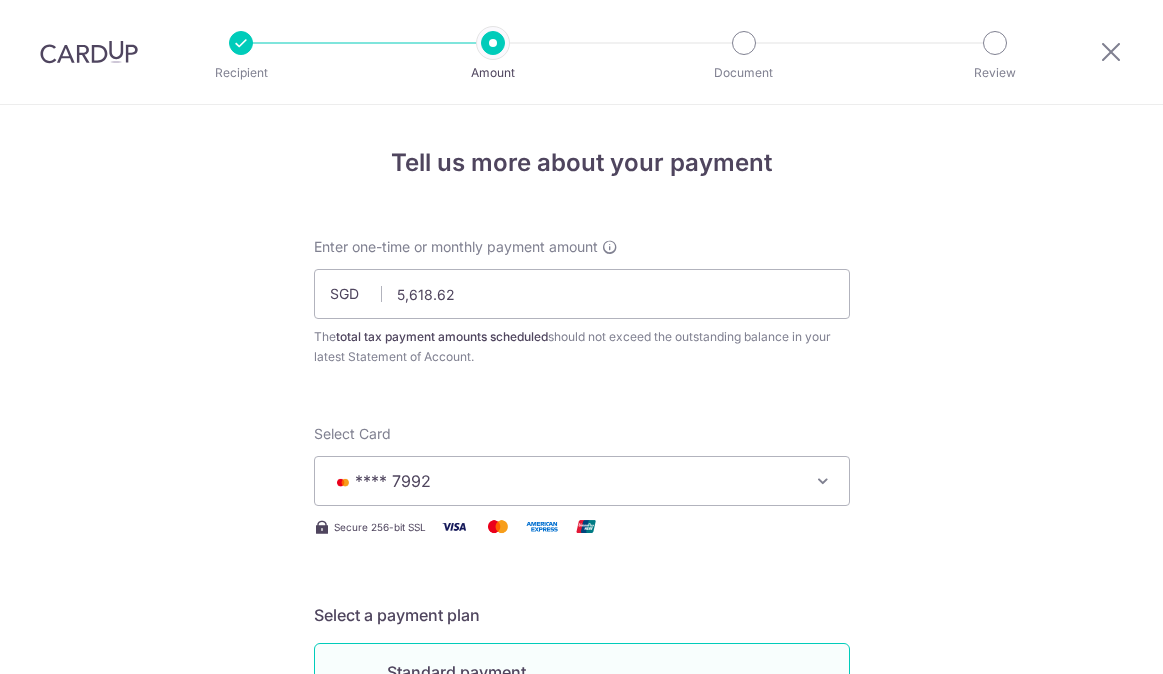 scroll, scrollTop: 0, scrollLeft: 0, axis: both 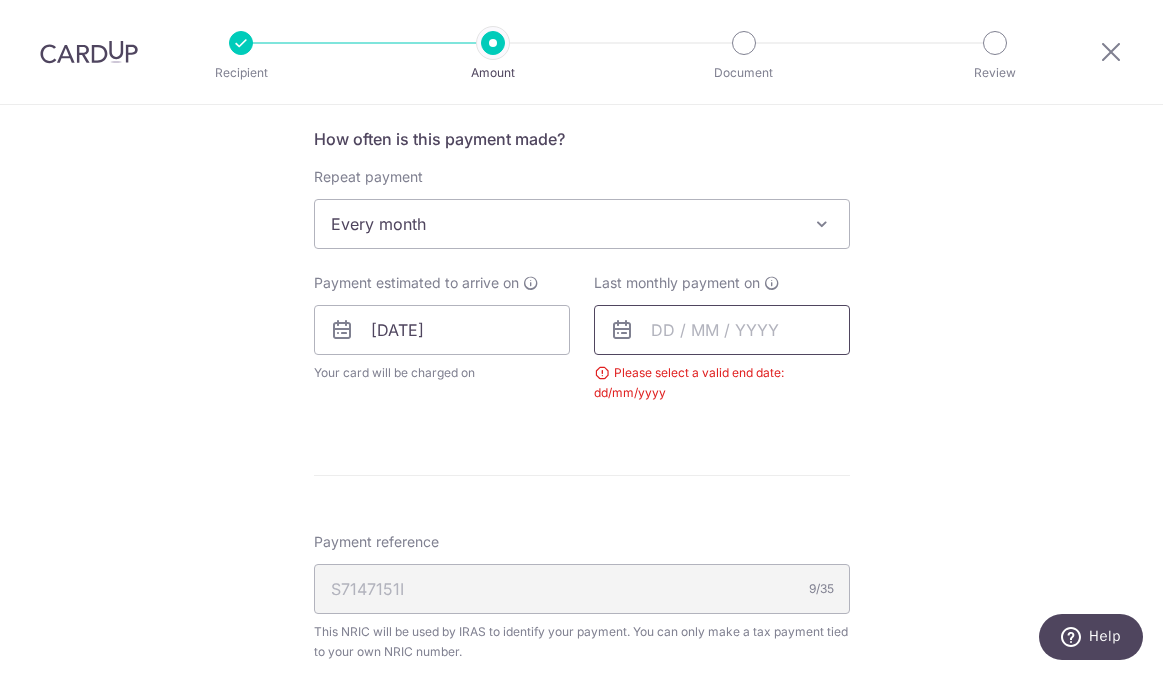 click at bounding box center [722, 330] 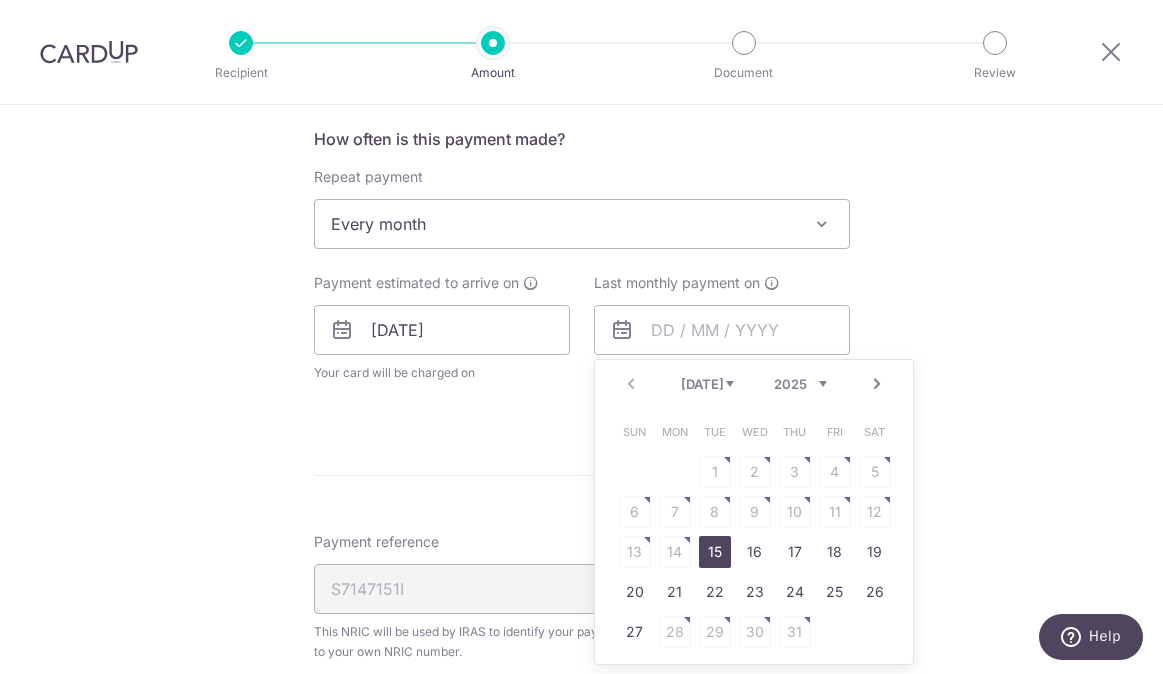 click on "2025 2026" at bounding box center (800, 384) 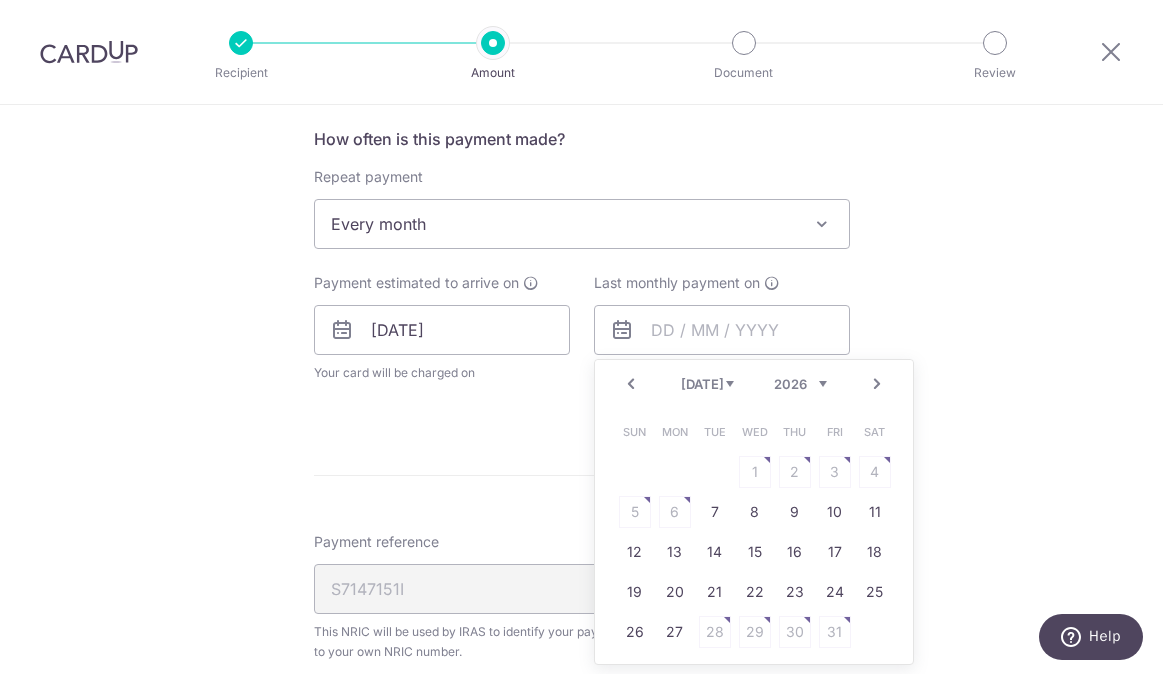 click on "Jan Feb Mar Apr May Jun [DATE] Aug" at bounding box center [707, 384] 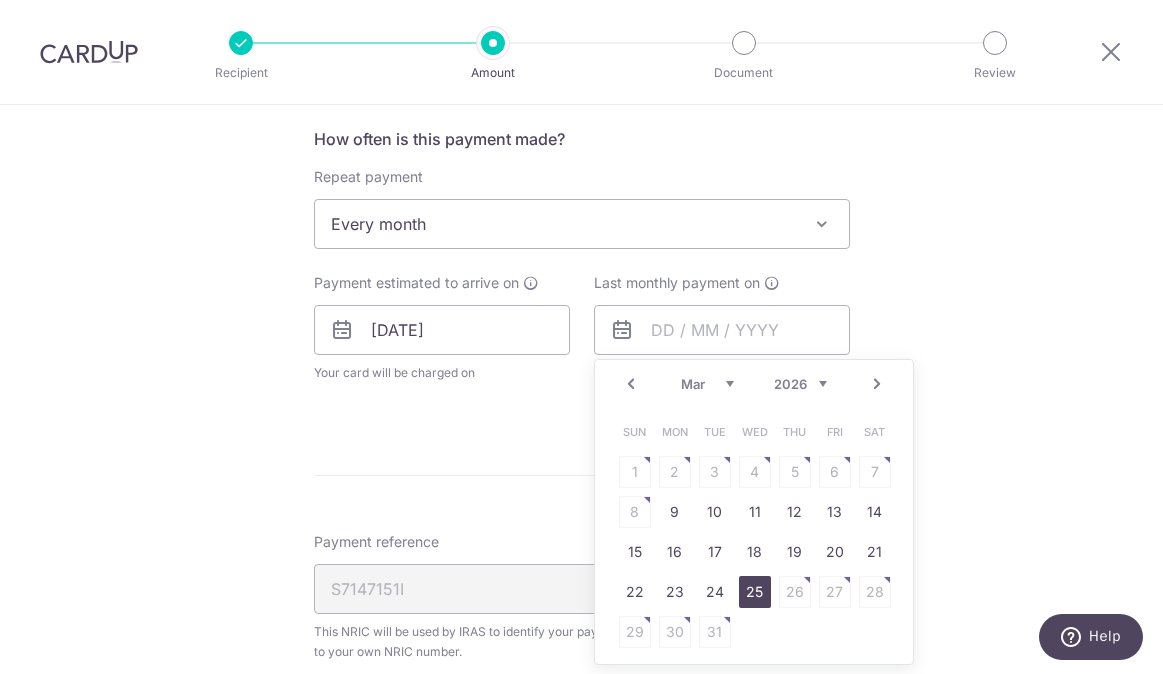 click on "25" at bounding box center (755, 592) 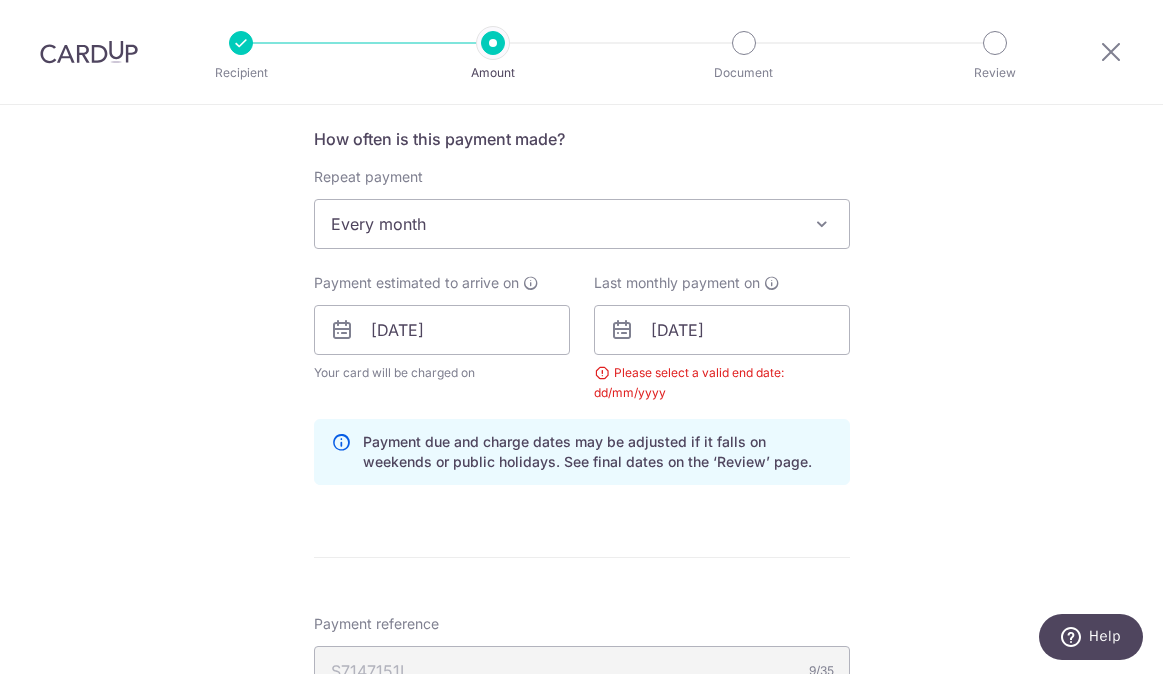click on "Tell us more about your payment
Enter one-time or monthly payment amount
SGD
5,618.62
5618.62
The  total tax payment amounts scheduled  should not exceed the outstanding balance in your latest Statement of Account.
Select Card
**** 7992
Add credit card
Your Cards
**** 7992
**** 3160
Secure 256-bit SSL
Text" at bounding box center [581, 284] 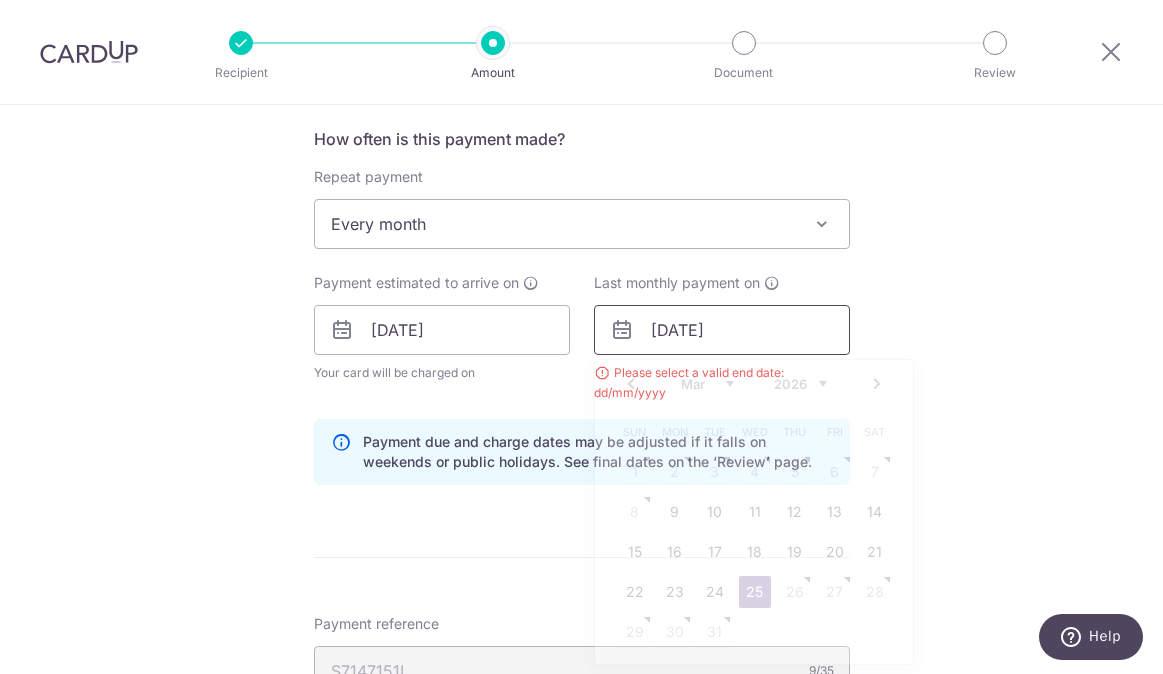 click on "25/03/2026" at bounding box center (722, 330) 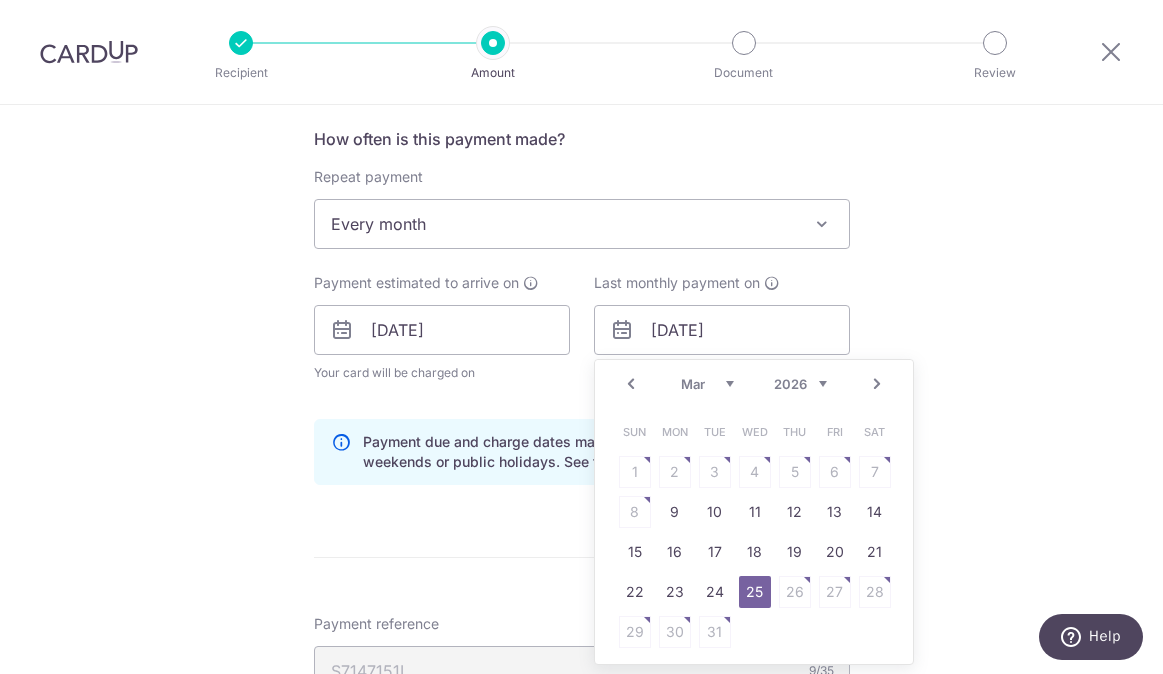 click on "Sun Mon Tue Wed Thu Fri Sat 1 2 3 4 5 6 7 8 9 10 11 12 13 14 15 16 17 18 19 20 21 22 23 24 25 26 27 28 29 30 31" at bounding box center (755, 532) 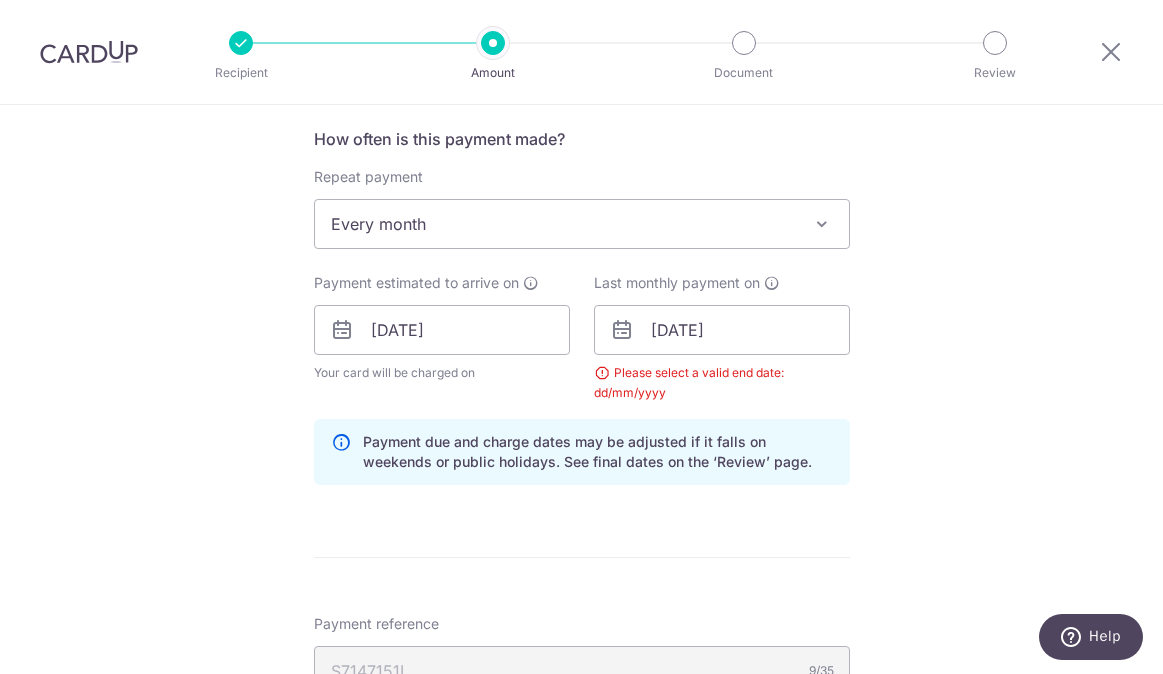 click on "Payment due and charge dates may be adjusted if it falls on weekends or public holidays. See final dates on the ‘Review’ page." at bounding box center (598, 452) 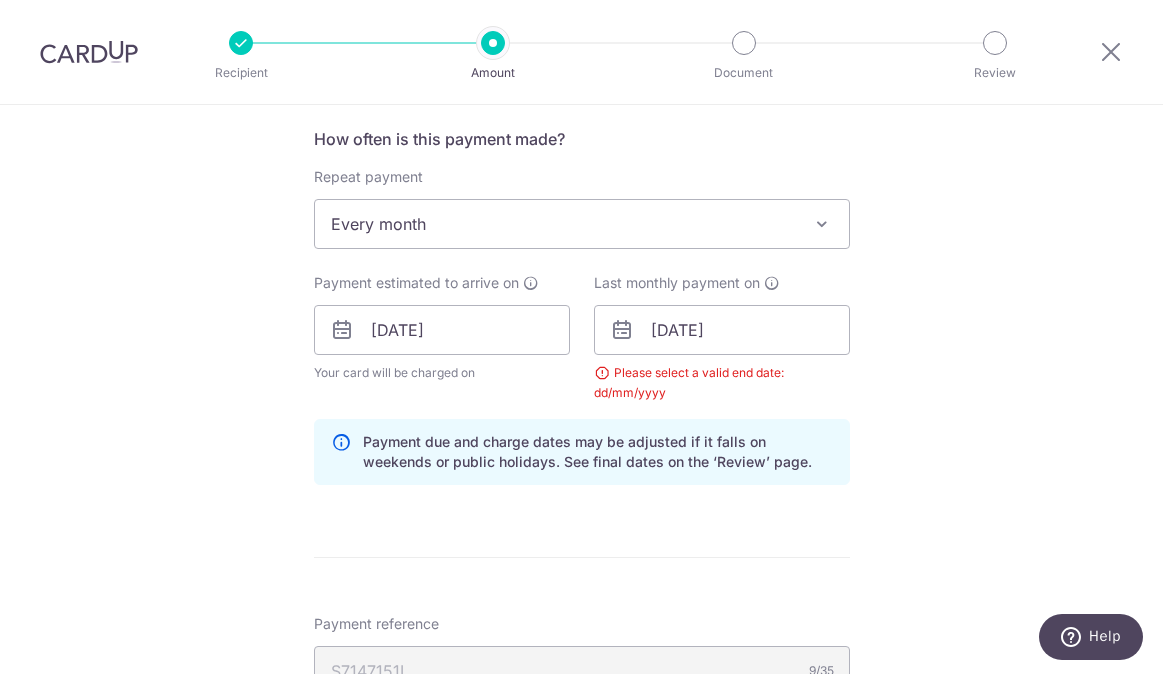 click on "Payment due and charge dates may be adjusted if it falls on weekends or public holidays. See final dates on the ‘Review’ page." at bounding box center [582, 452] 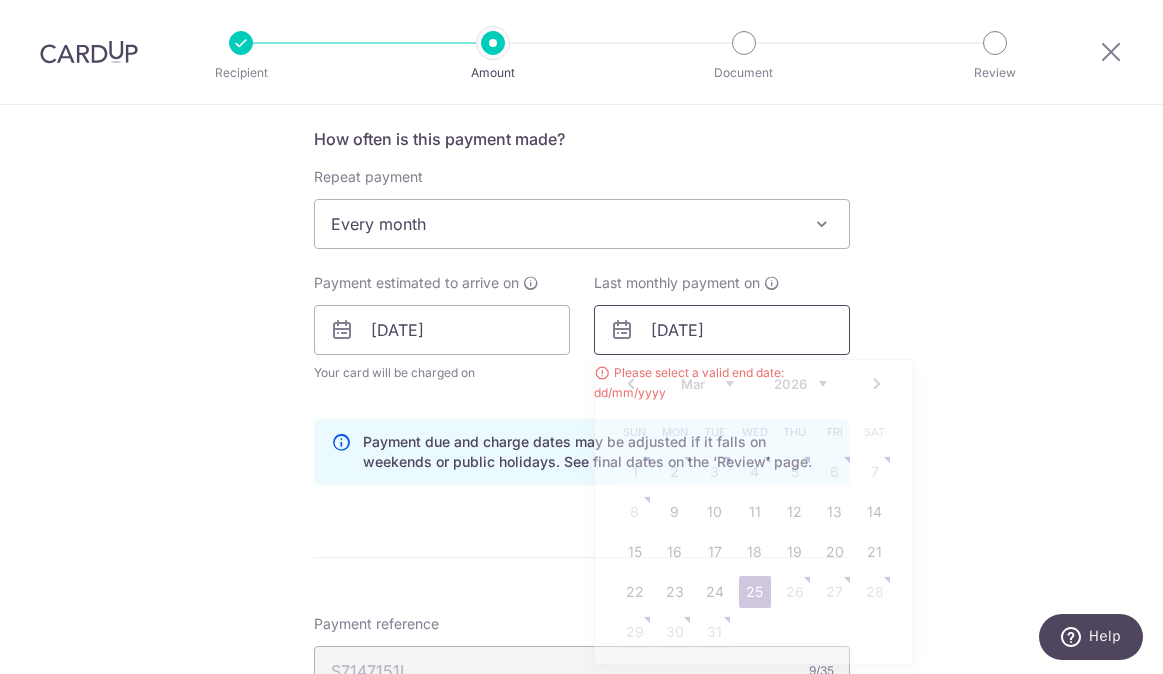click on "25/03/2026" at bounding box center (722, 330) 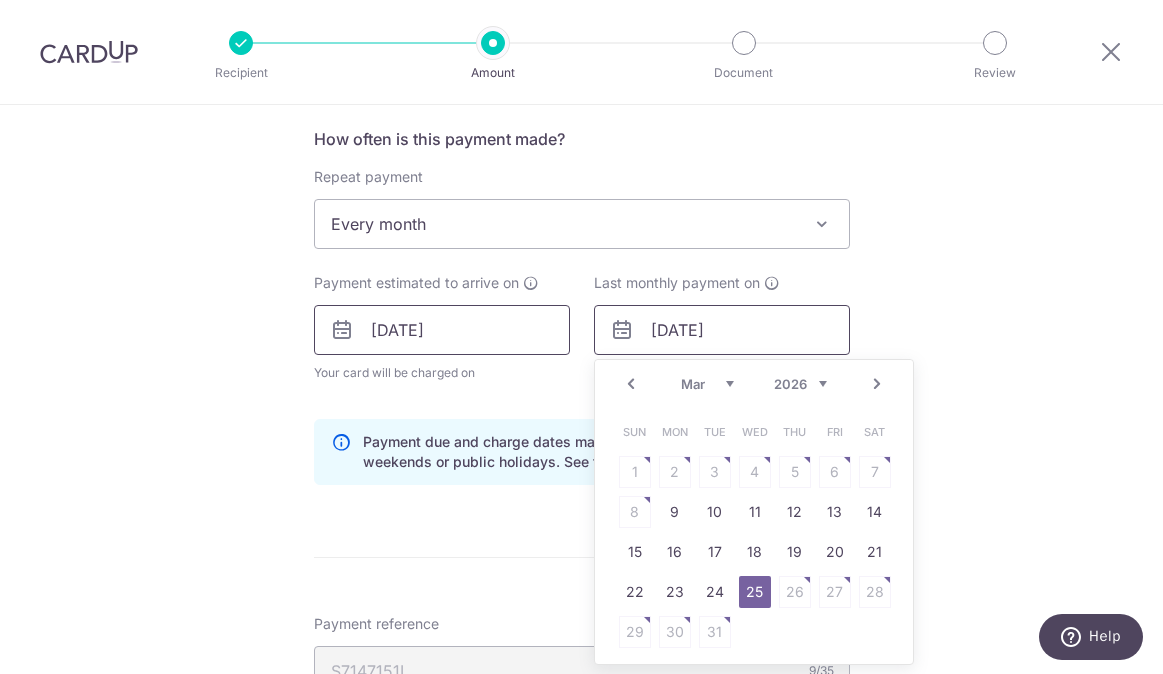 drag, startPoint x: 752, startPoint y: 324, endPoint x: 530, endPoint y: 319, distance: 222.0563 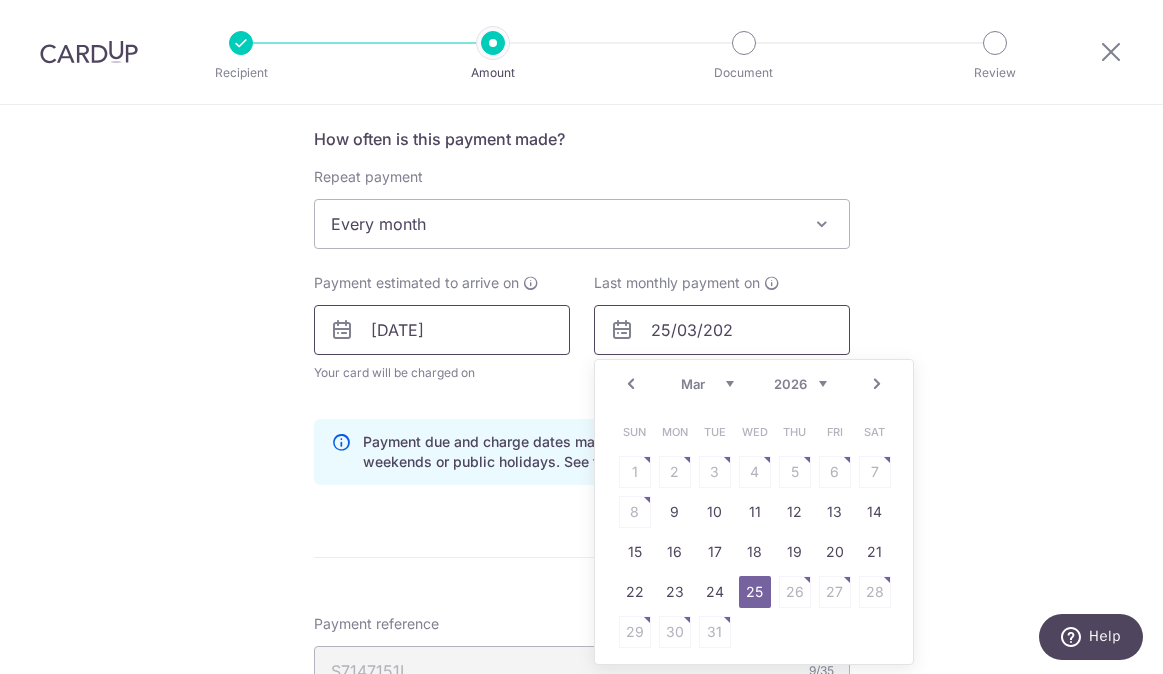 type on "25/03/2026" 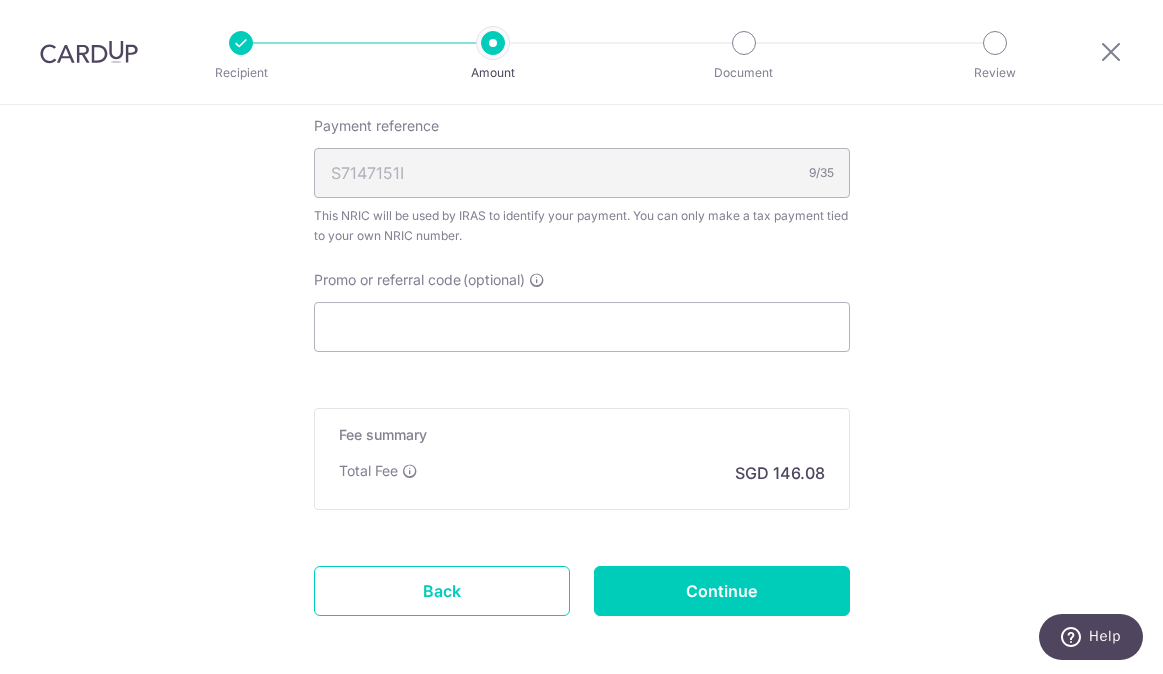scroll, scrollTop: 1300, scrollLeft: 0, axis: vertical 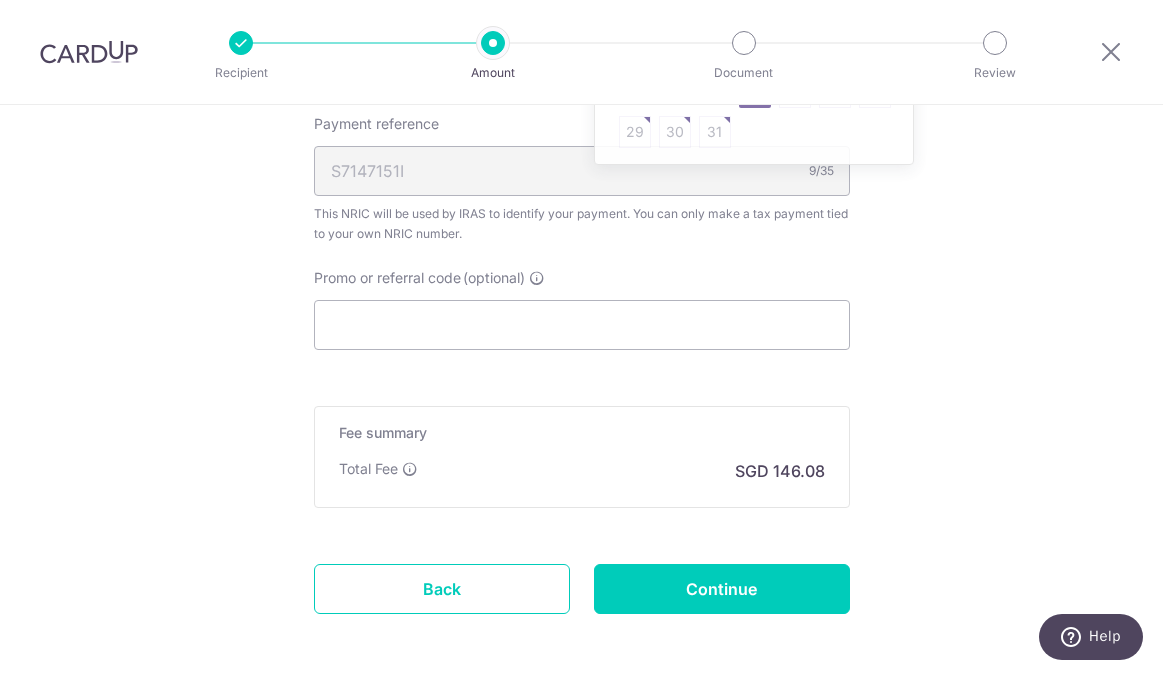 click on "Enter one-time or monthly payment amount
SGD
5,618.62
5618.62
The  total tax payment amounts scheduled  should not exceed the outstanding balance in your latest Statement of Account.
Select Card
**** 7992
Add credit card
Your Cards
**** 7992
**** 3160
Secure 256-bit SSL
Text
New card details" at bounding box center [582, -197] 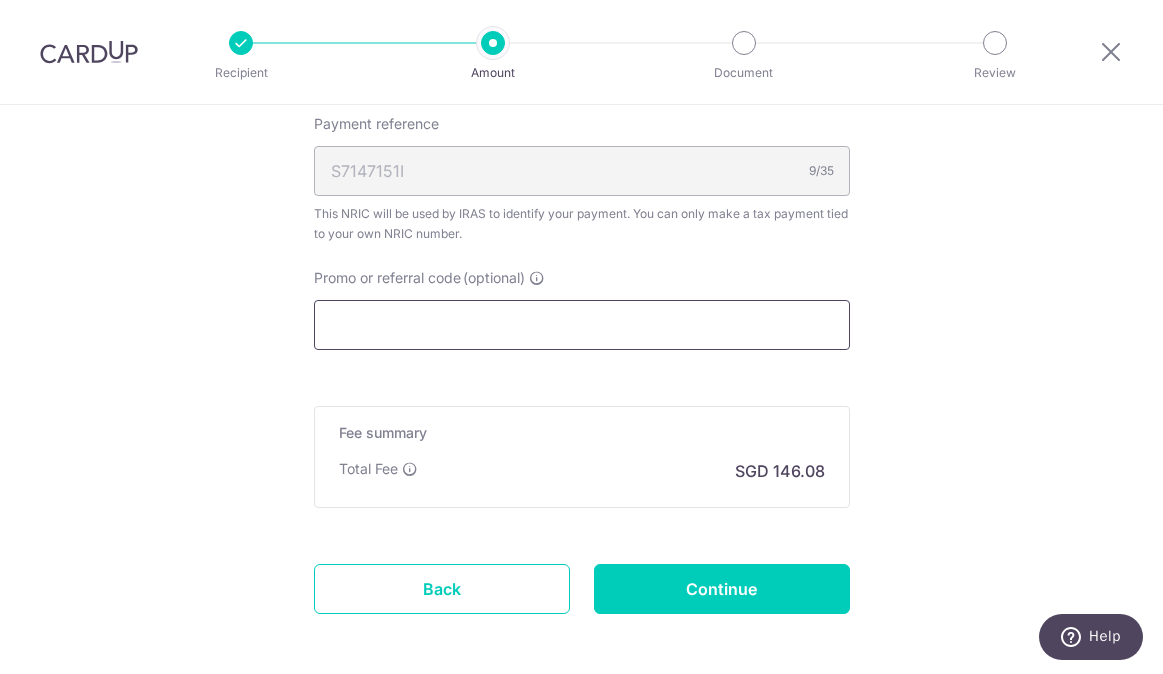 click on "Promo or referral code
(optional)" at bounding box center (582, 325) 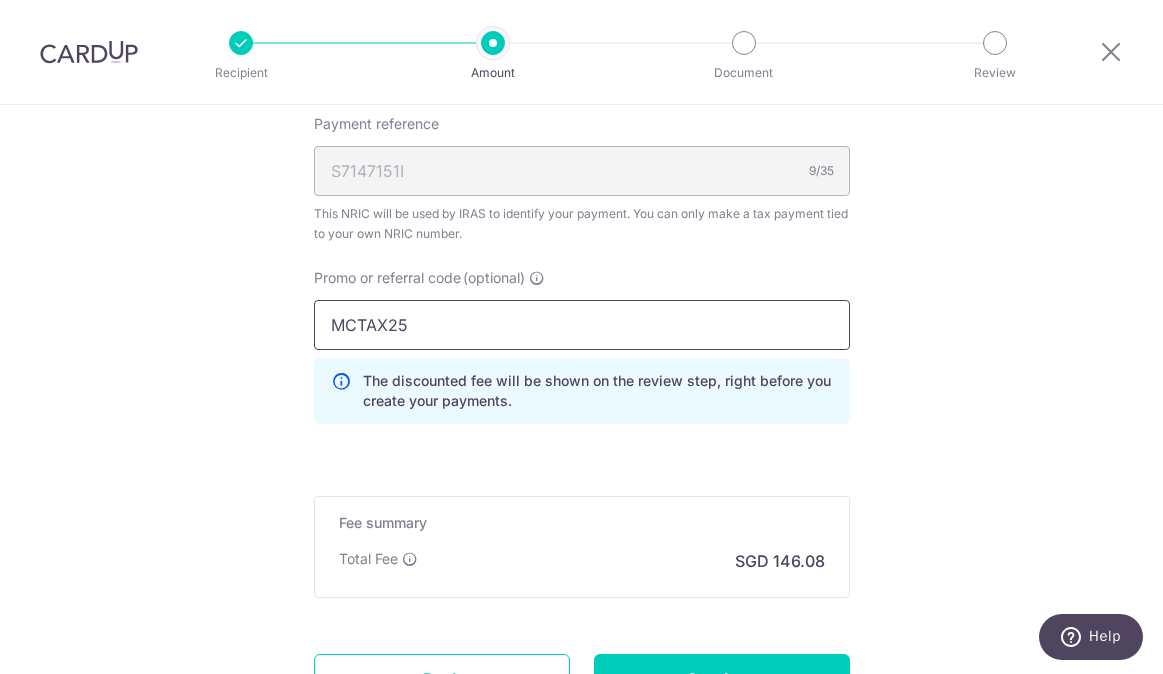 type on "MCTAX25" 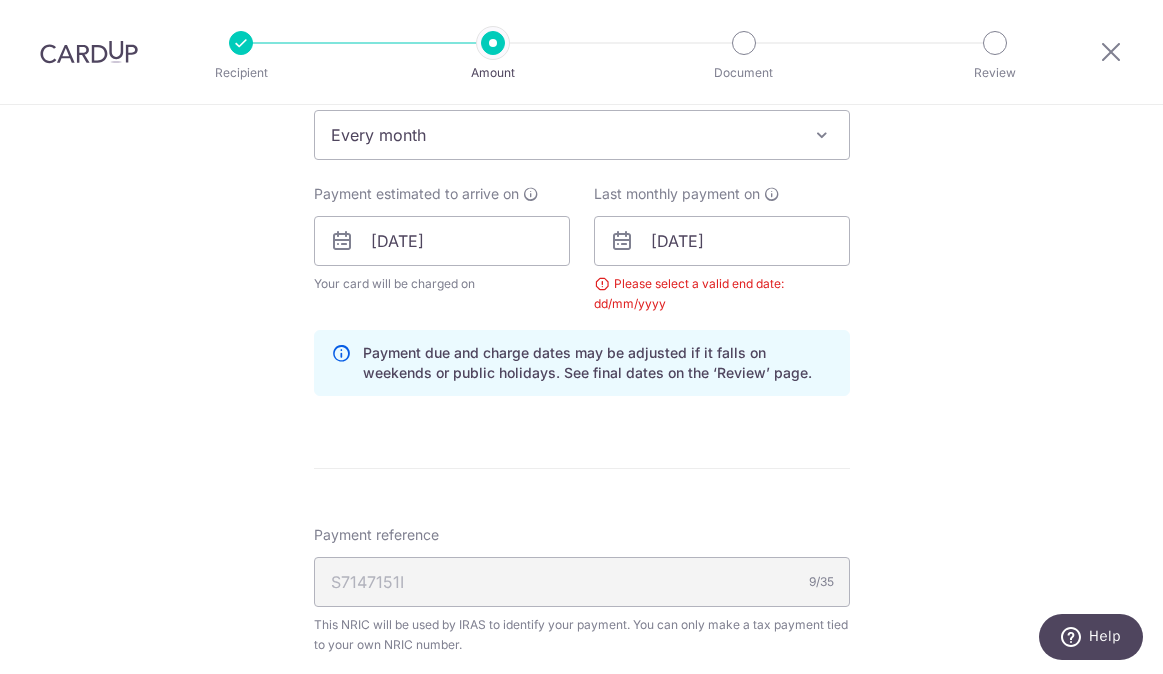 scroll, scrollTop: 700, scrollLeft: 0, axis: vertical 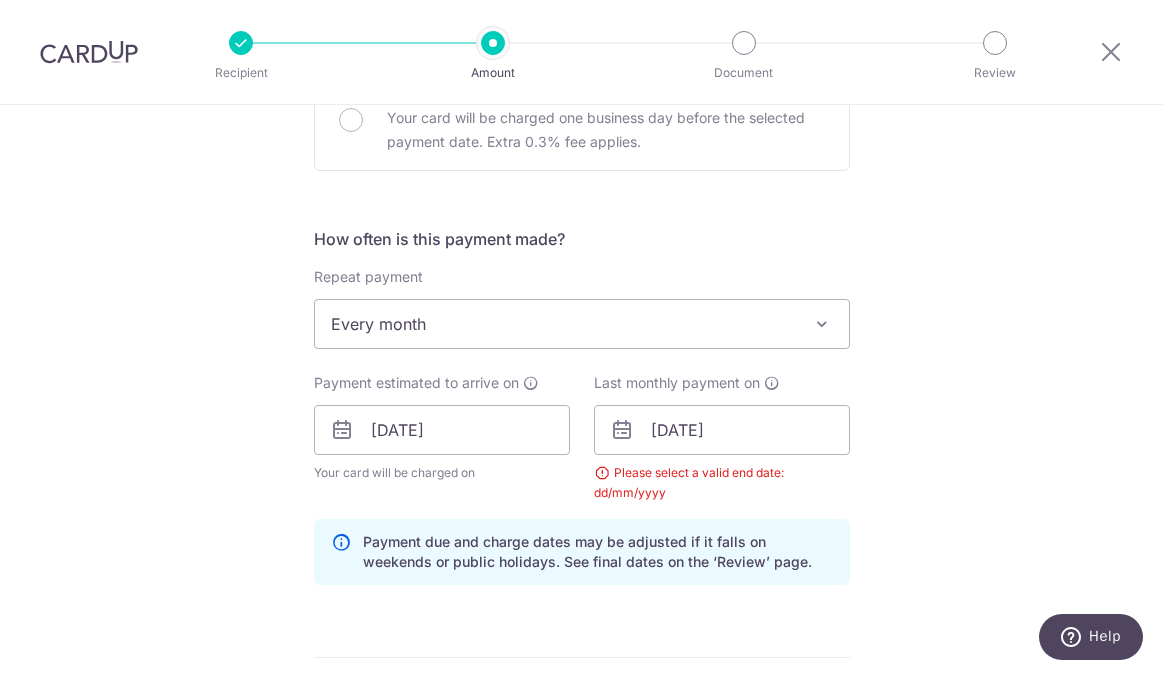 click on "Every month" at bounding box center [582, 324] 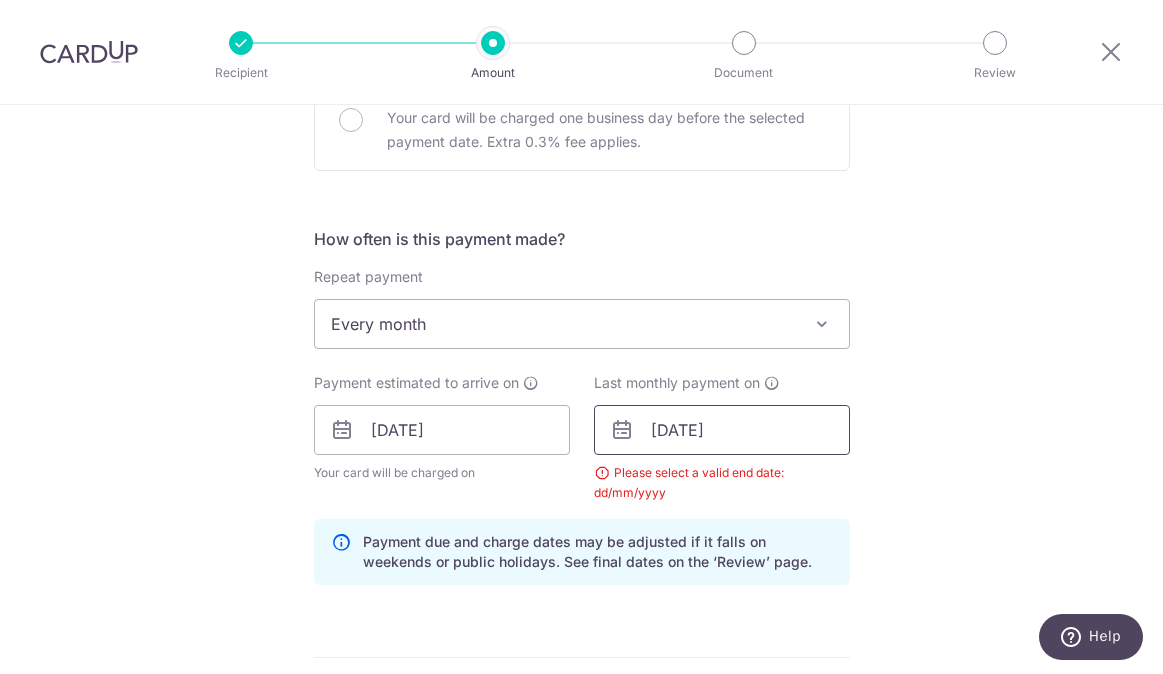 click on "25/03/2026" at bounding box center (722, 430) 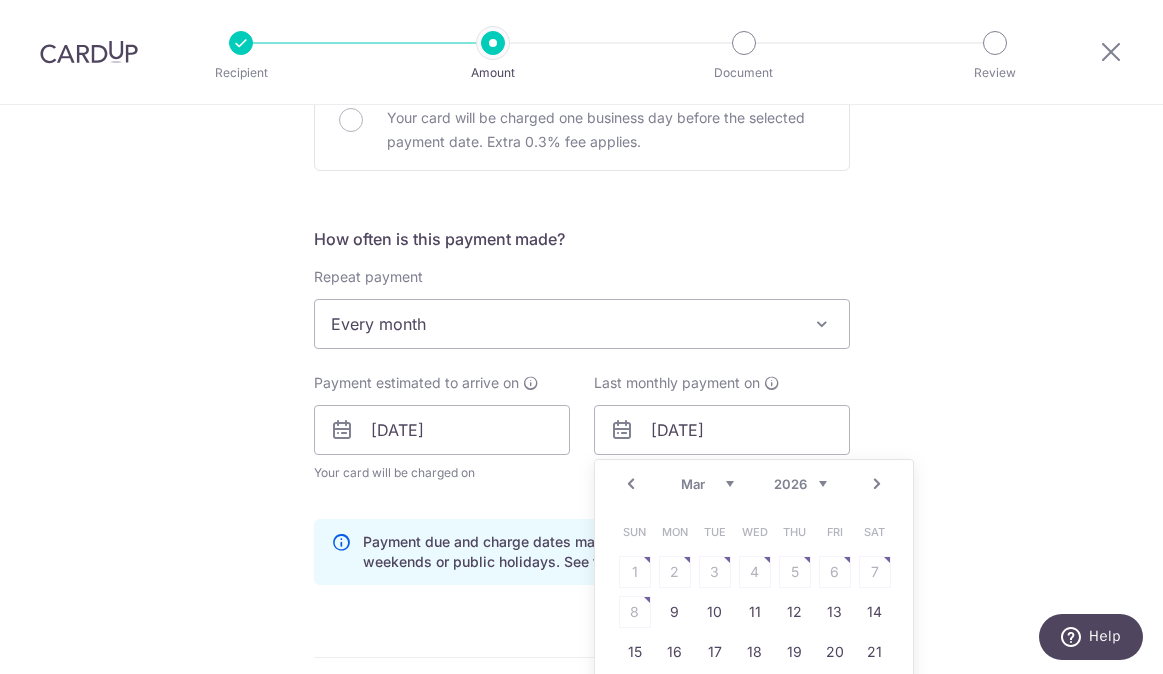 click on "Prev Next Jan Feb Mar Apr May Jun Jul Aug 2025 2026" at bounding box center [754, 484] 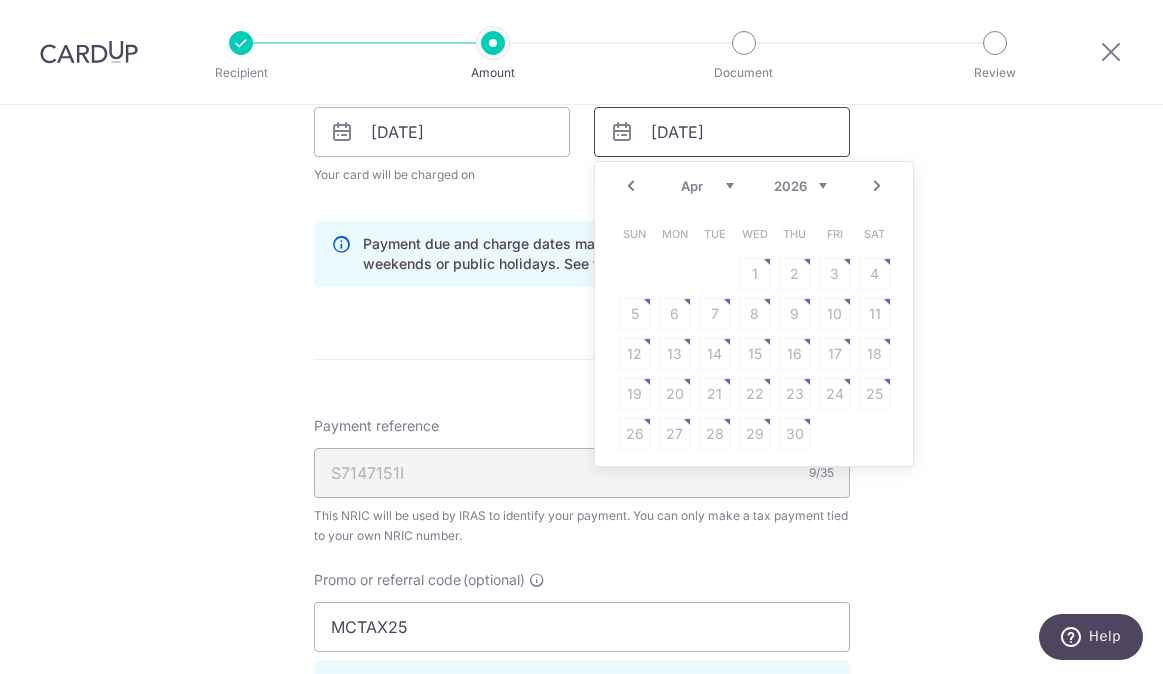 scroll, scrollTop: 1000, scrollLeft: 0, axis: vertical 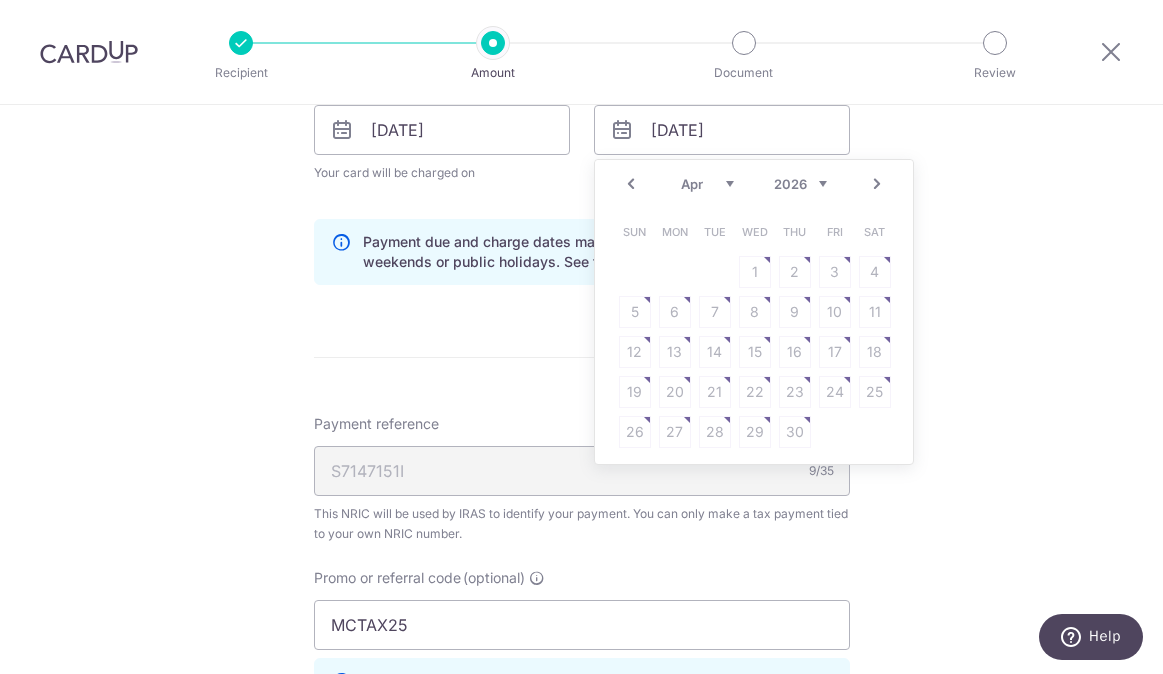 click on "Sun Mon Tue Wed Thu Fri Sat       1 2 3 4 5 6 7 8 9 10 11 12 13 14 15 16 17 18 19 20 21 22 23 24 25 26 27 28 29 30" at bounding box center (755, 332) 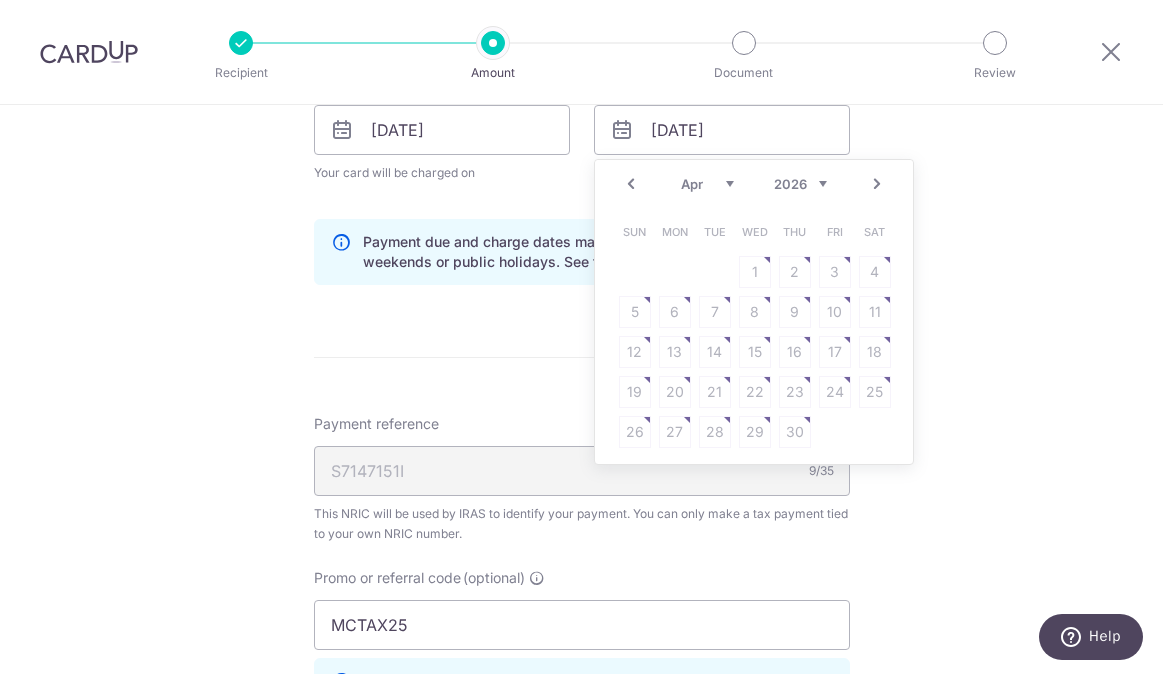 click on "Jan Feb Mar Apr May Jun Jul Aug" at bounding box center (707, 184) 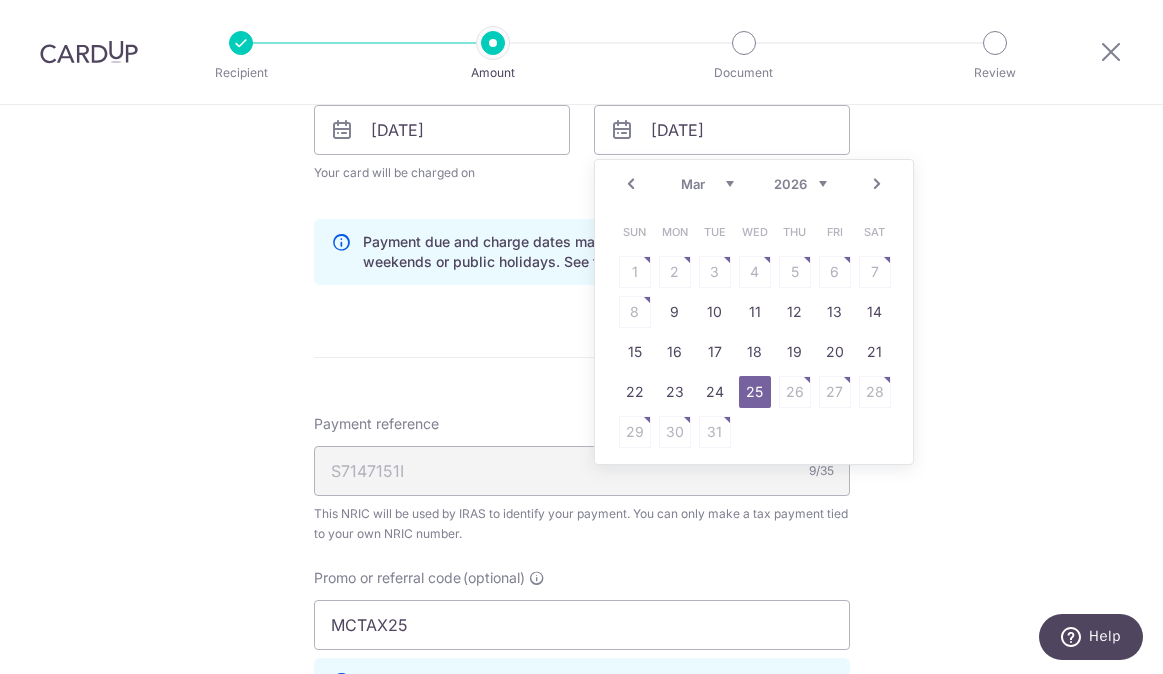 click on "25" at bounding box center [755, 392] 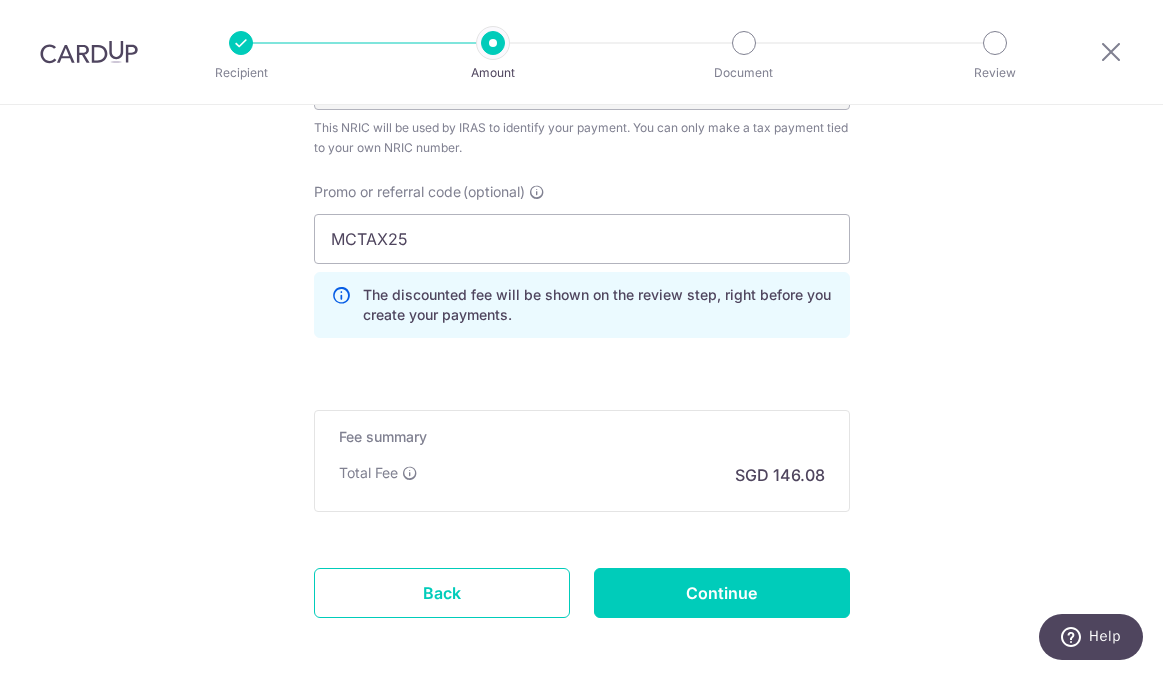 scroll, scrollTop: 1400, scrollLeft: 0, axis: vertical 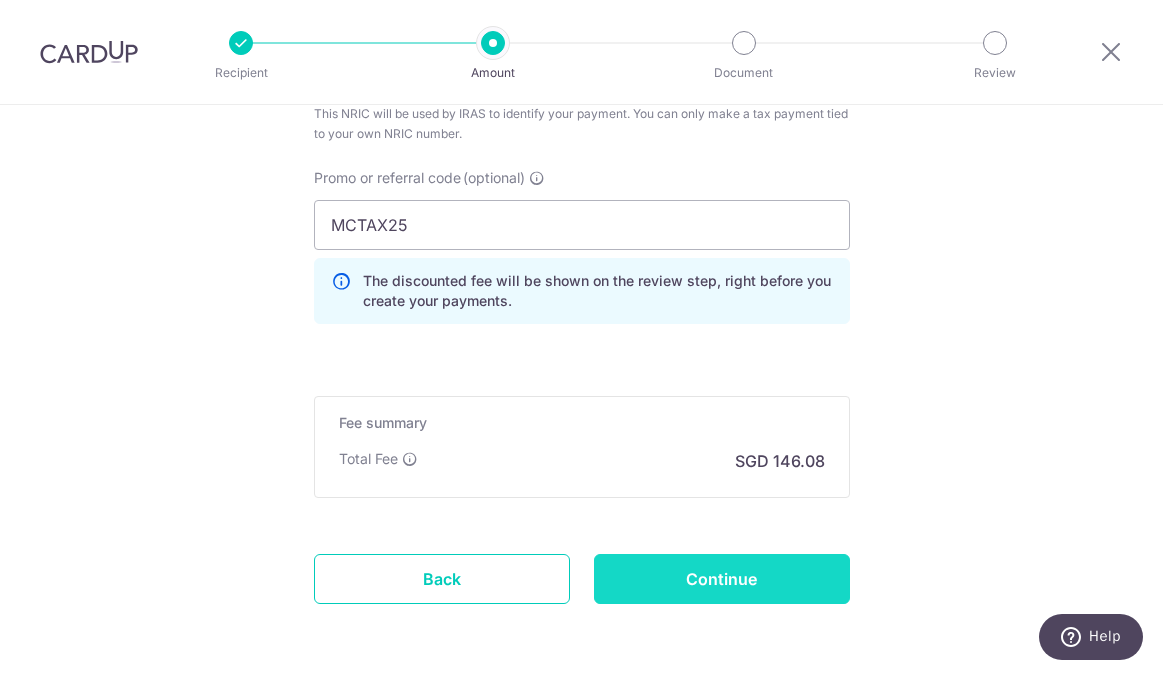 click on "Continue" at bounding box center [722, 579] 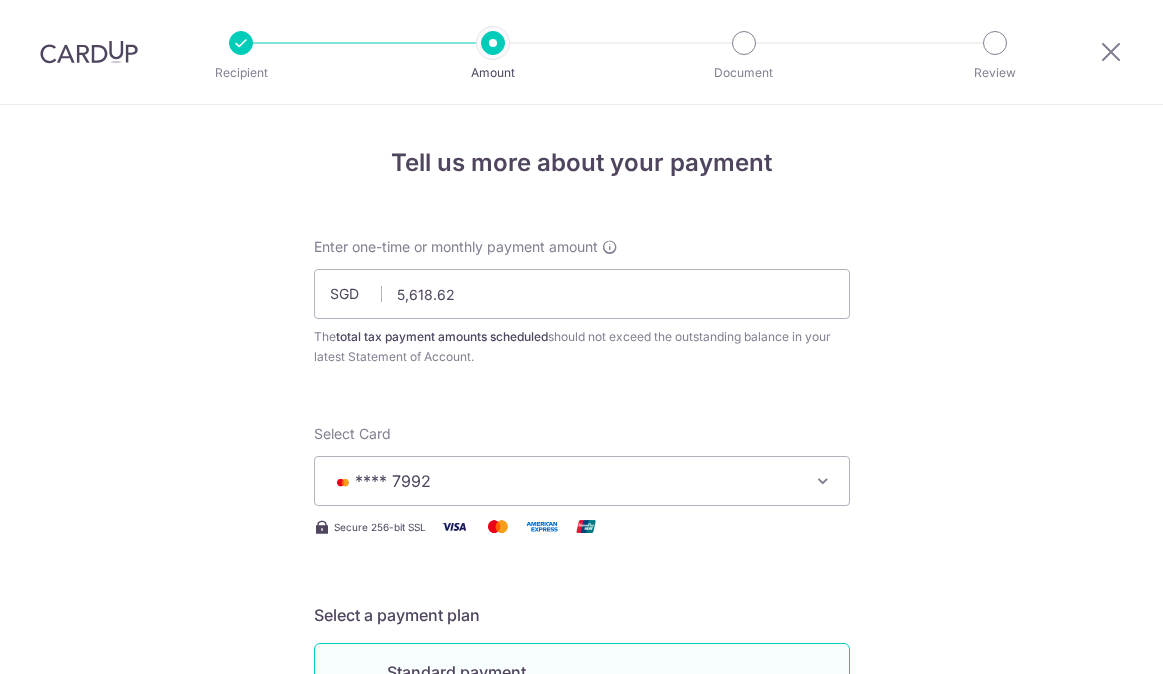 scroll, scrollTop: 0, scrollLeft: 0, axis: both 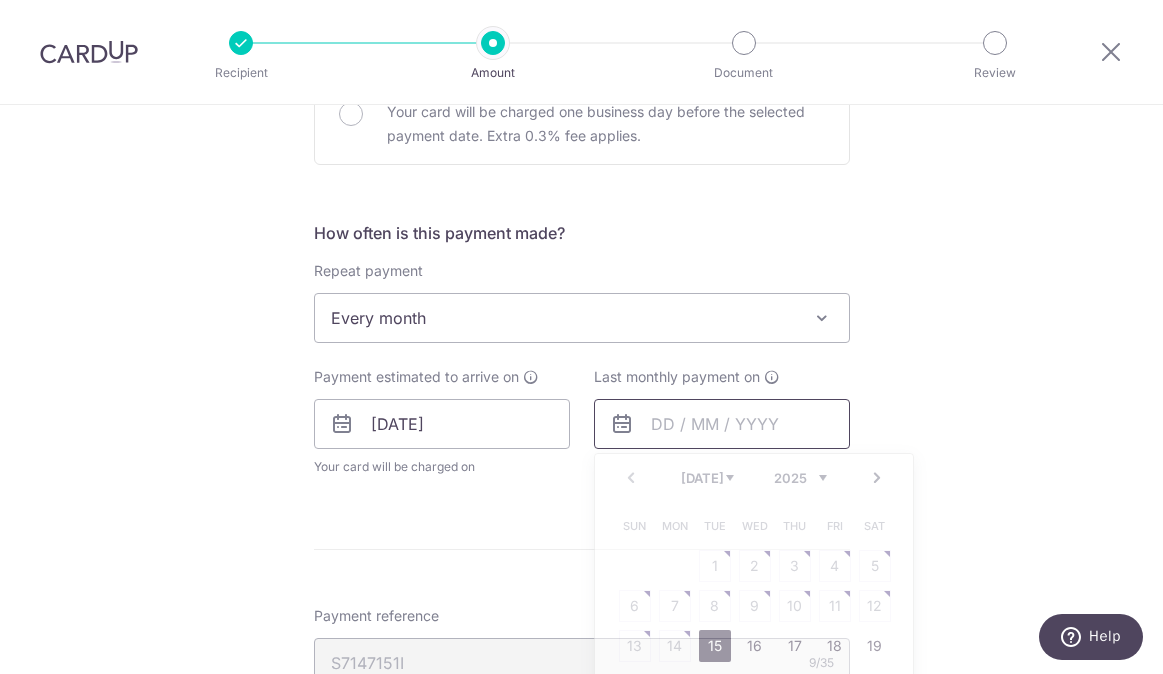 click at bounding box center [722, 424] 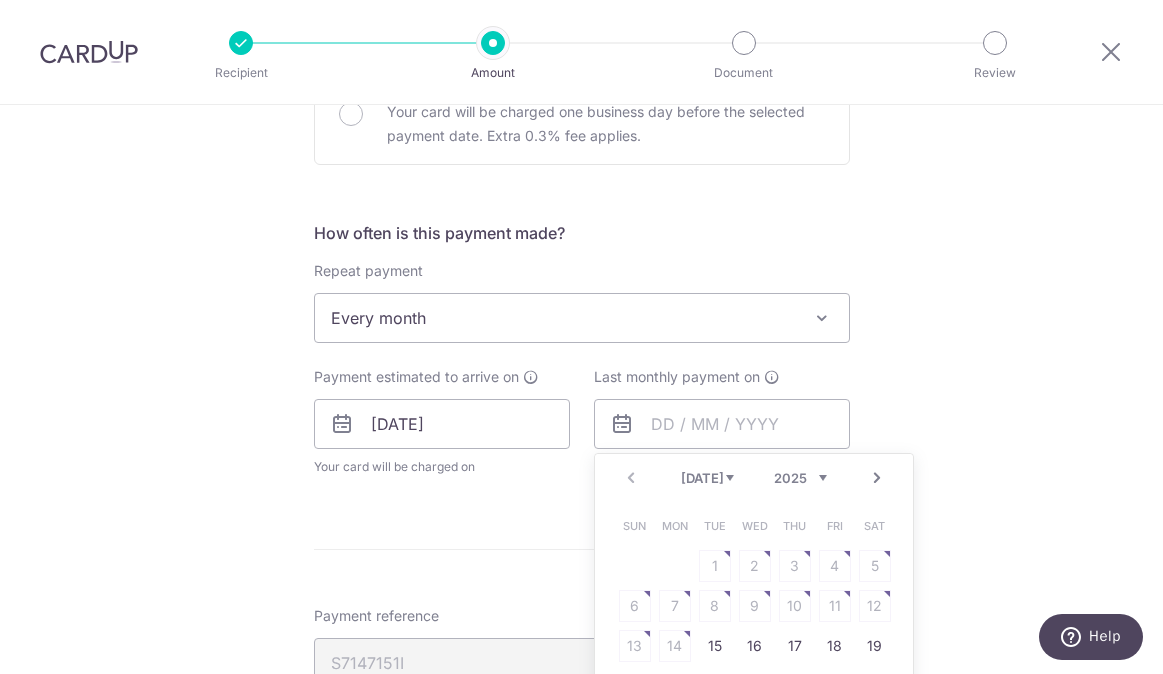 click on "2025 2026" at bounding box center [800, 478] 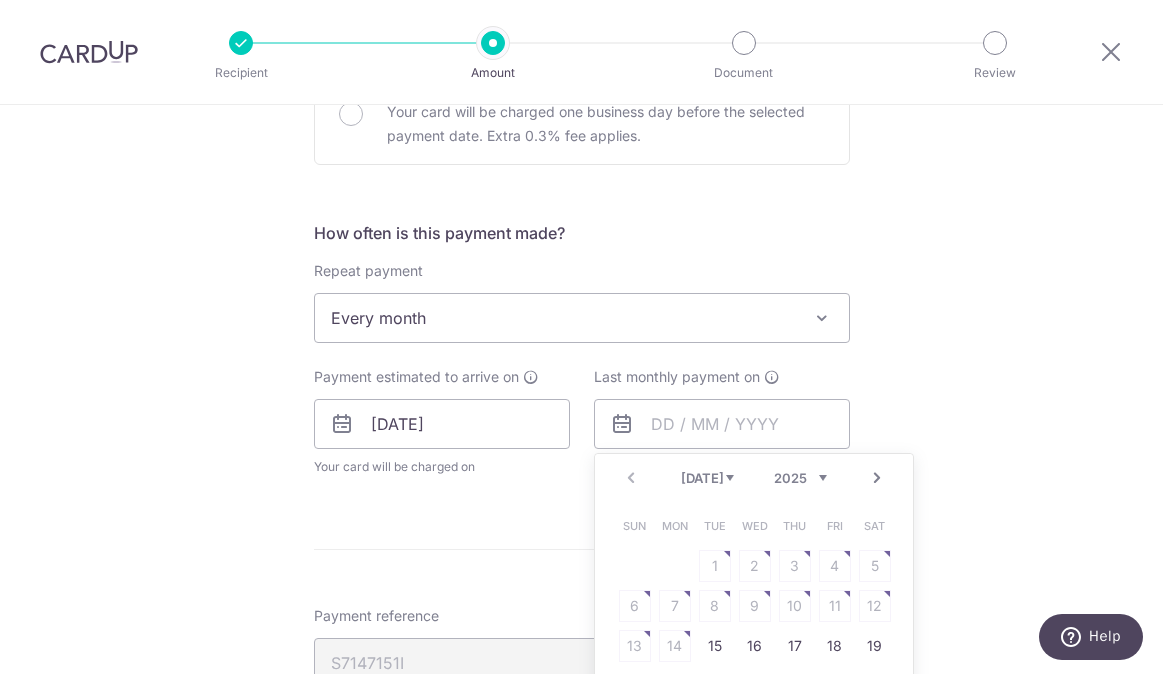 click on "2025 2026" at bounding box center [800, 478] 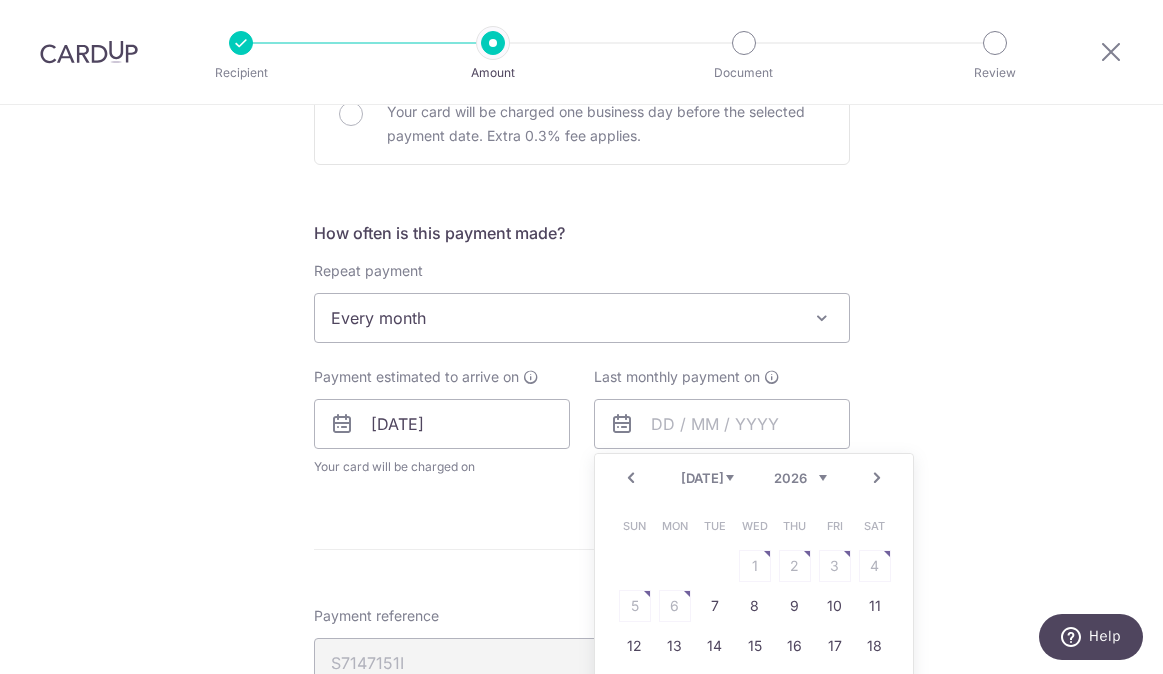 click on "Prev Next Jan Feb Mar Apr May Jun Jul Aug 2025 2026" at bounding box center (754, 478) 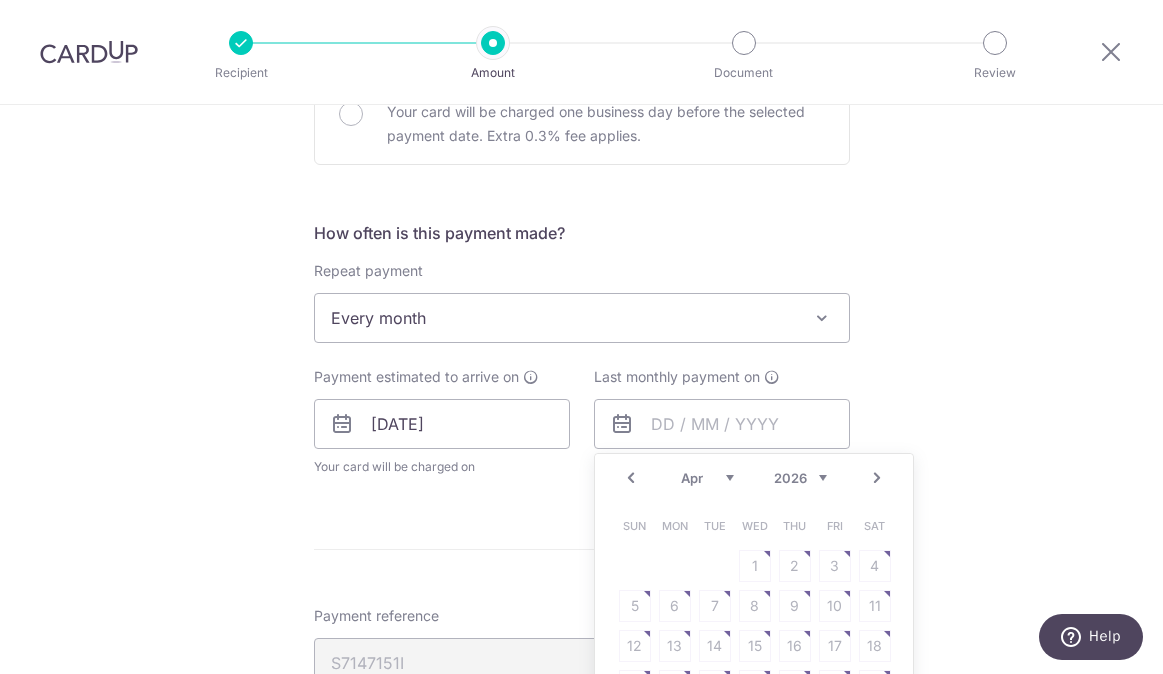 click on "Prev" at bounding box center (631, 478) 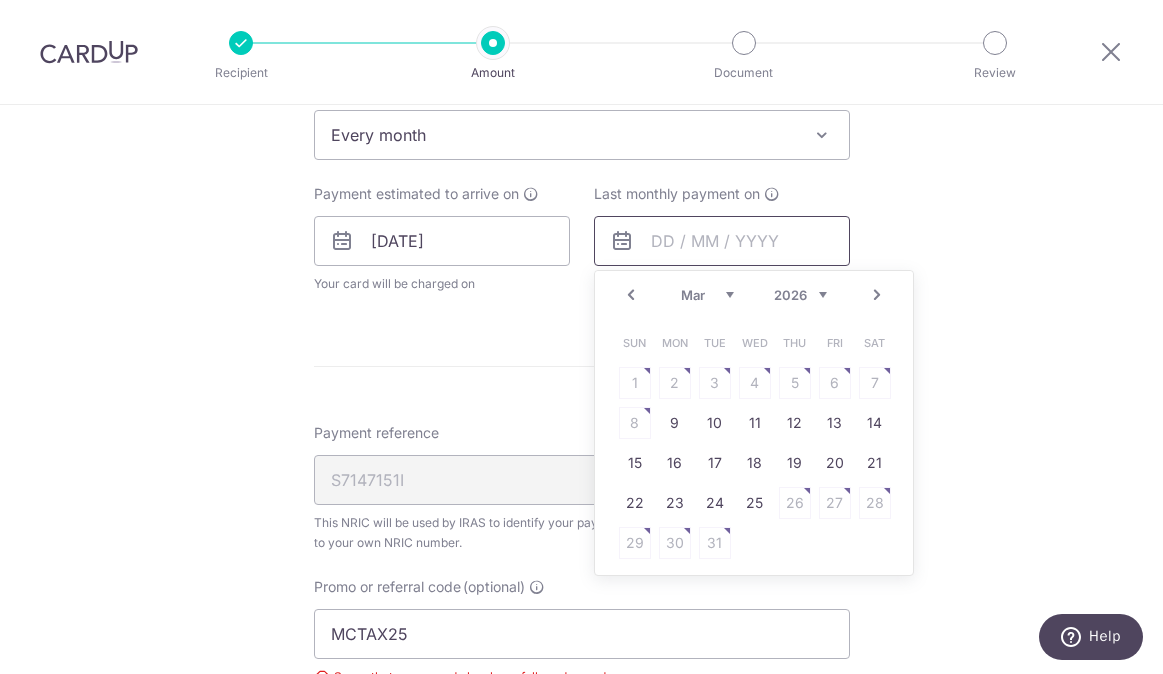 scroll, scrollTop: 906, scrollLeft: 0, axis: vertical 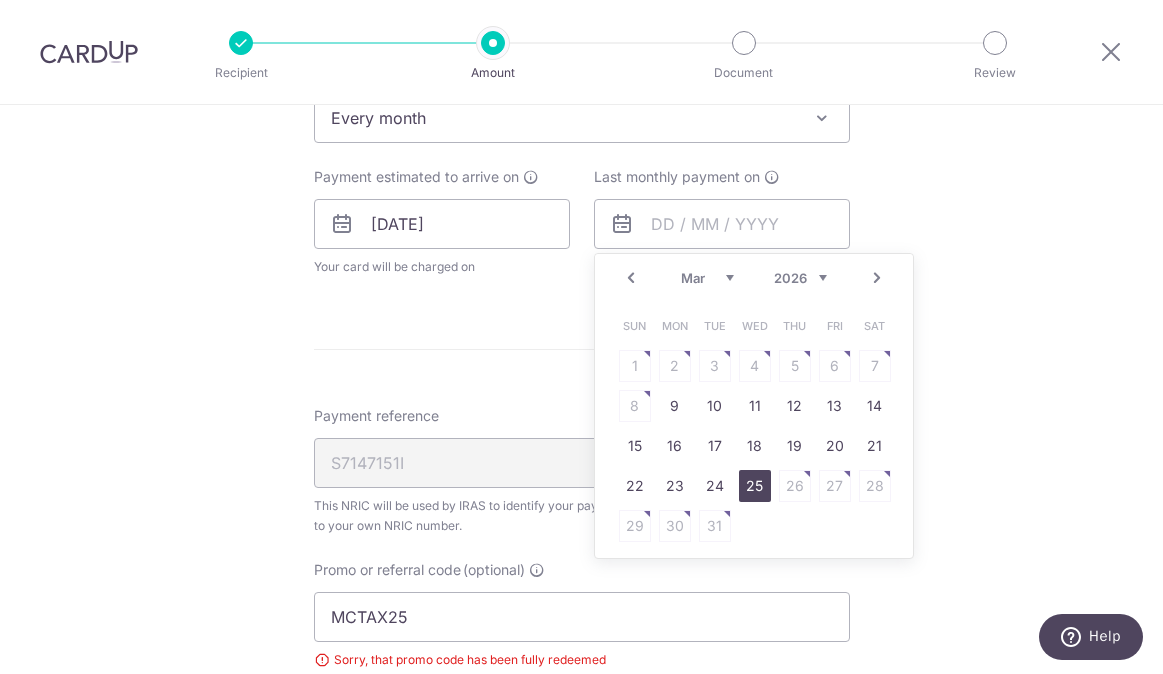 click on "25" at bounding box center [755, 486] 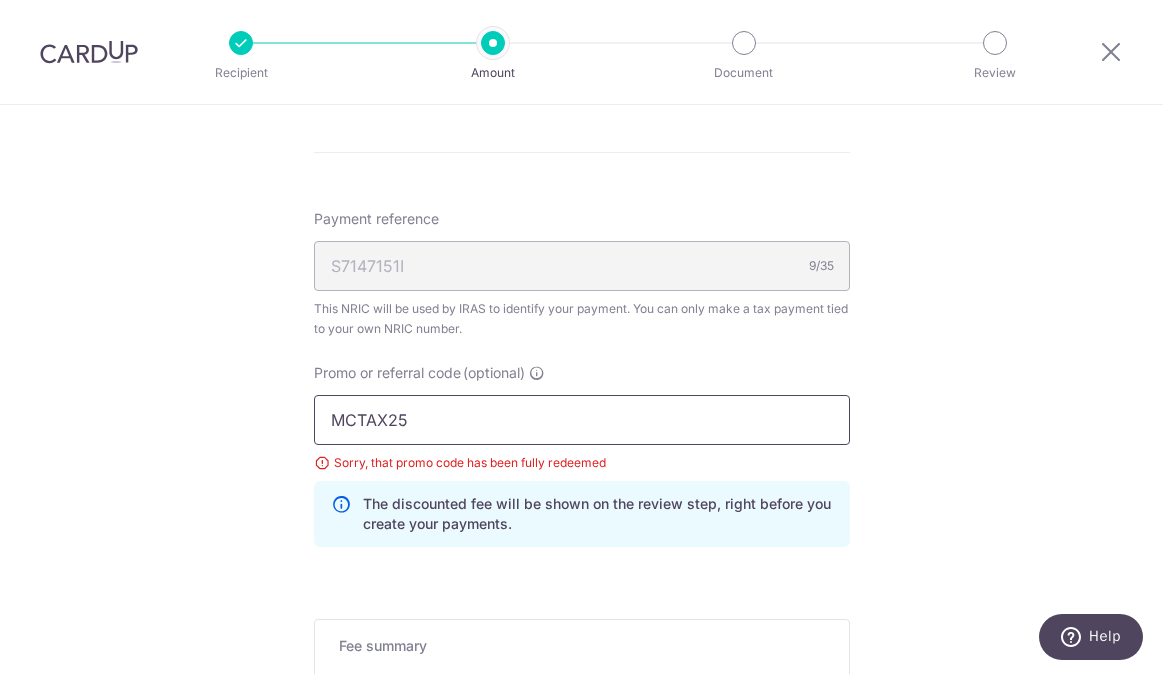 scroll, scrollTop: 1206, scrollLeft: 0, axis: vertical 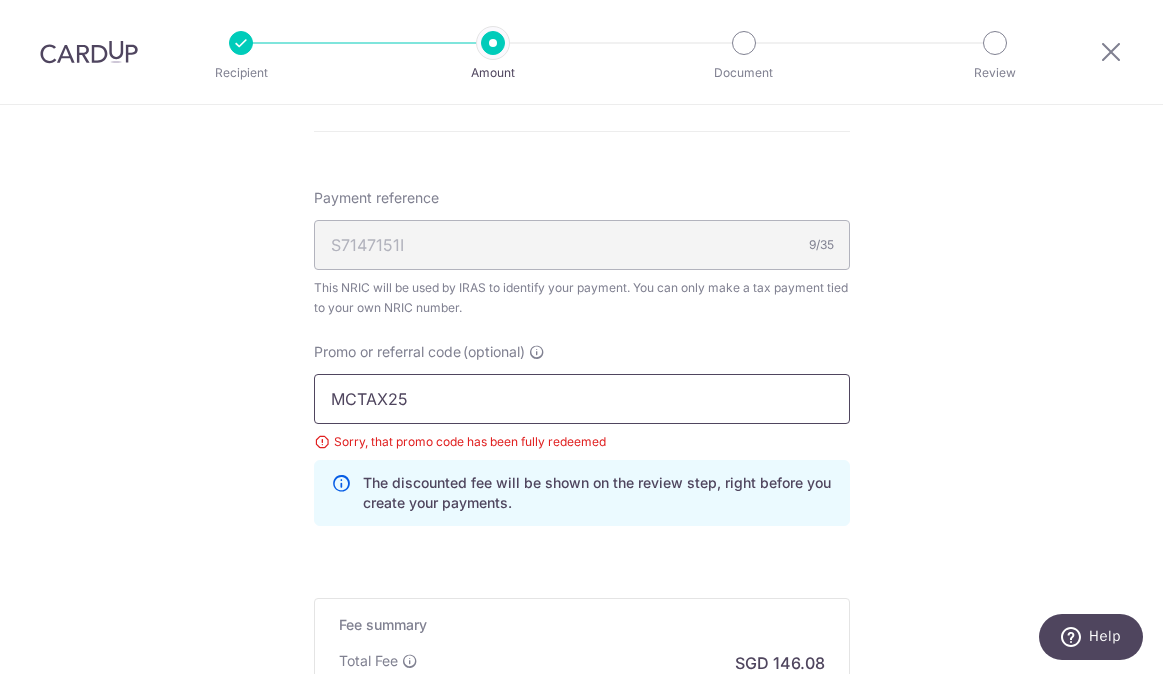 drag, startPoint x: 515, startPoint y: 412, endPoint x: -58, endPoint y: 374, distance: 574.25867 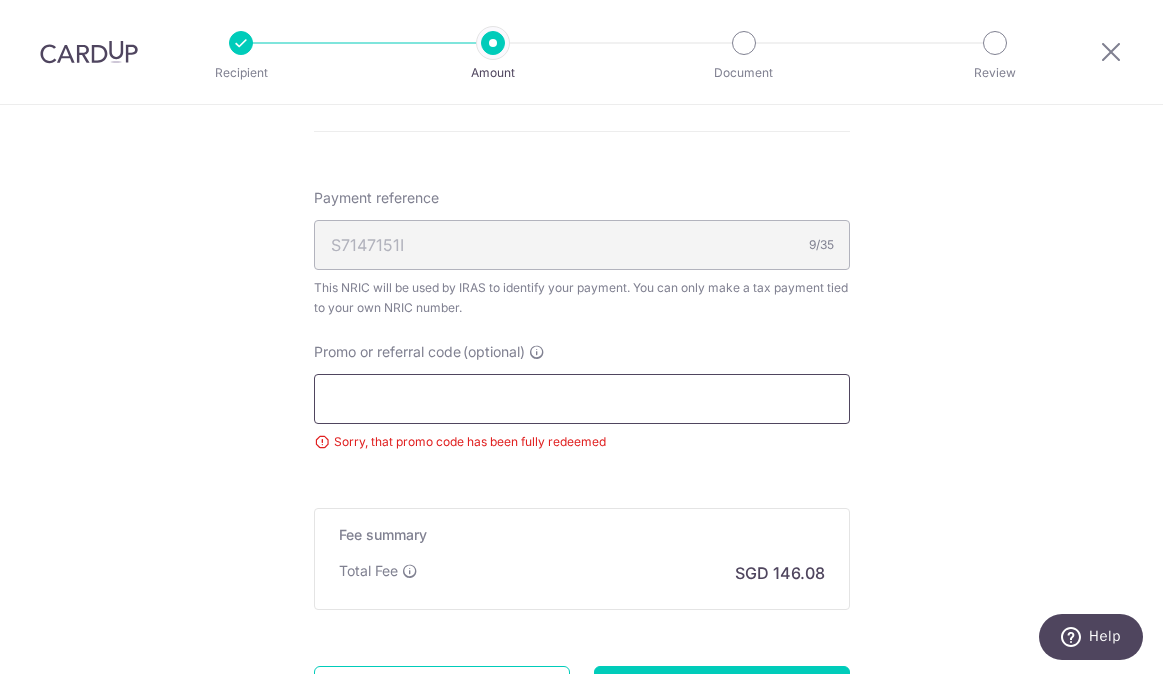 type 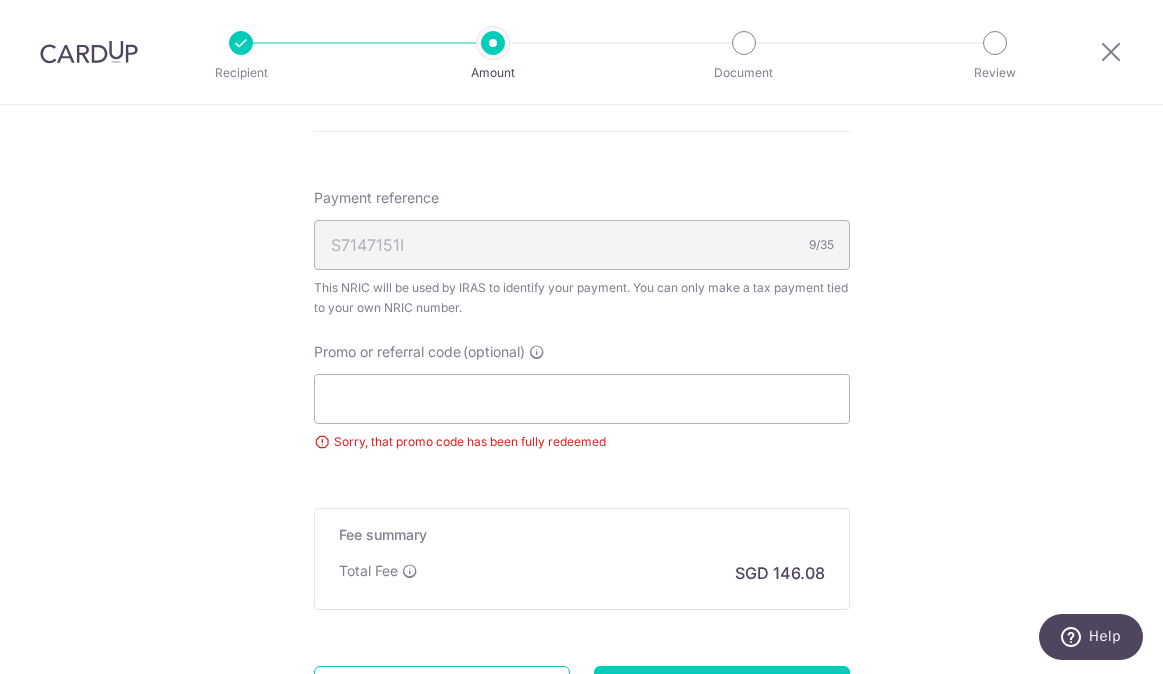 click on "Tell us more about your payment
Enter one-time or monthly payment amount
SGD
5,618.62
5618.62
The  total tax payment amounts scheduled  should not exceed the outstanding balance in your latest Statement of Account.
Select Card
**** 7992
Add credit card
Your Cards
**** 7992
**** 3160
Secure 256-bit SSL
Text" at bounding box center [581, -118] 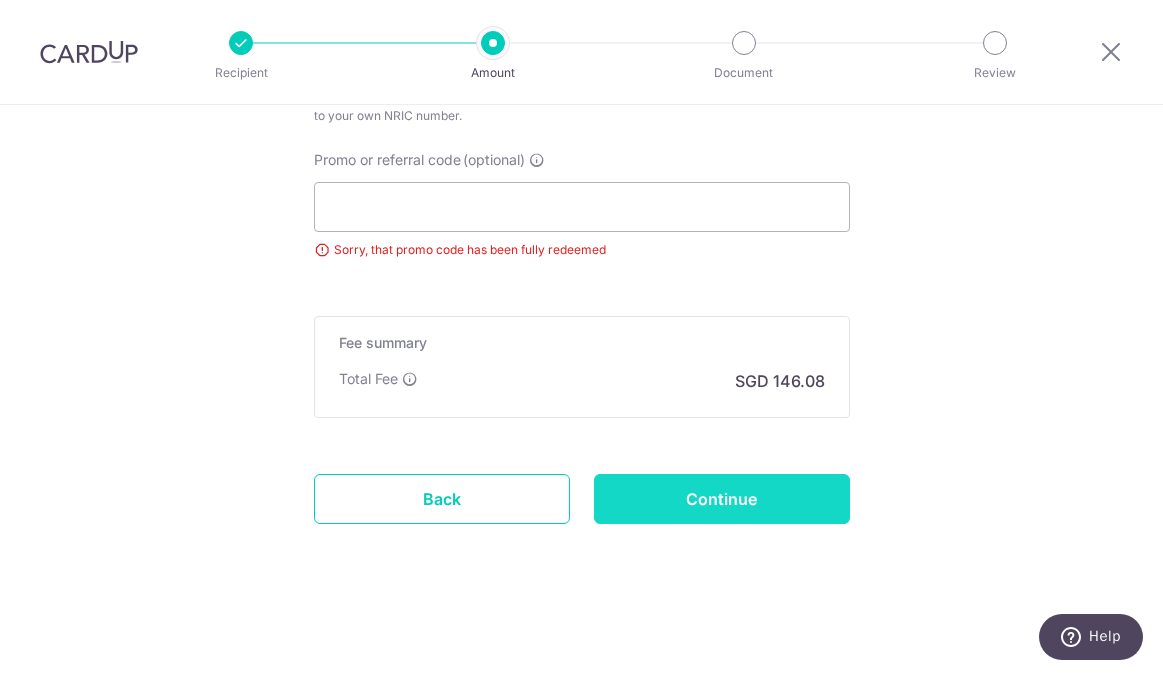 click on "Continue" at bounding box center [722, 499] 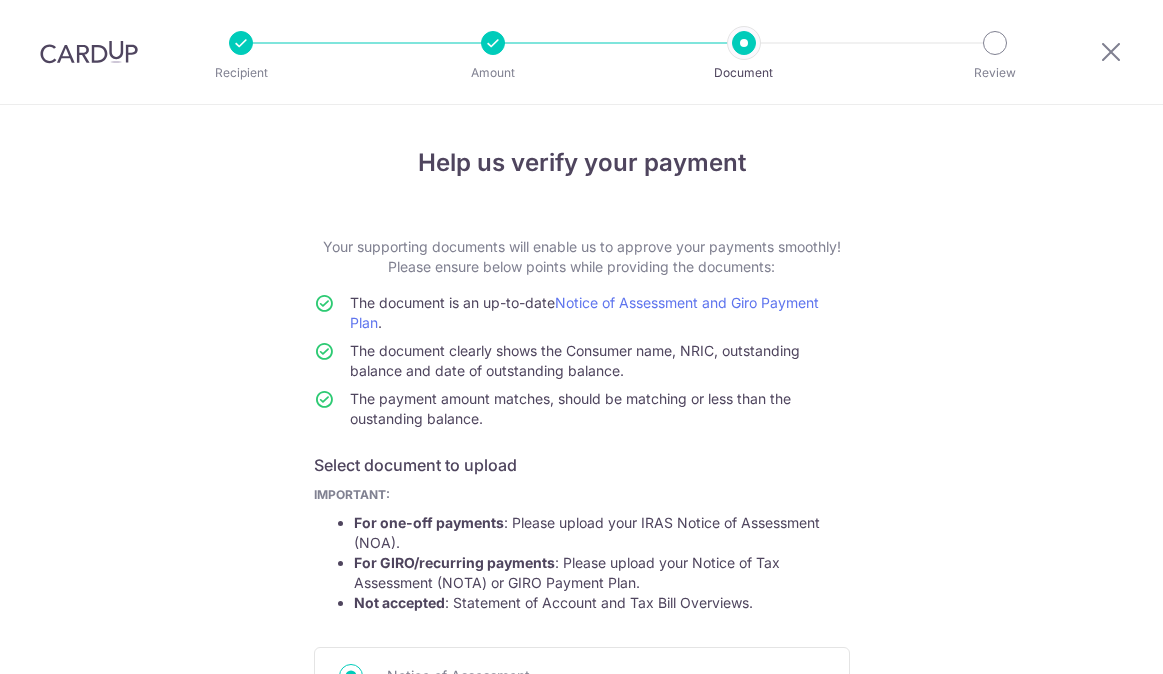 scroll, scrollTop: 0, scrollLeft: 0, axis: both 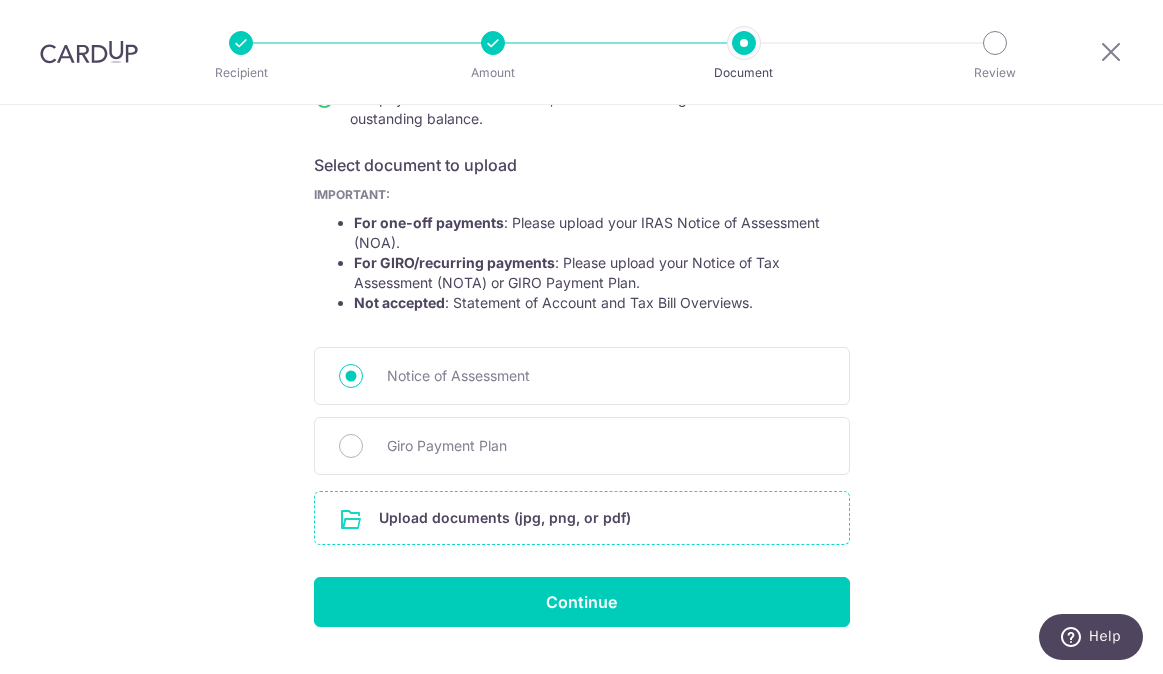 click at bounding box center (582, 518) 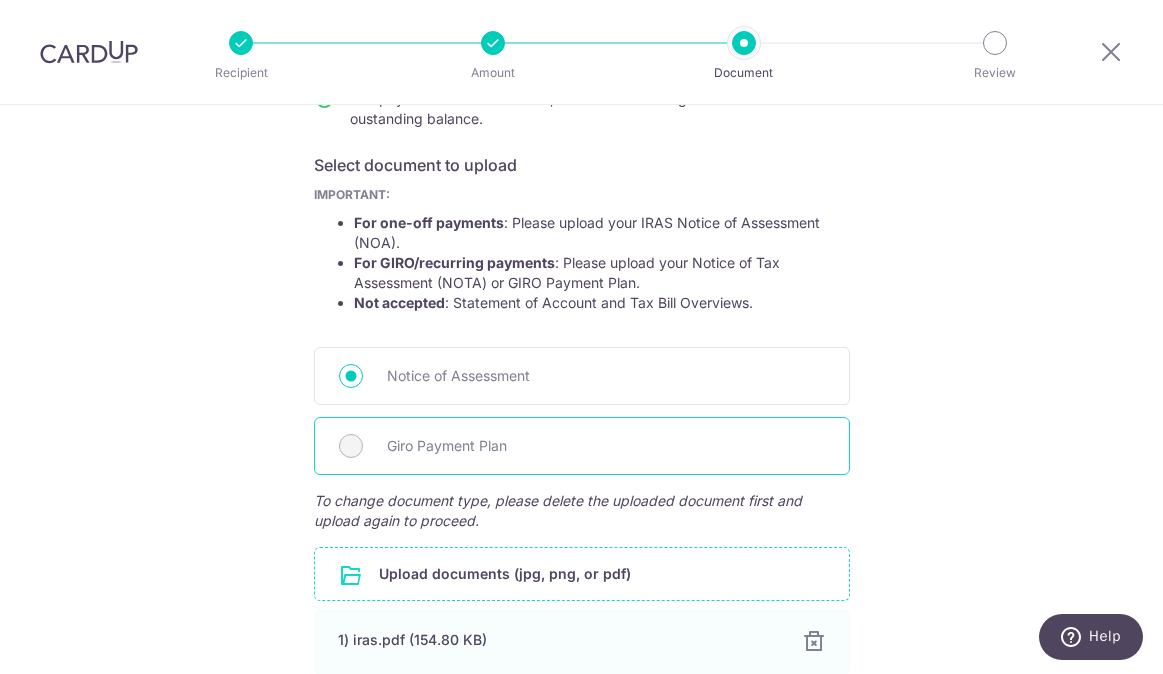 click on "Giro Payment Plan" at bounding box center [606, 446] 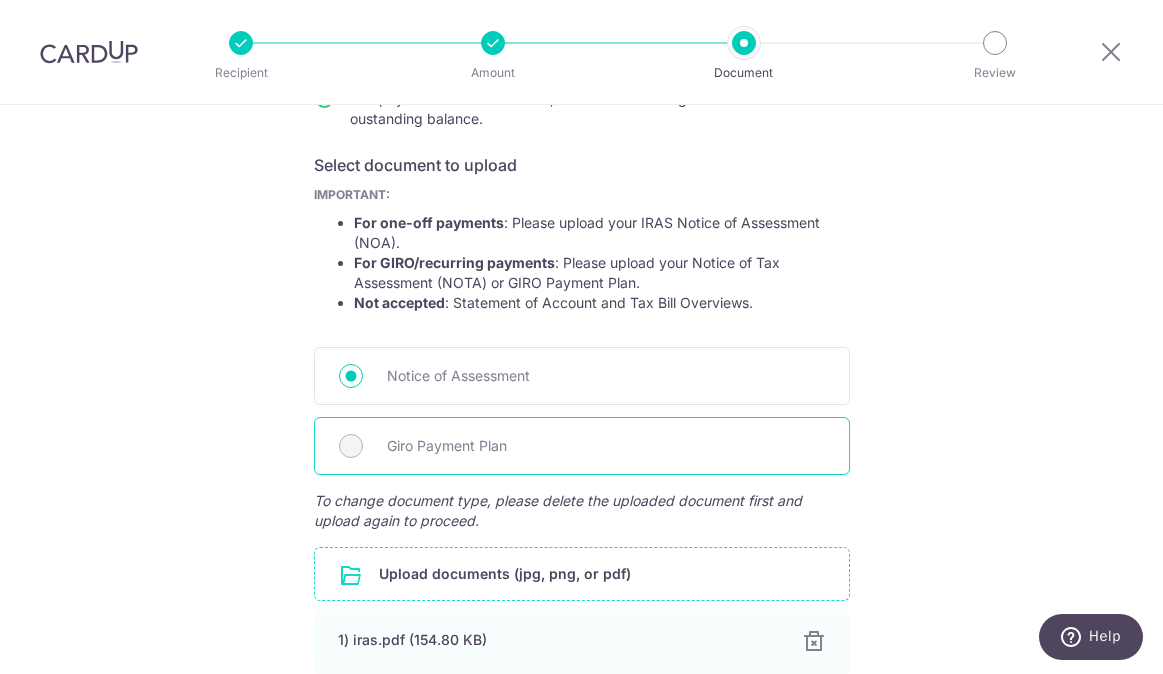 click on "Giro Payment Plan" at bounding box center (582, 446) 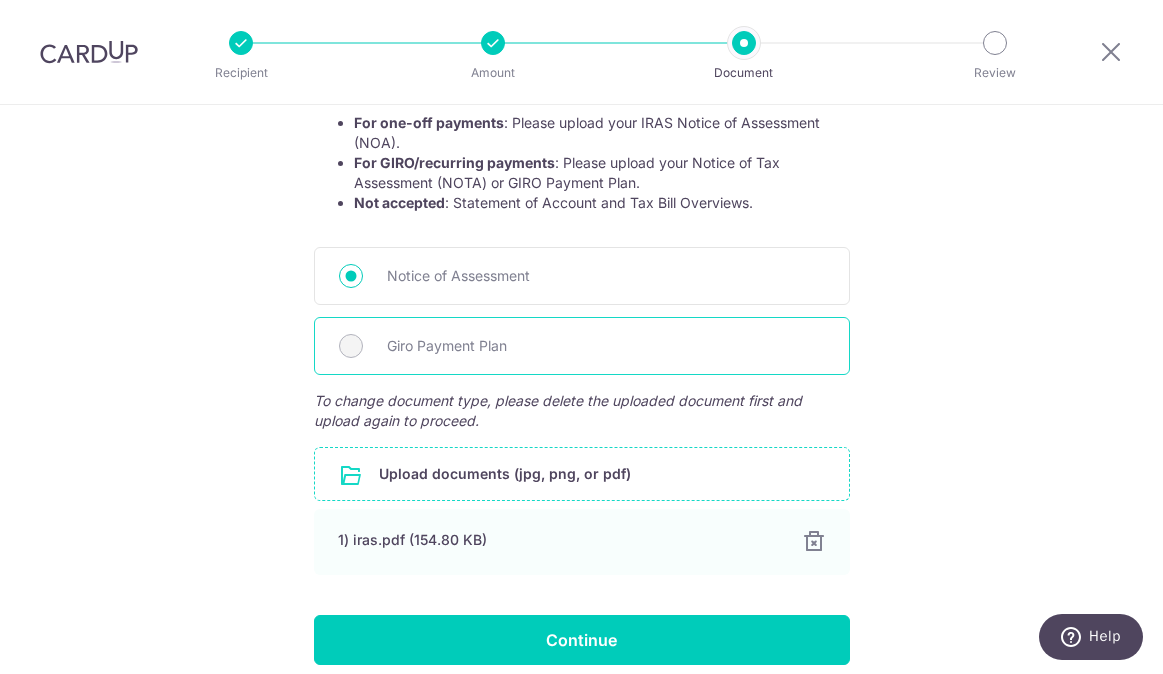 click on "Giro Payment Plan" at bounding box center (606, 346) 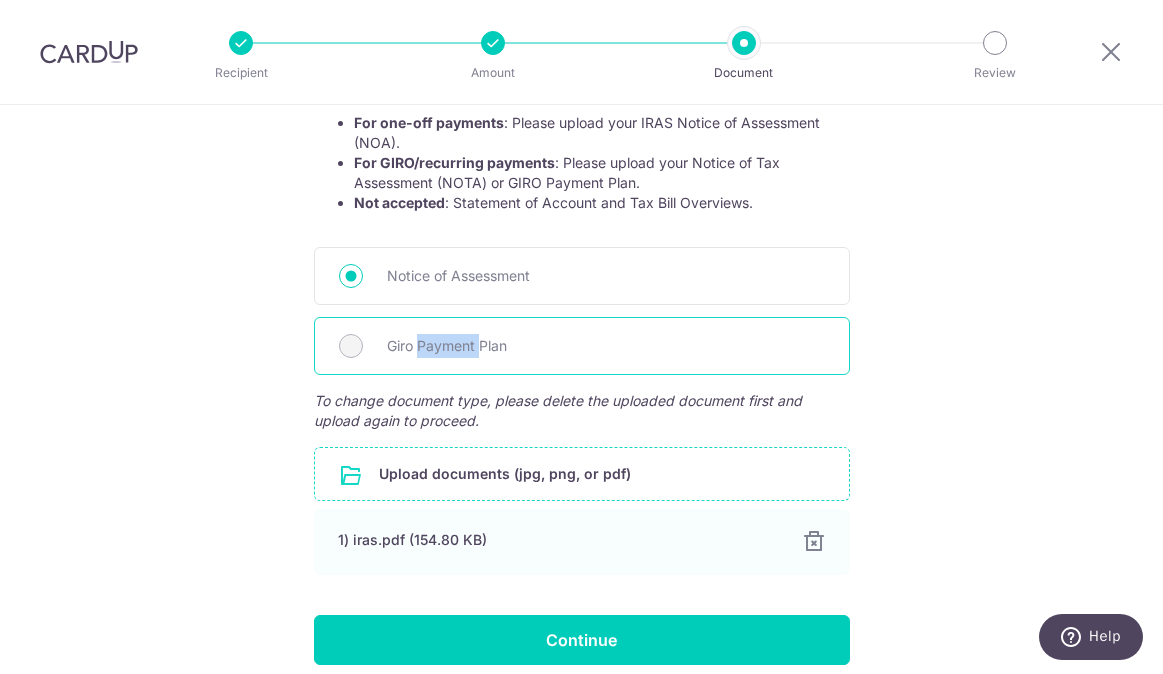 click on "Giro Payment Plan" at bounding box center [606, 346] 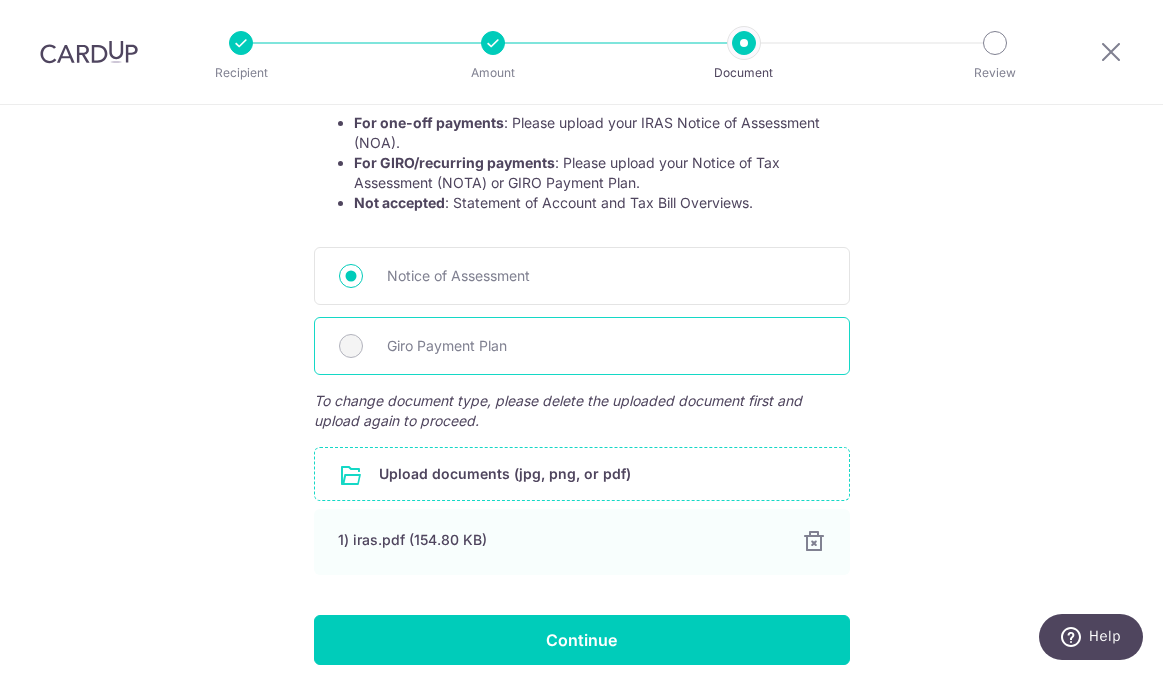click on "Giro Payment Plan" at bounding box center [606, 346] 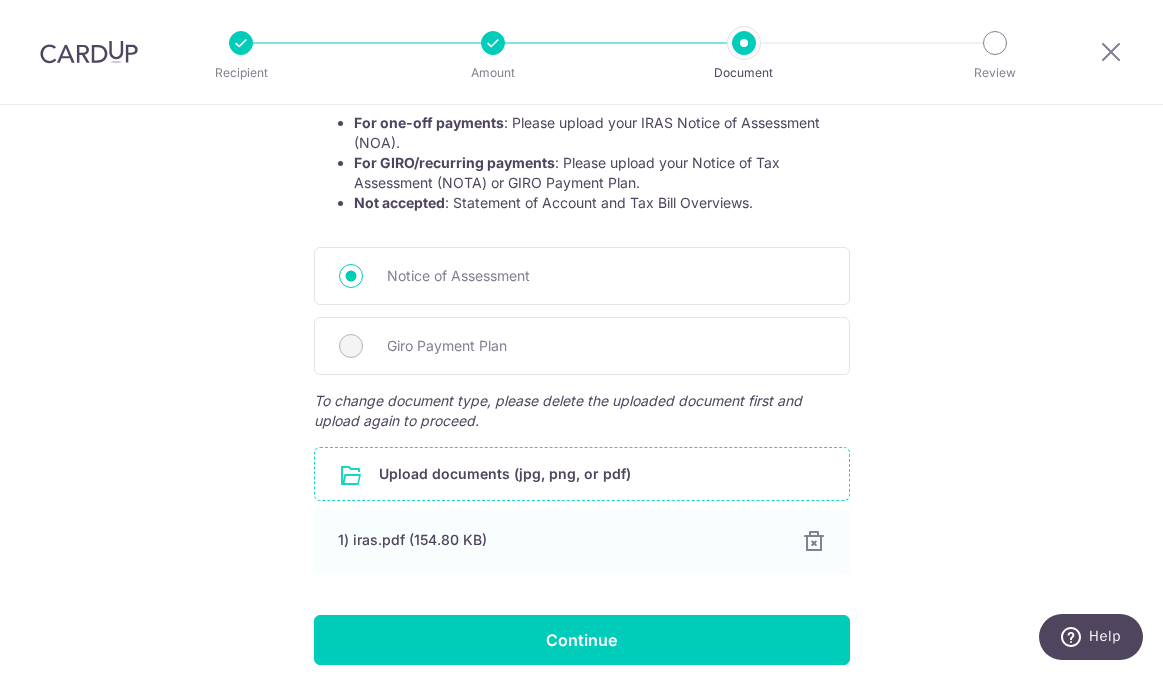 click on "Help us verify your payment
Your supporting documents will enable us to approve your payments smoothly!  Please ensure below points while providing the documents:
The document is an up-to-date  Notice of Assessment and Giro Payment Plan .
The document clearly shows the Consumer name, NRIC, outstanding balance and date of outstanding balance.
The payment amount matches, should be matching or less than the oustanding balance.
Select document to upload
IMPORTANT:   For one-off payments : Please upload your IRAS Notice of Assessment (NOA).   For GIRO/recurring payments : Please upload your Notice of Tax Assessment (NOTA) or GIRO Payment Plan.   Not accepted : Statement of Account and Tax Bill Overviews." at bounding box center (581, 232) 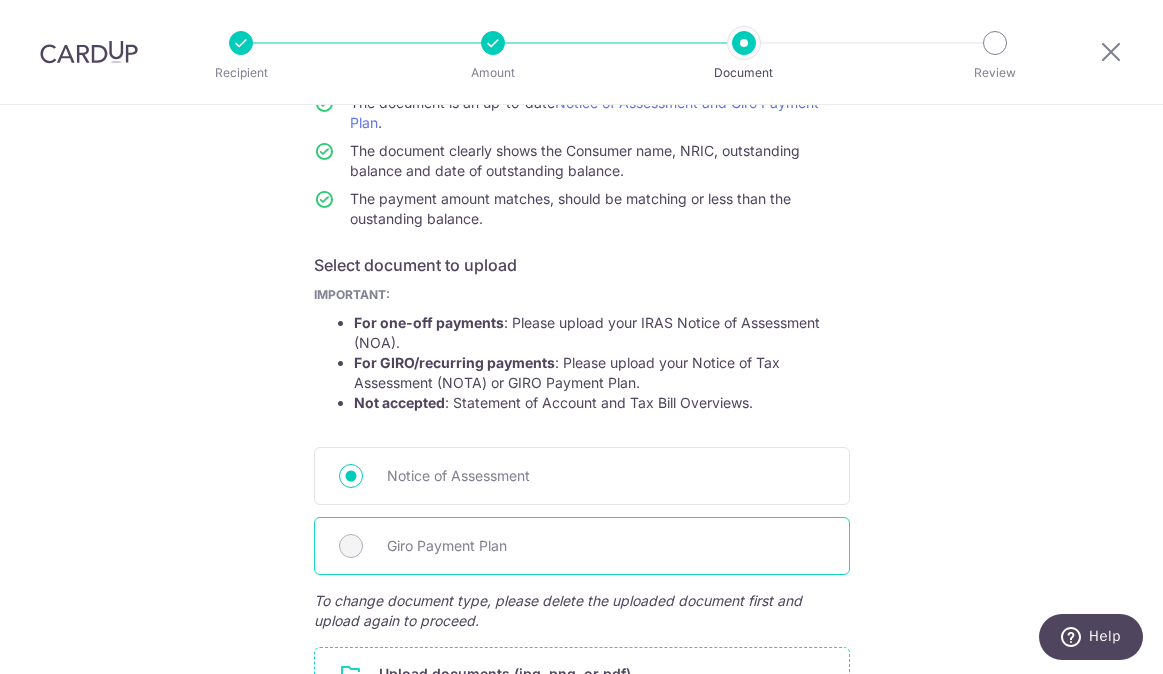 scroll, scrollTop: 300, scrollLeft: 0, axis: vertical 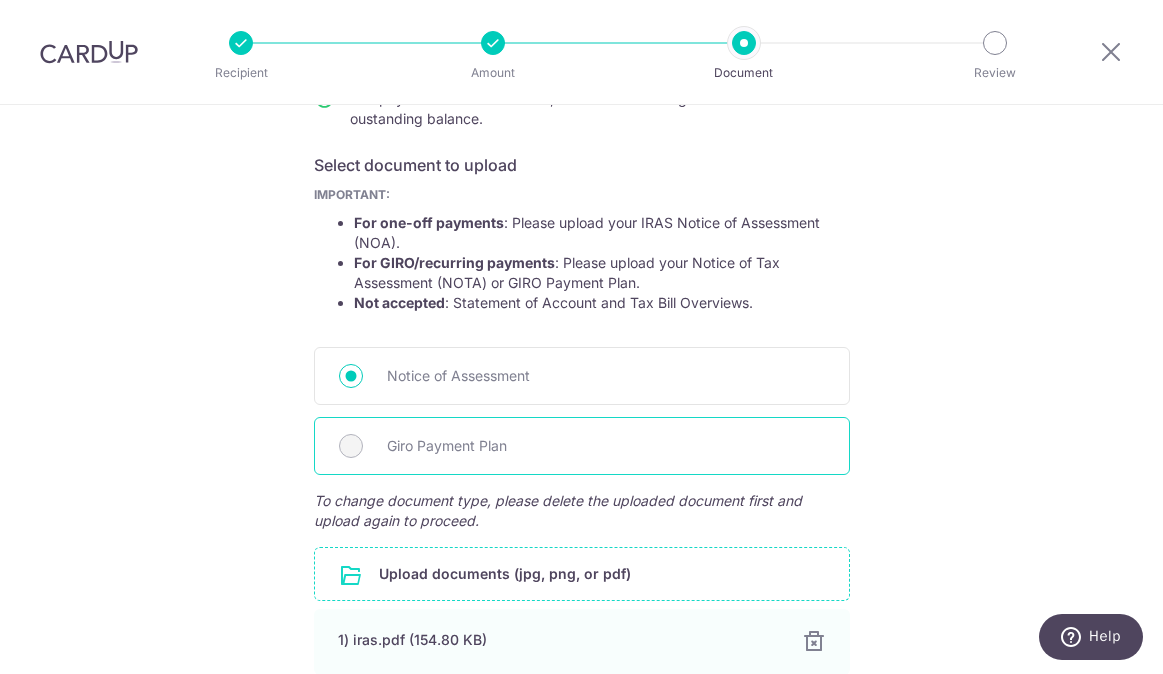 click on "Giro Payment Plan" at bounding box center (606, 446) 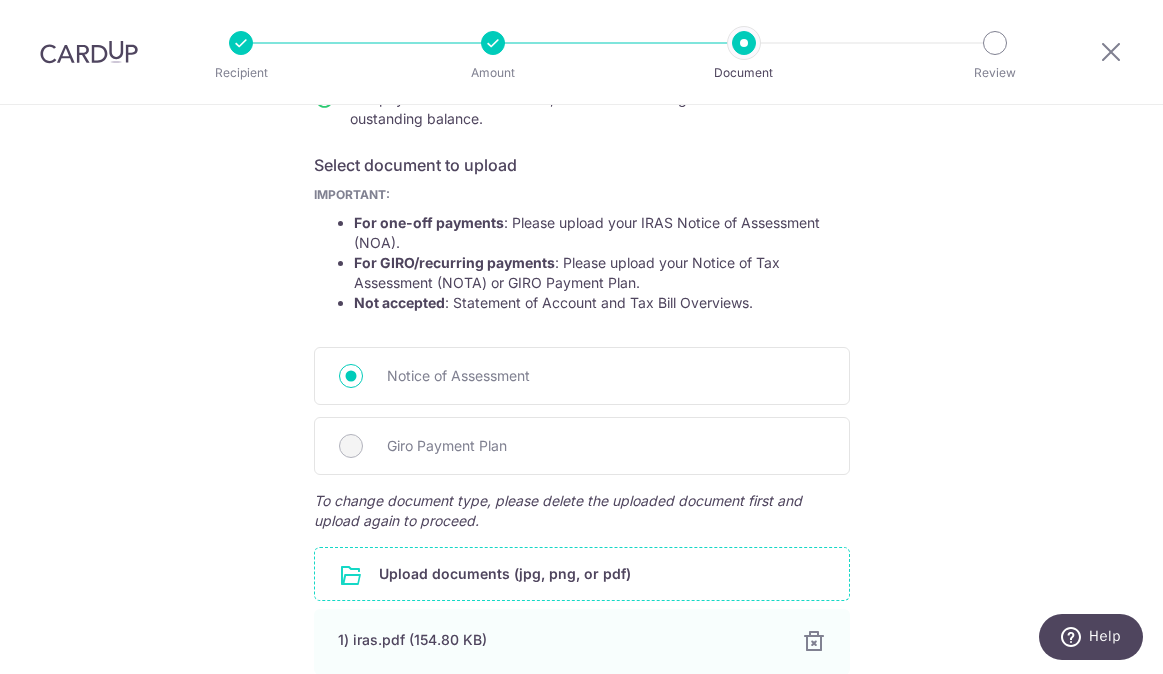 click at bounding box center [582, 574] 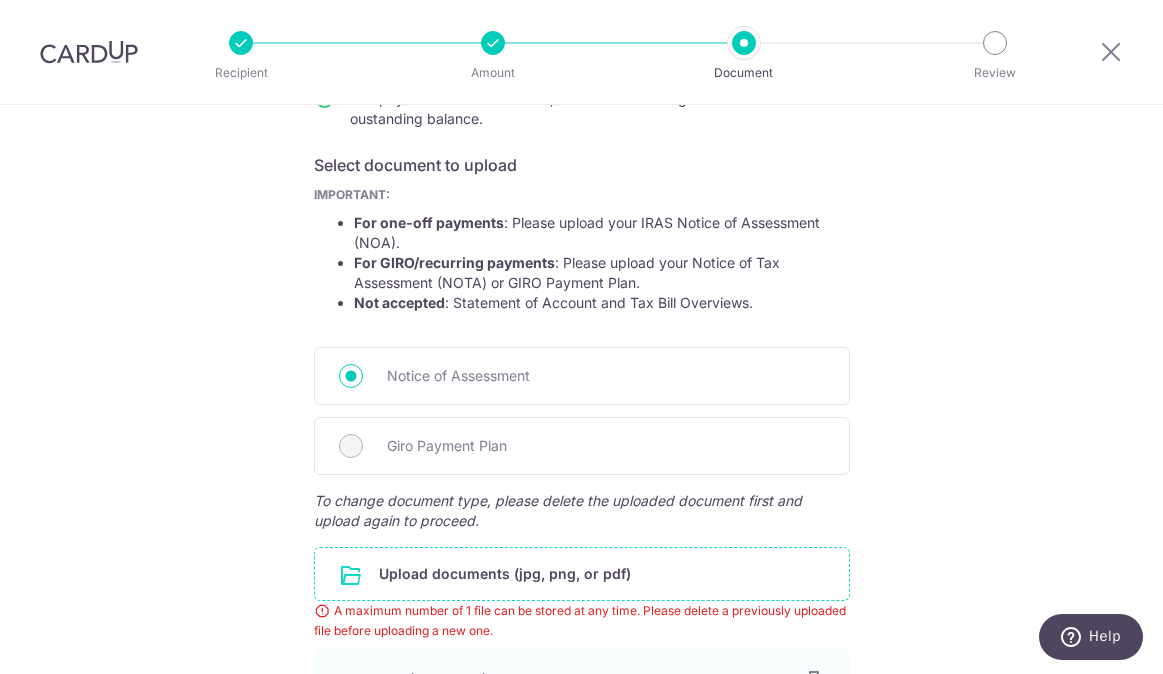 click at bounding box center [582, 574] 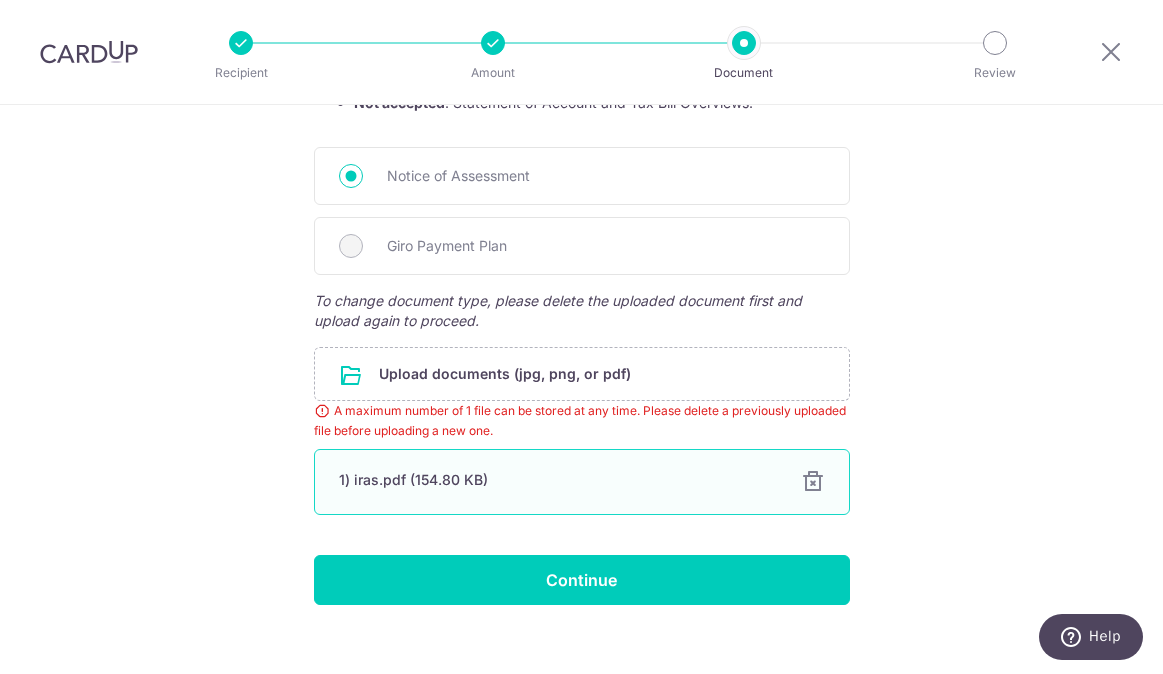 click at bounding box center (813, 482) 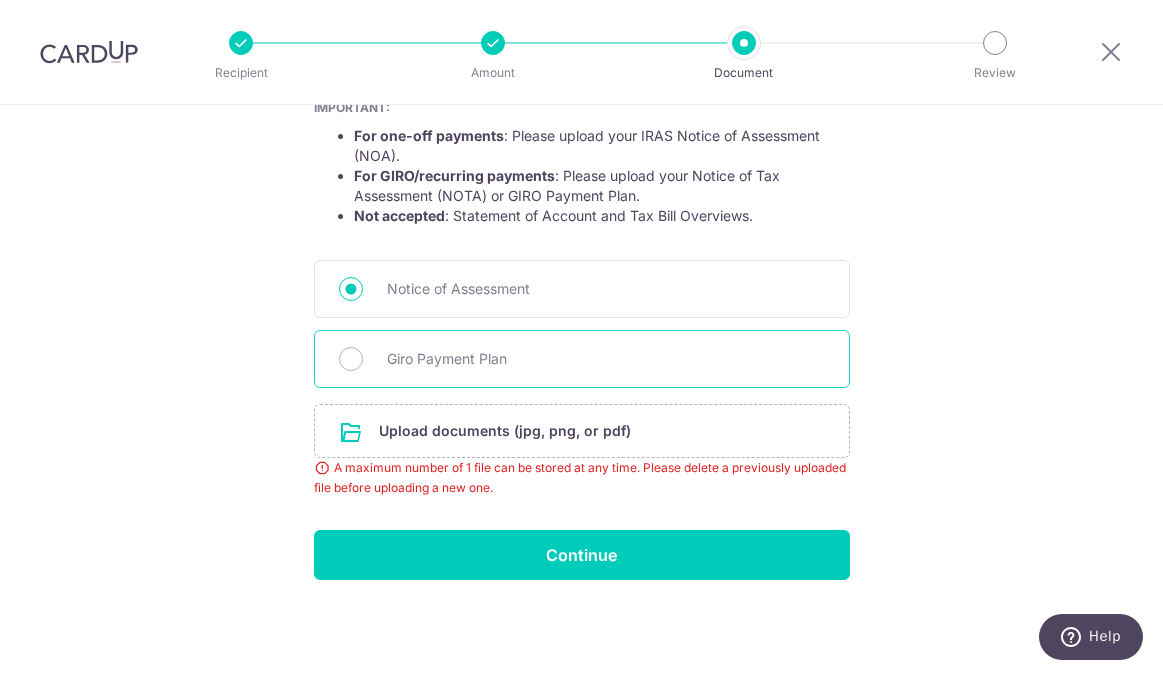 click on "Giro Payment Plan" at bounding box center (606, 359) 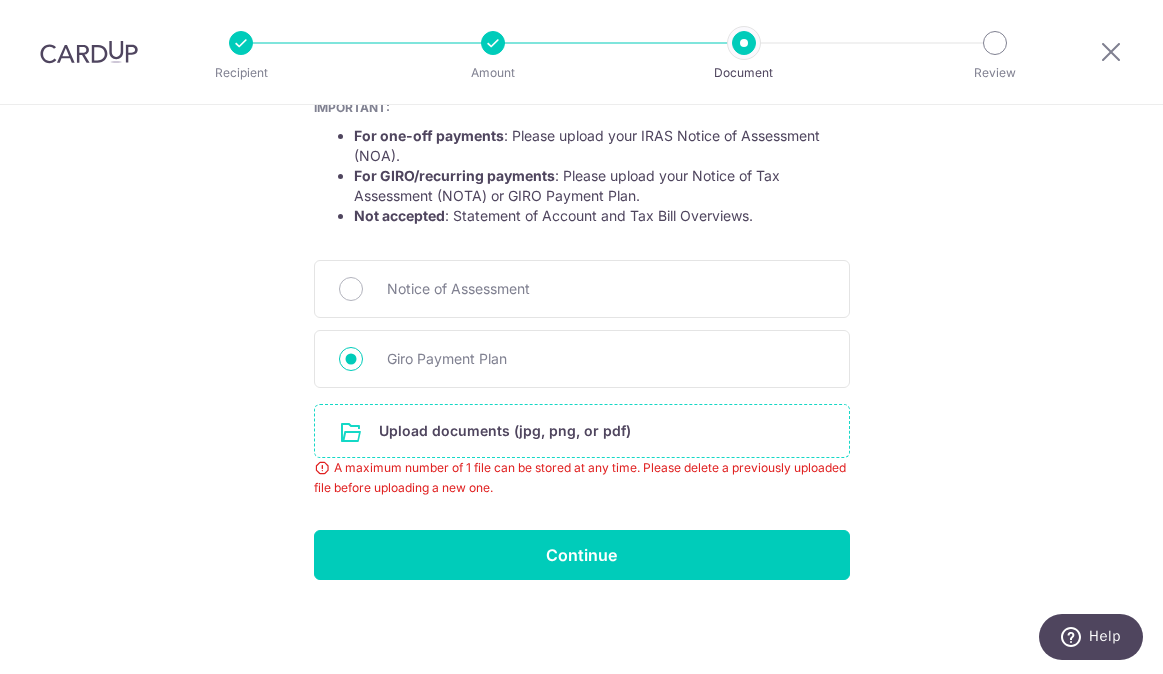 click at bounding box center [582, 431] 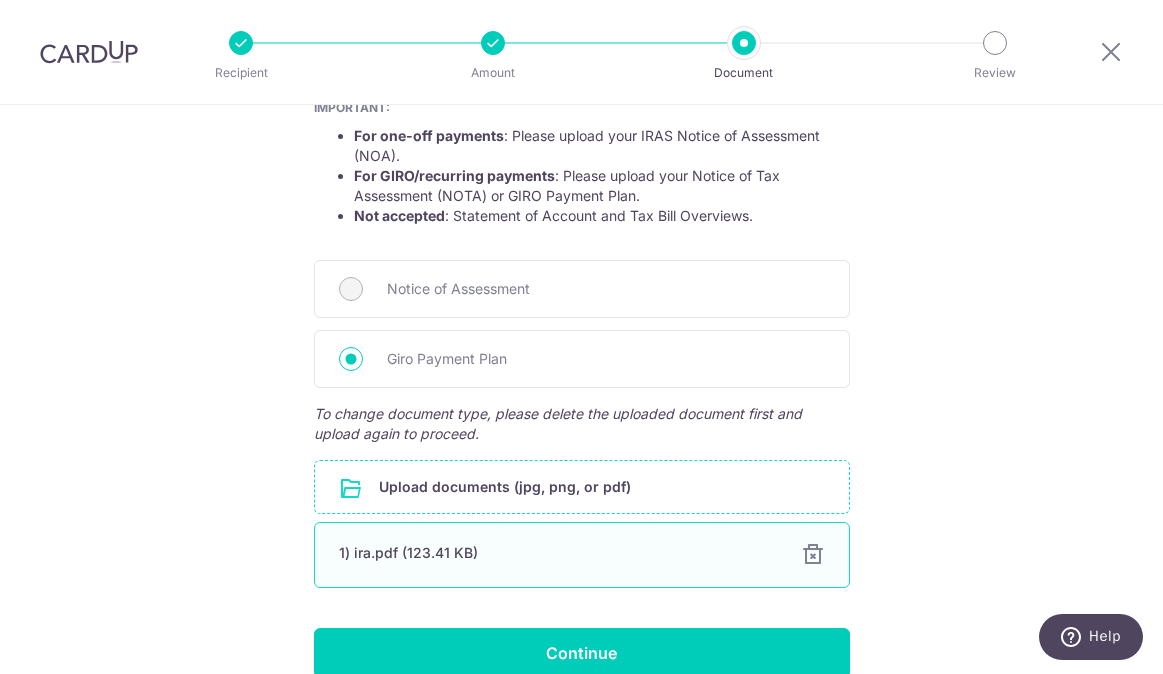 scroll, scrollTop: 485, scrollLeft: 0, axis: vertical 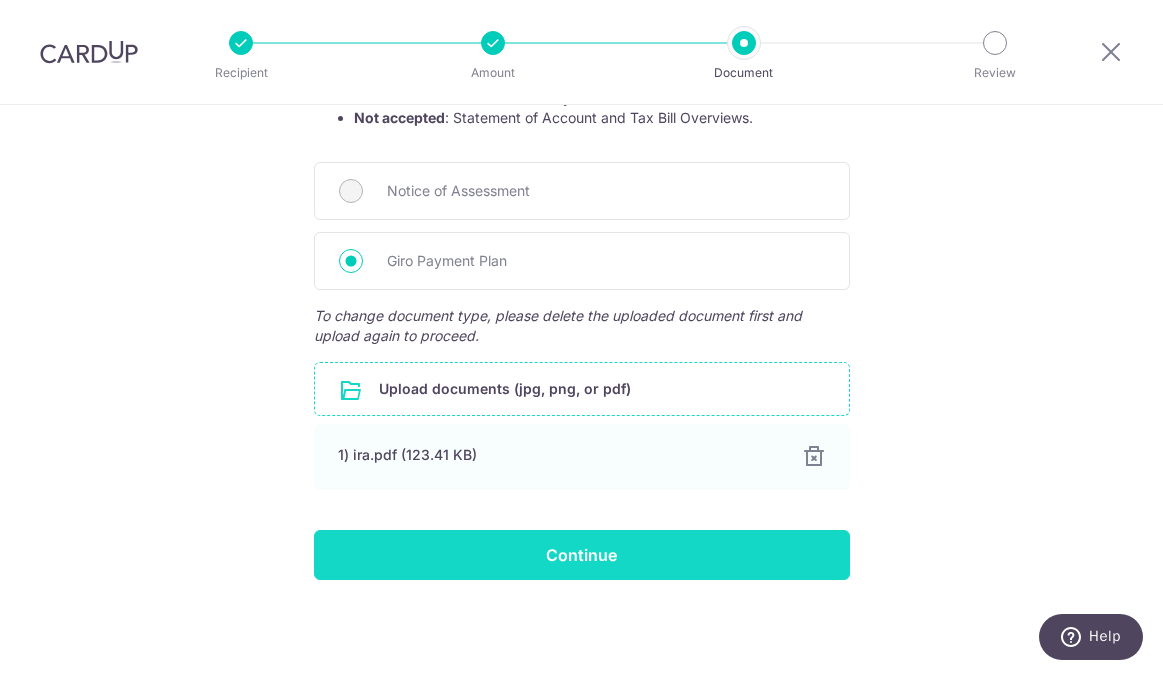 click on "Continue" at bounding box center (582, 555) 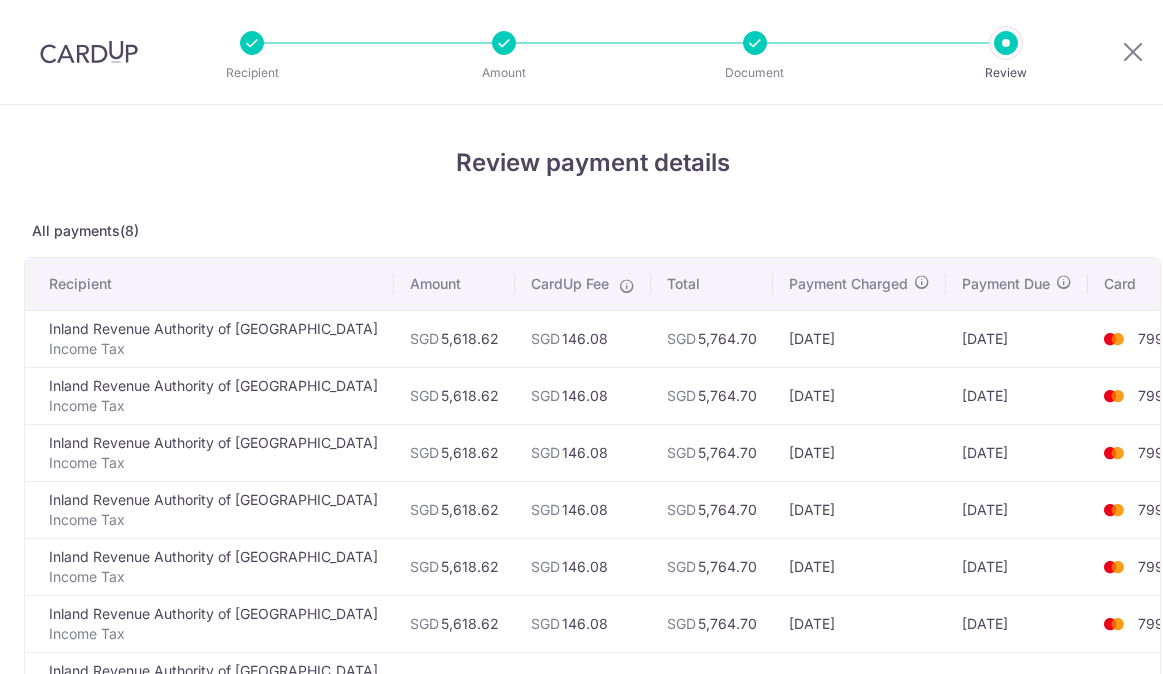 scroll, scrollTop: 0, scrollLeft: 0, axis: both 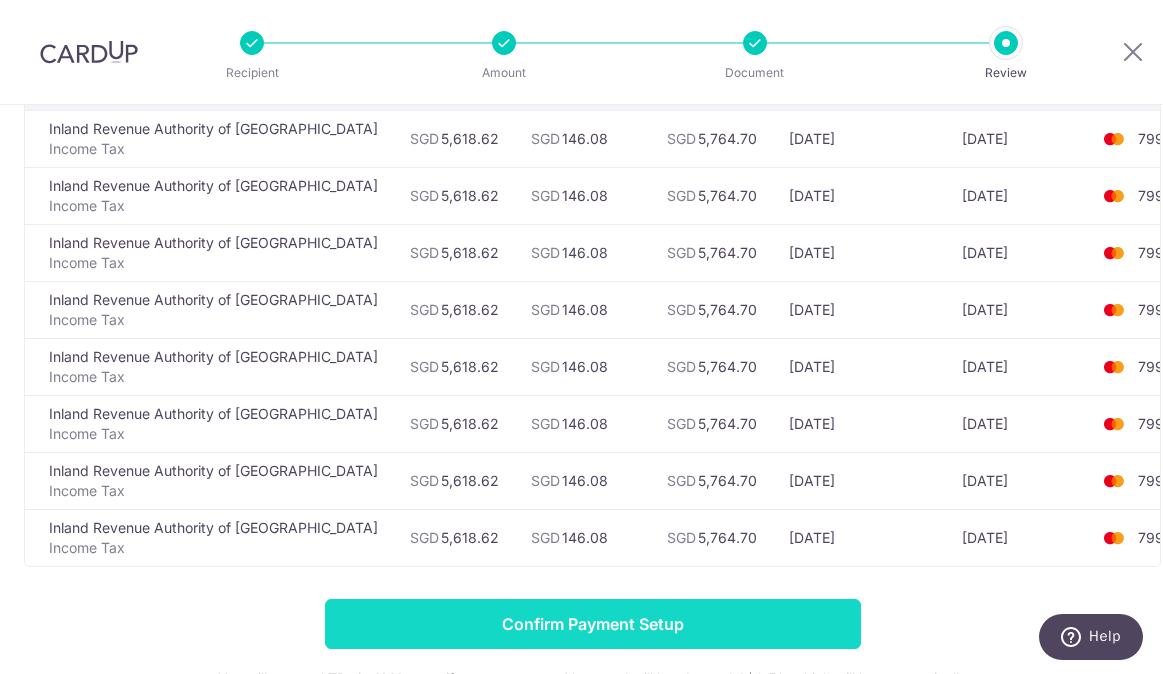 click on "Confirm Payment Setup" at bounding box center [593, 624] 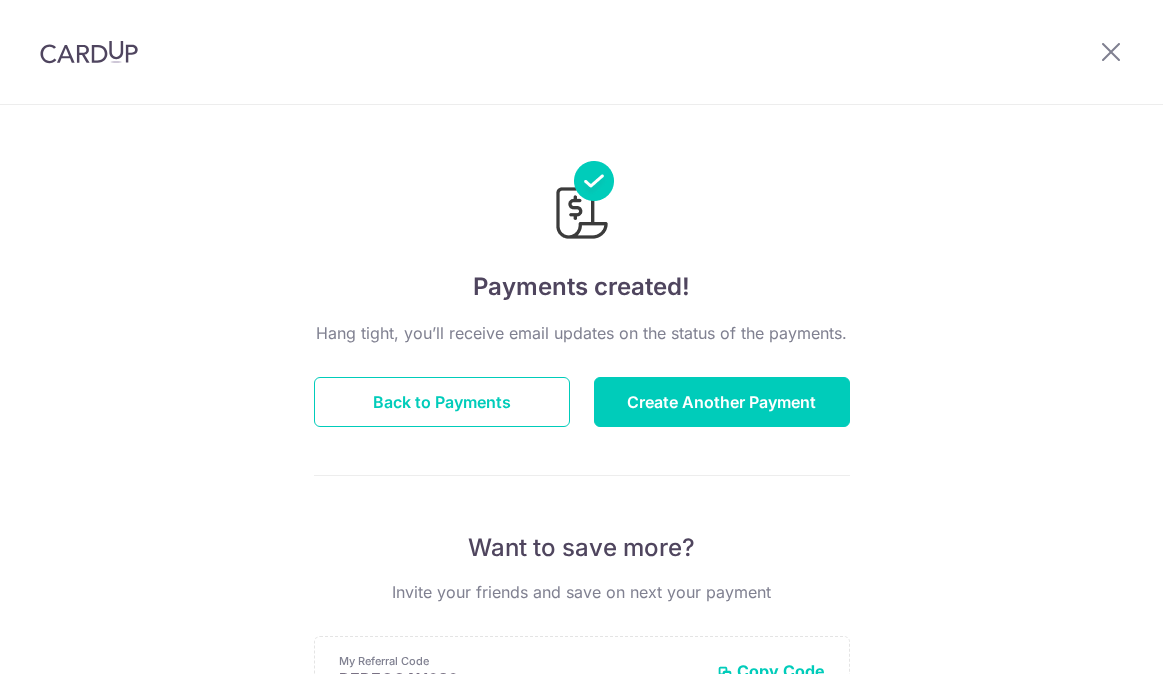 scroll, scrollTop: 0, scrollLeft: 0, axis: both 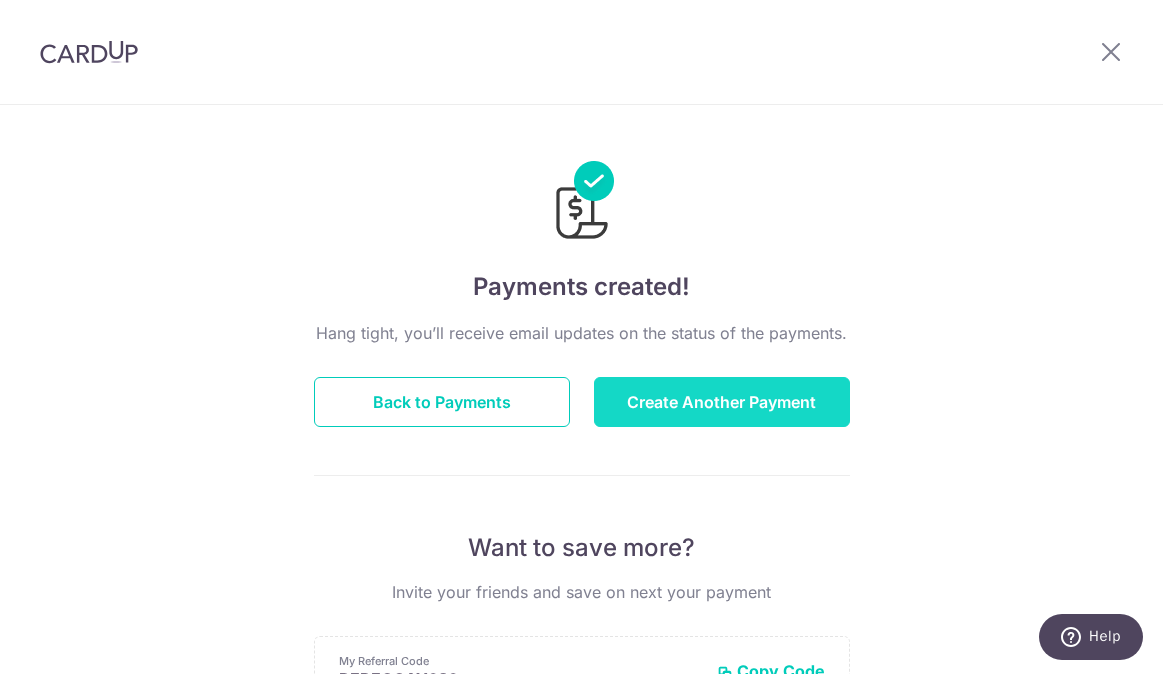 click on "Create Another Payment" at bounding box center (722, 402) 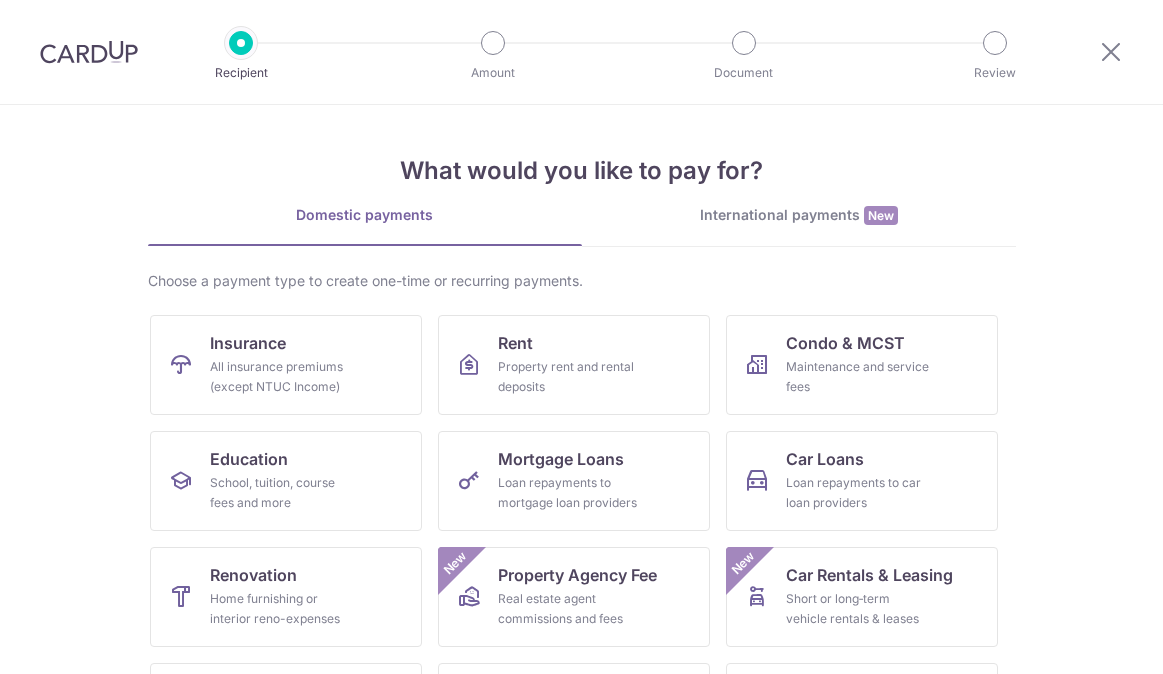 scroll, scrollTop: 0, scrollLeft: 0, axis: both 